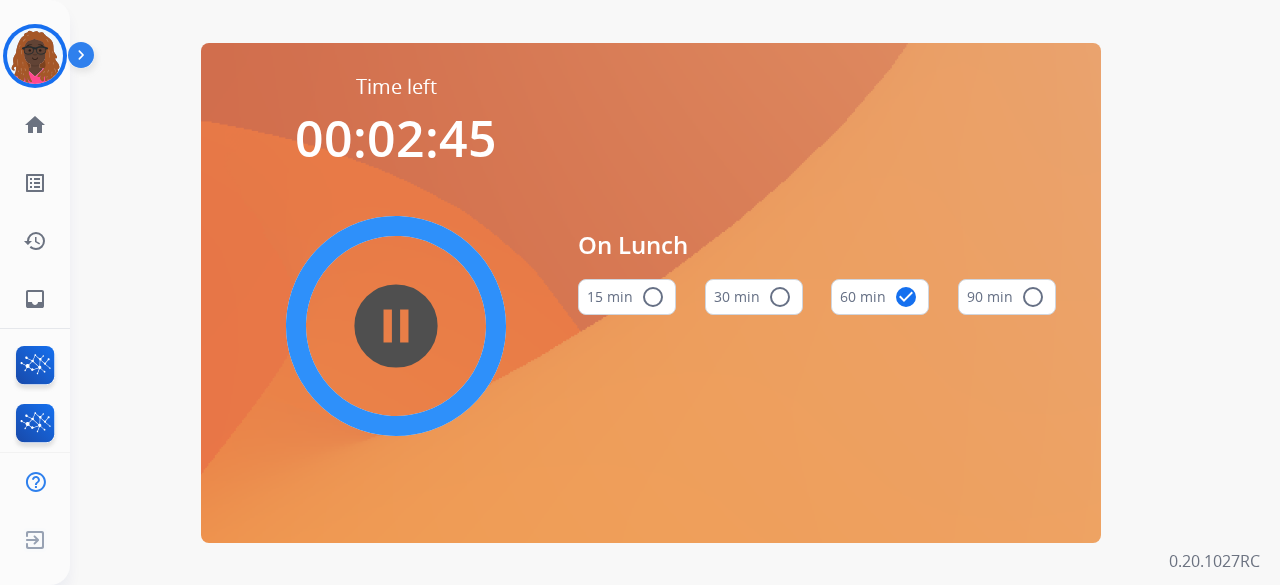 scroll, scrollTop: 0, scrollLeft: 0, axis: both 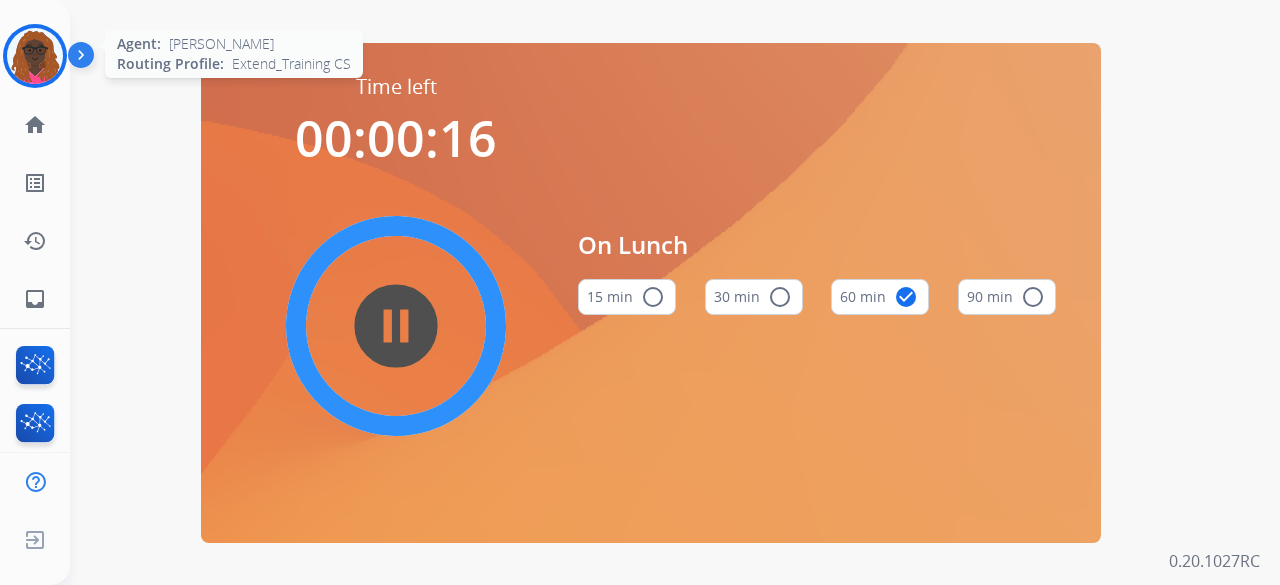 click at bounding box center (35, 56) 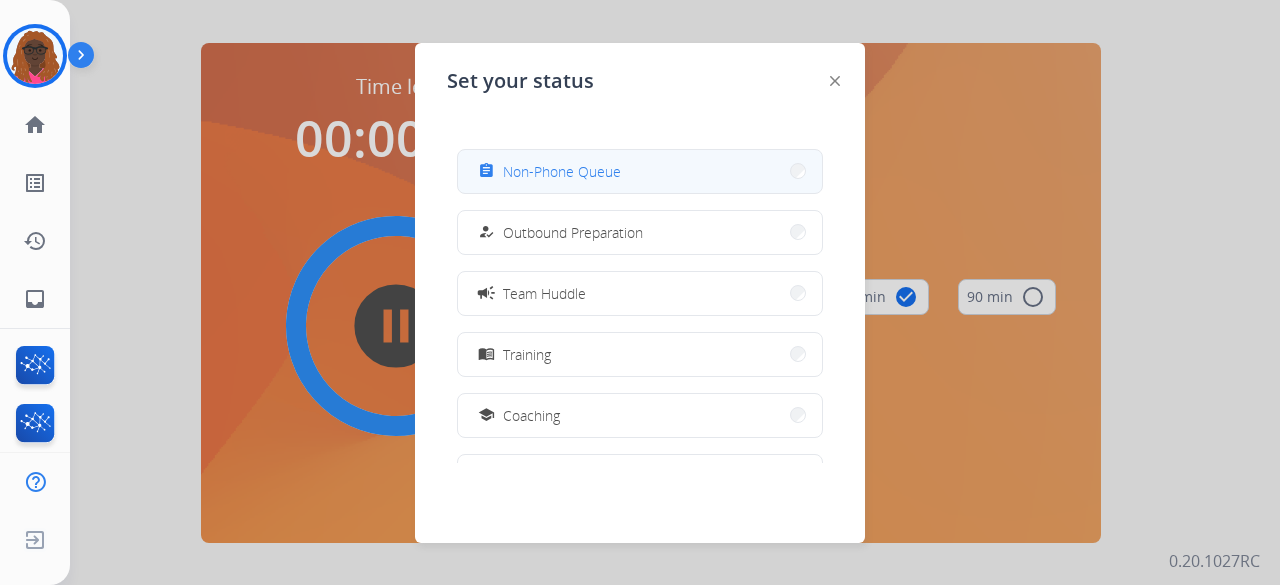 scroll, scrollTop: 200, scrollLeft: 0, axis: vertical 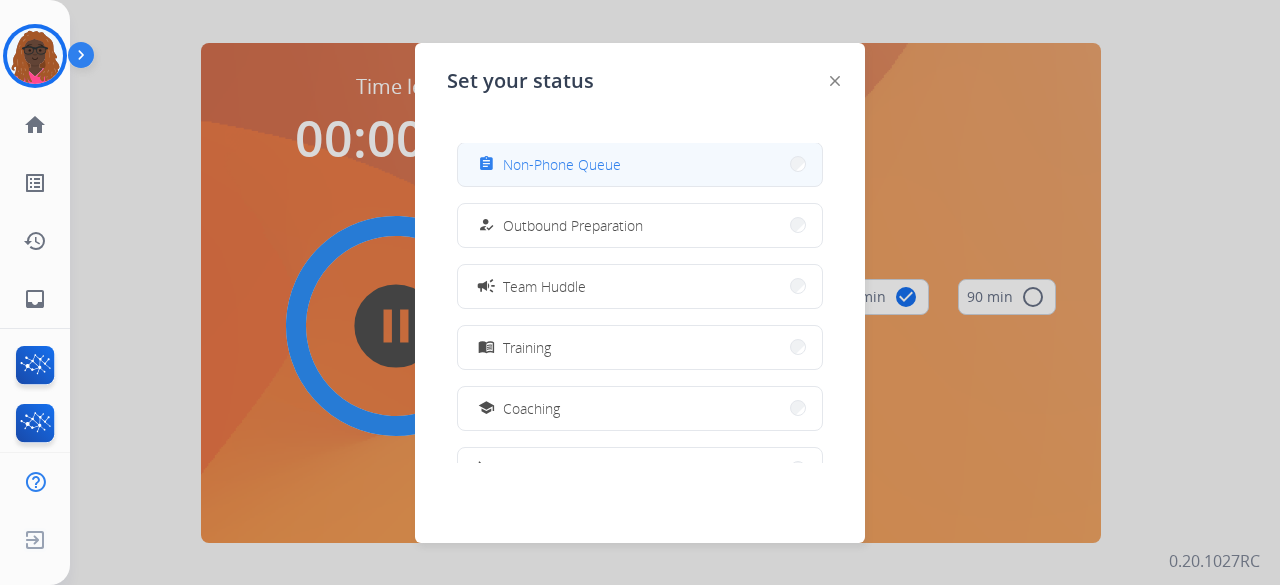 click on "assignment Non-Phone Queue" at bounding box center (640, 164) 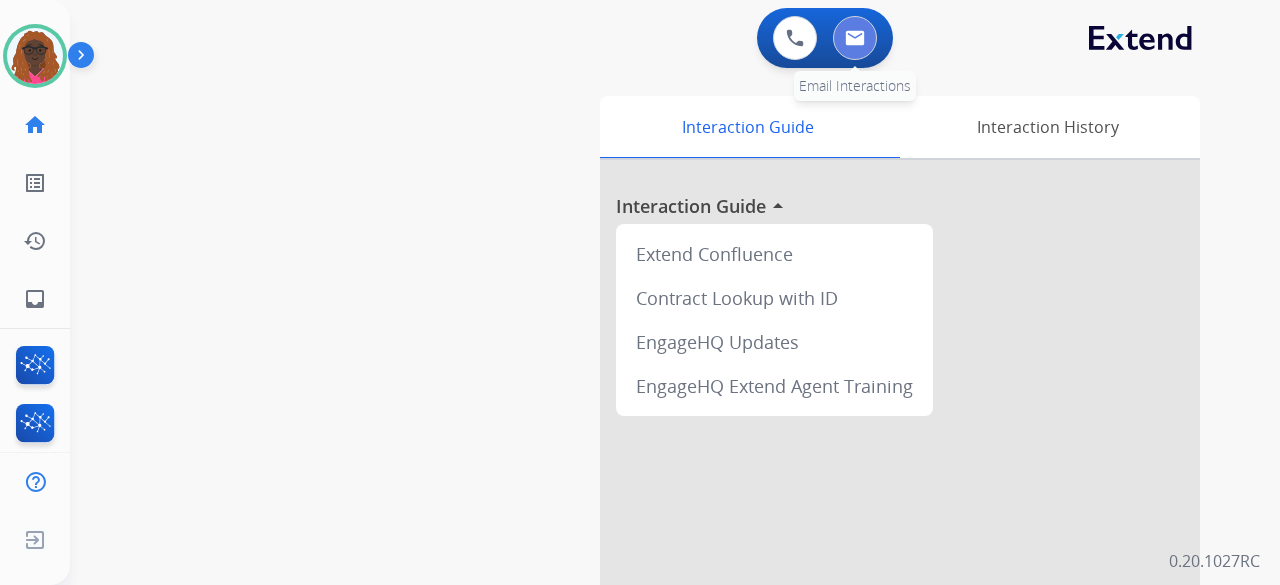 click at bounding box center (855, 38) 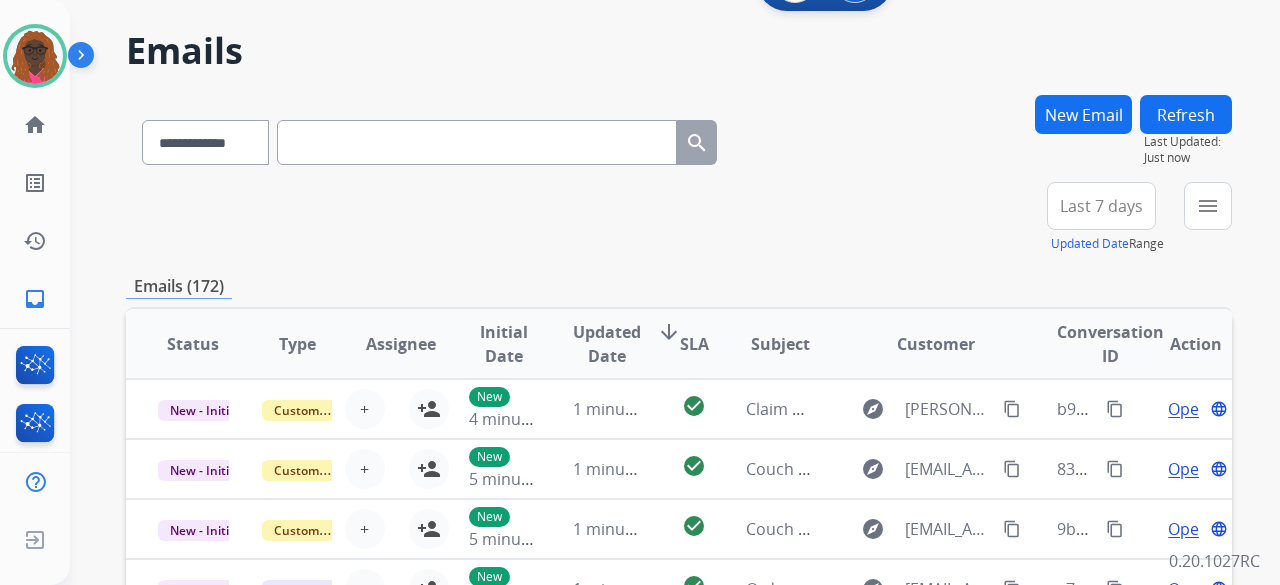 scroll, scrollTop: 100, scrollLeft: 0, axis: vertical 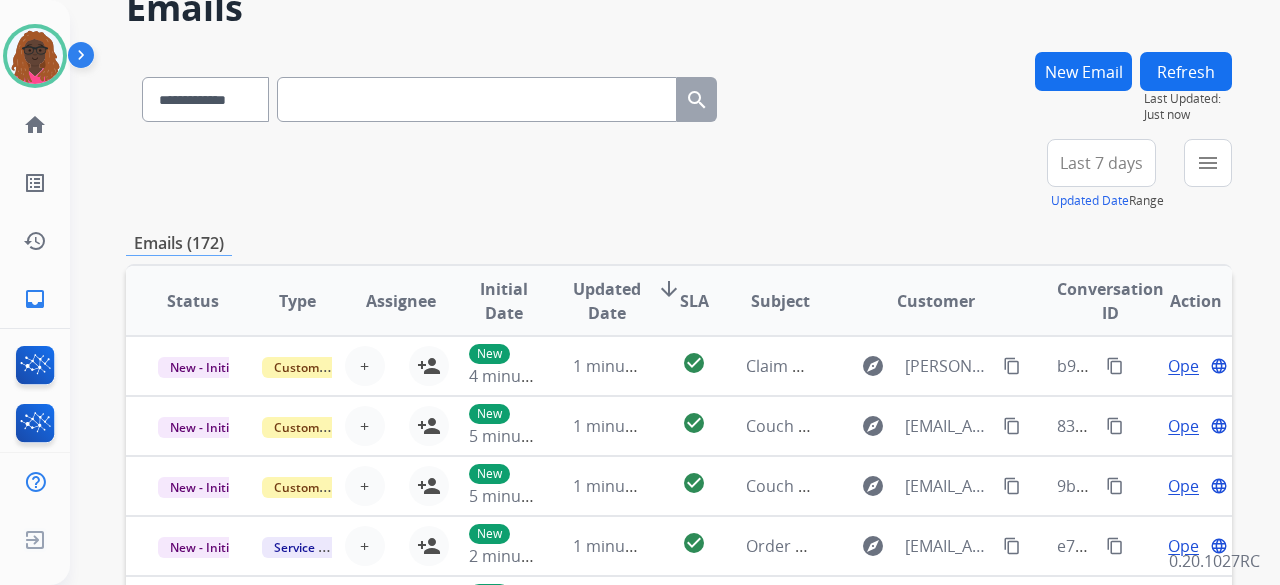 click on "Last 7 days" at bounding box center (1101, 163) 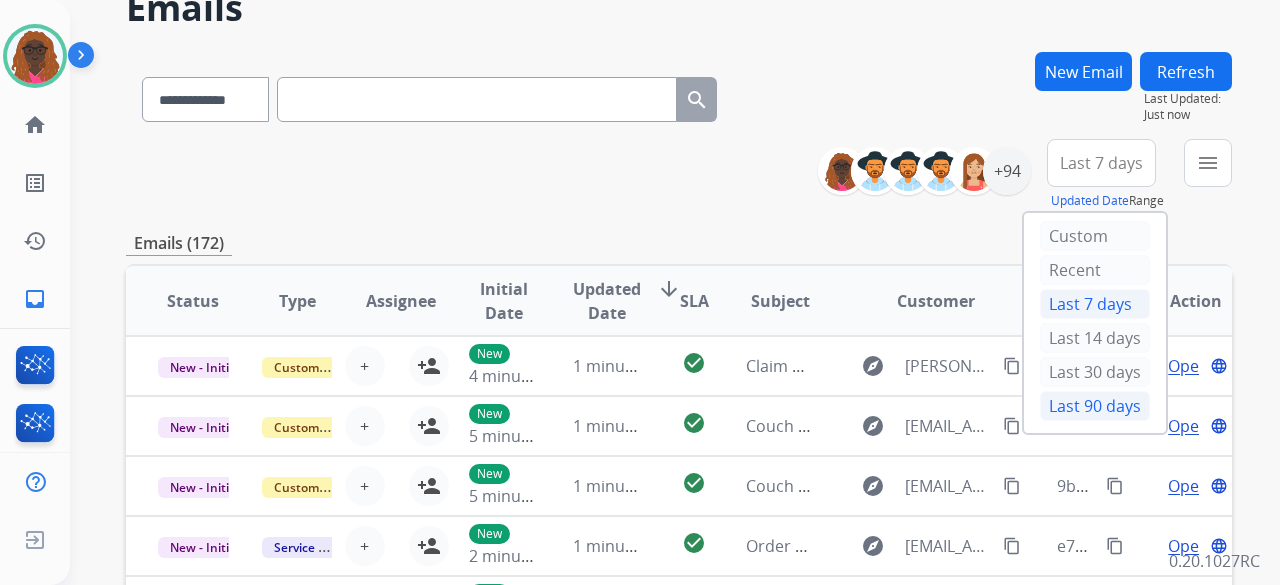 click on "Last 90 days" at bounding box center [1095, 406] 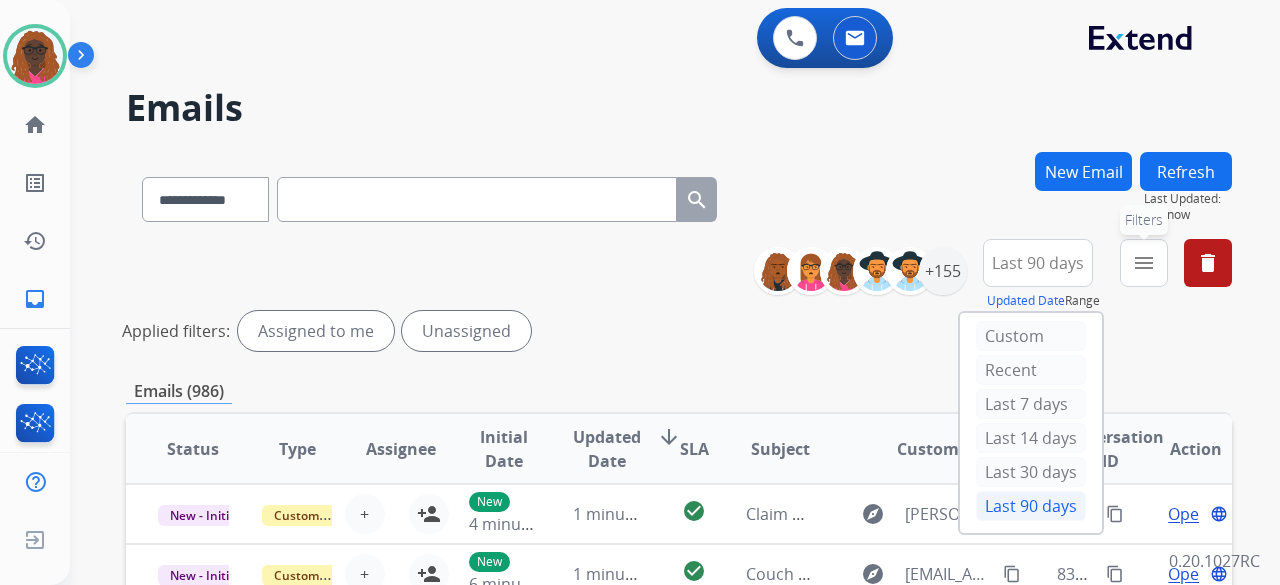 click on "menu  Filters" at bounding box center [1144, 263] 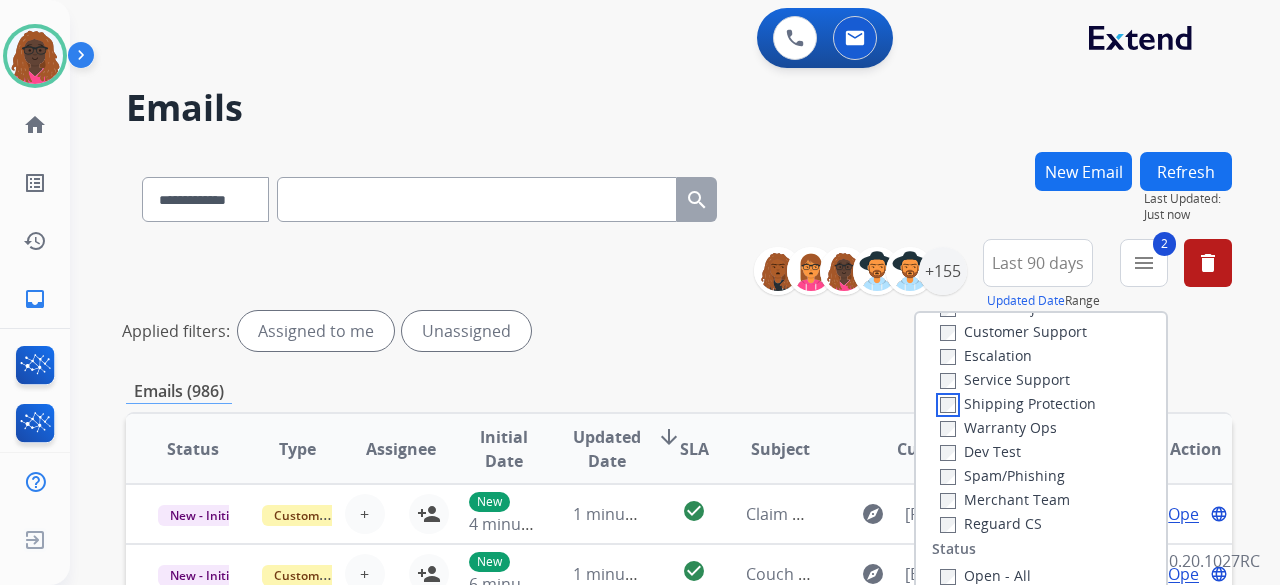 scroll, scrollTop: 200, scrollLeft: 0, axis: vertical 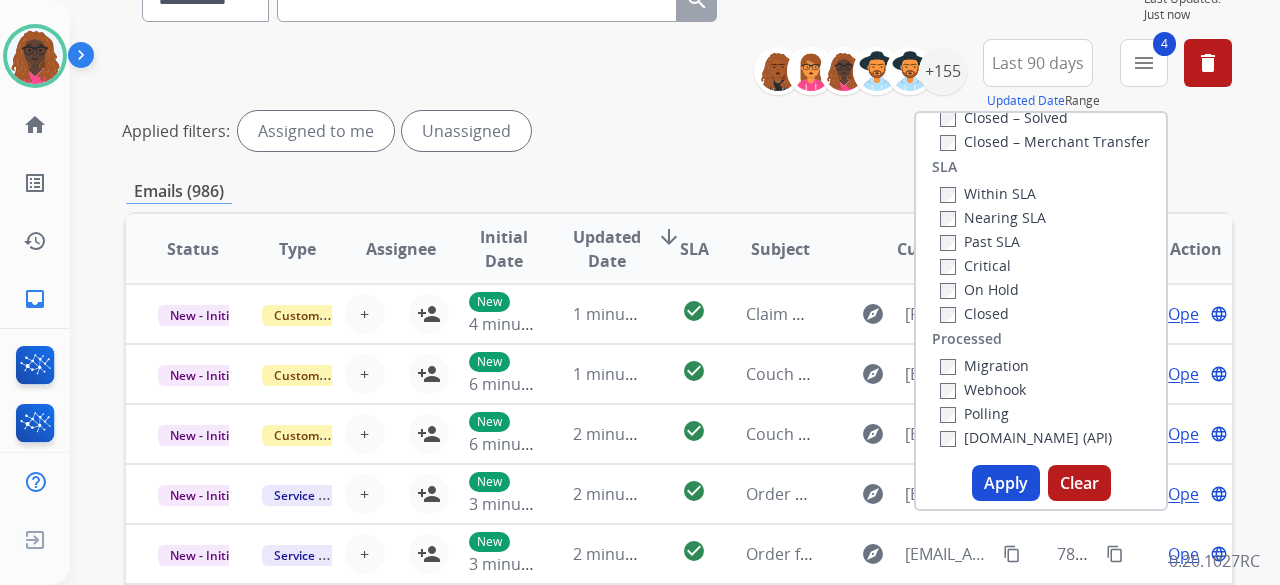 click on "Apply" at bounding box center (1006, 483) 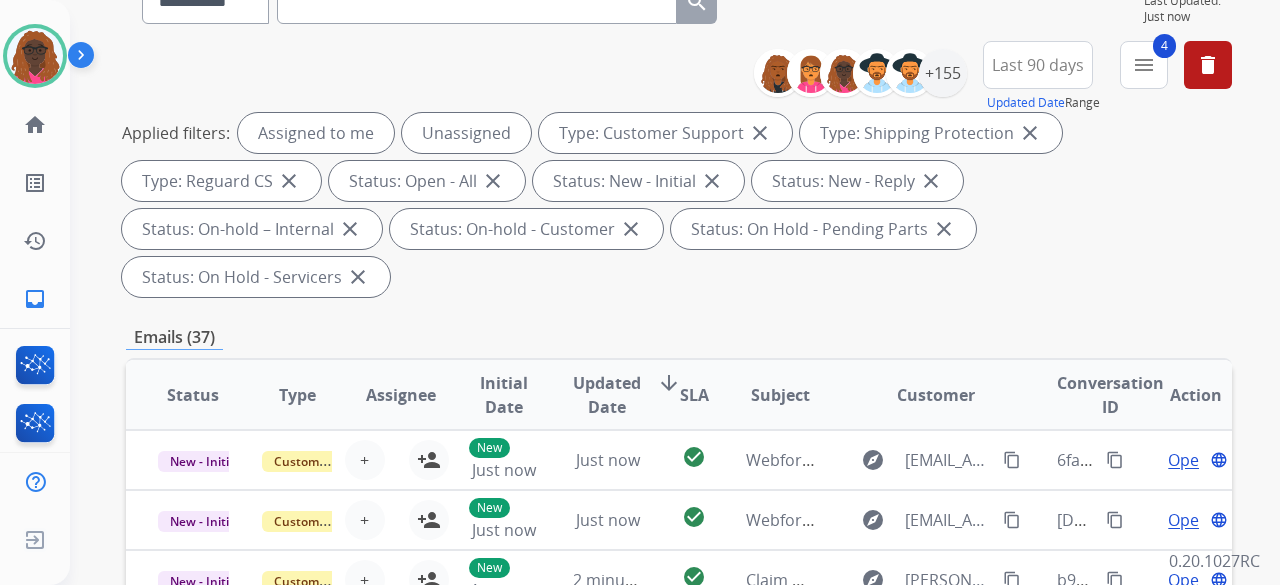 scroll, scrollTop: 200, scrollLeft: 0, axis: vertical 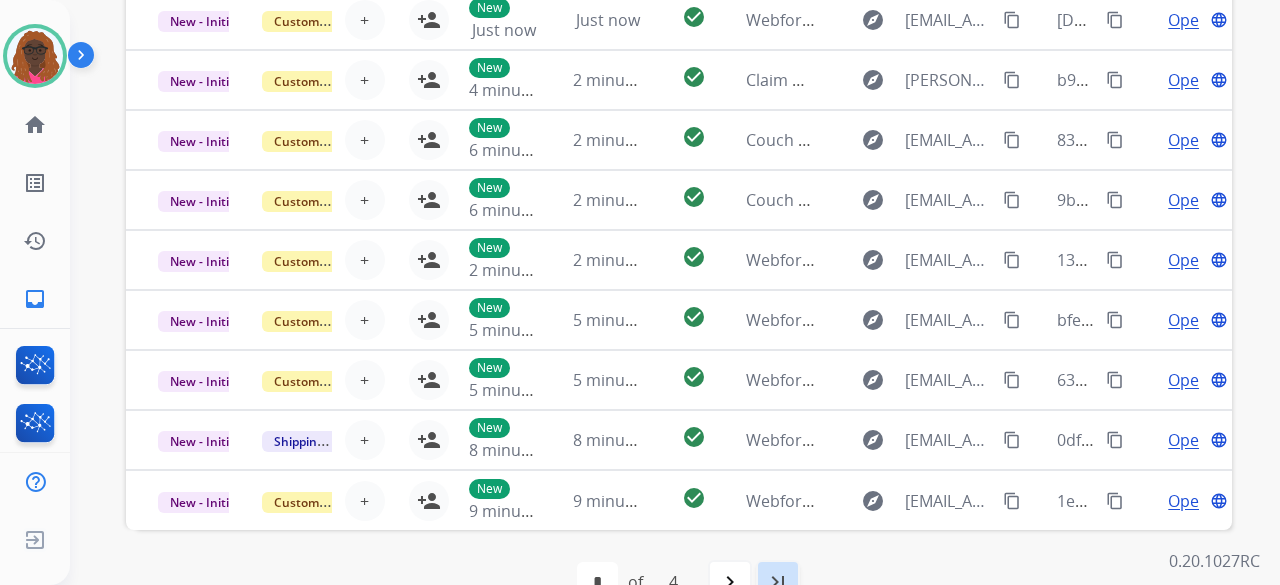 click on "last_page" at bounding box center [778, 582] 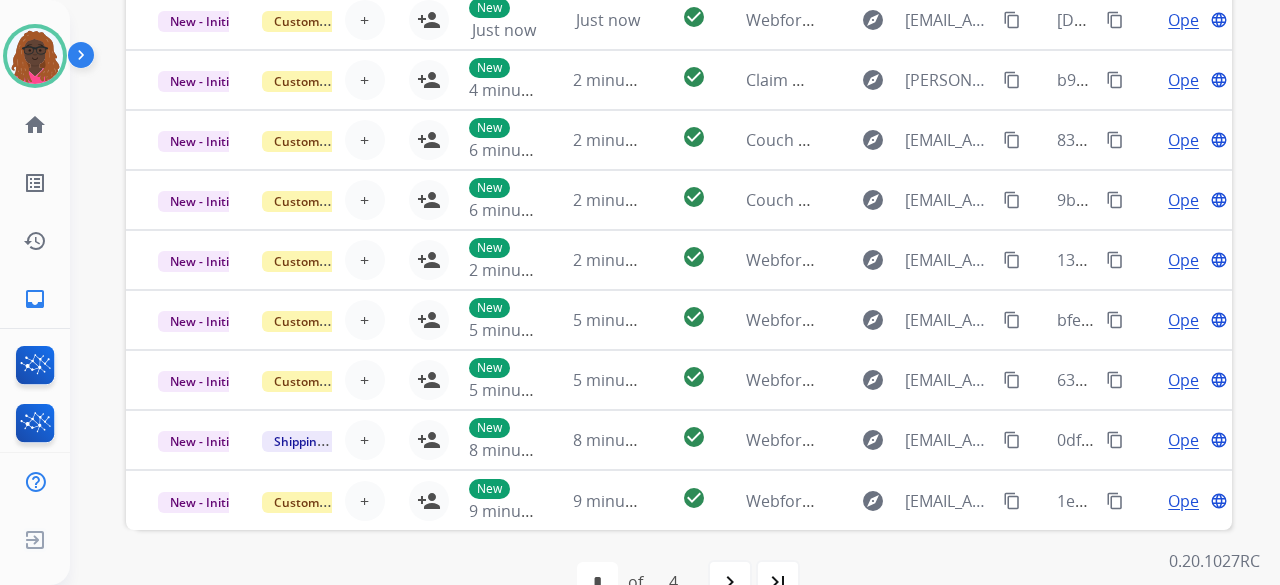 scroll, scrollTop: 0, scrollLeft: 0, axis: both 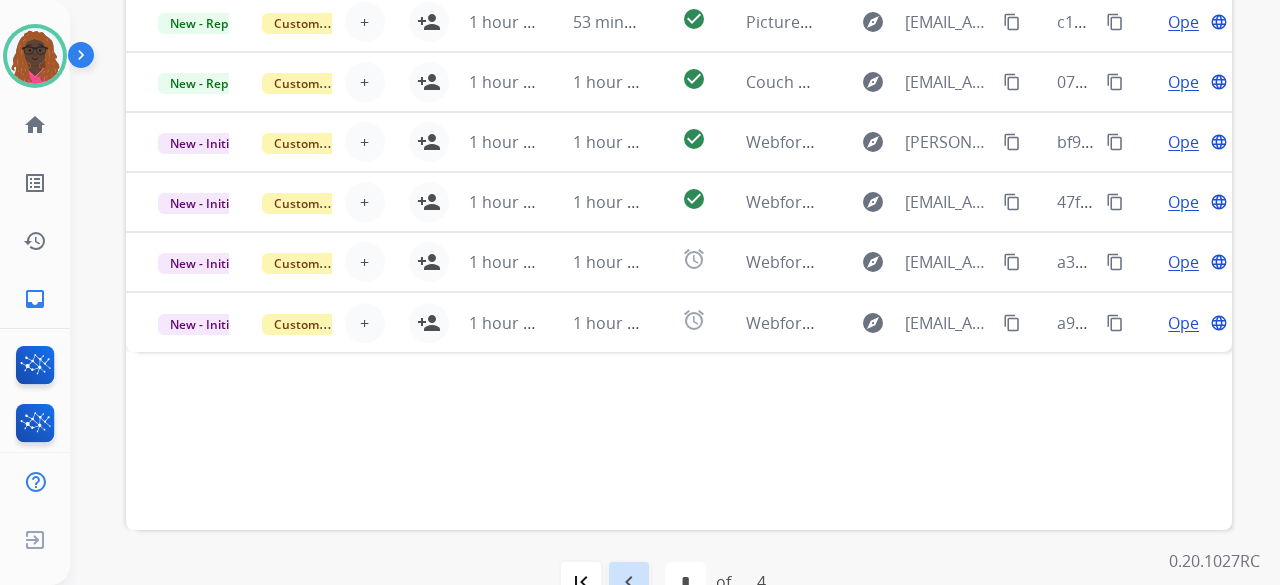 click on "navigate_before" at bounding box center (629, 582) 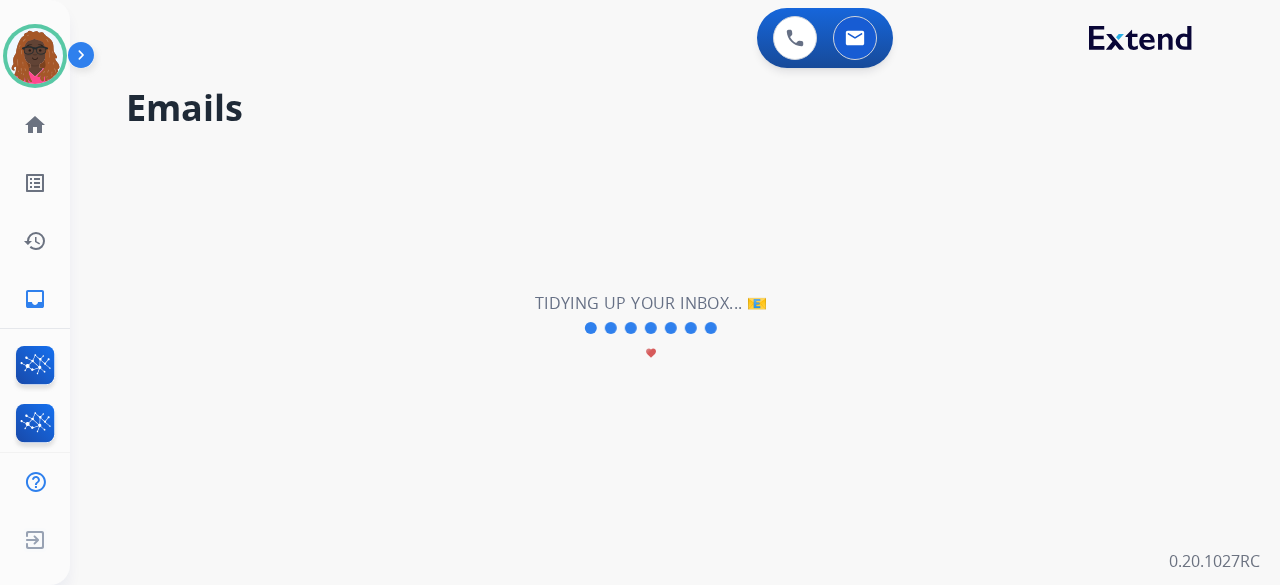 scroll, scrollTop: 0, scrollLeft: 0, axis: both 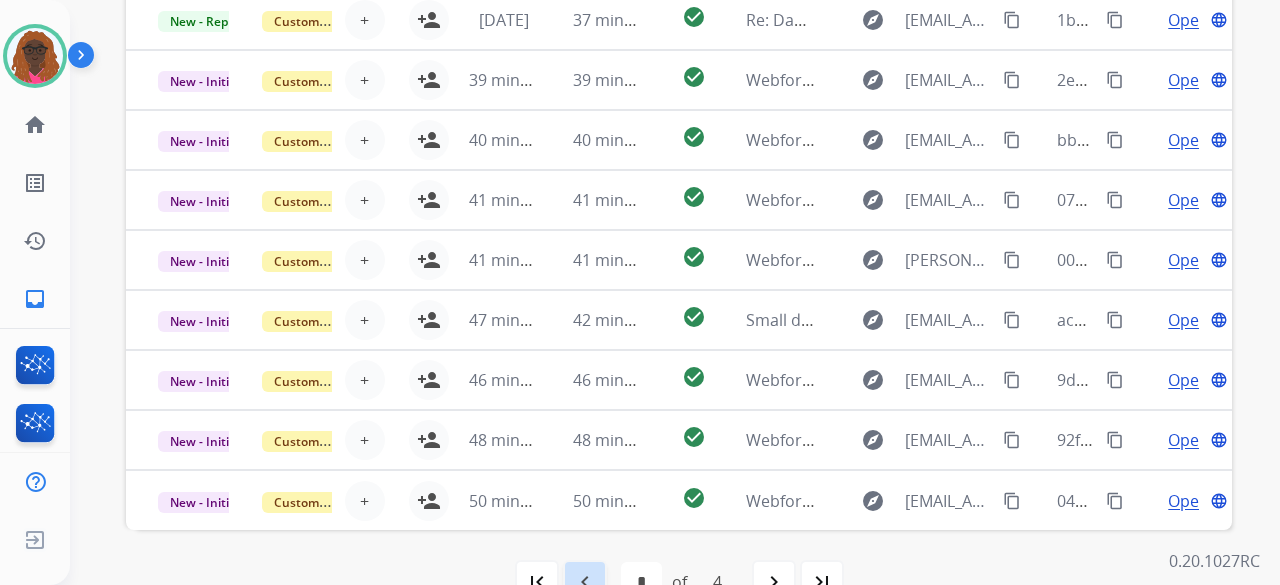click on "navigate_before" at bounding box center (585, 582) 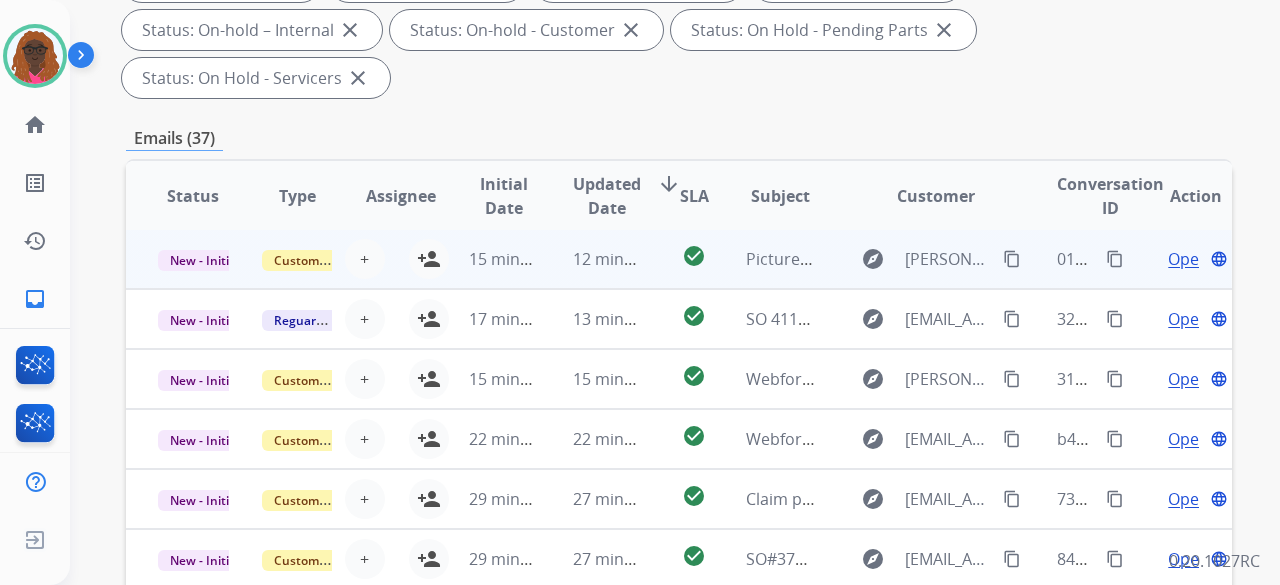 scroll, scrollTop: 196, scrollLeft: 0, axis: vertical 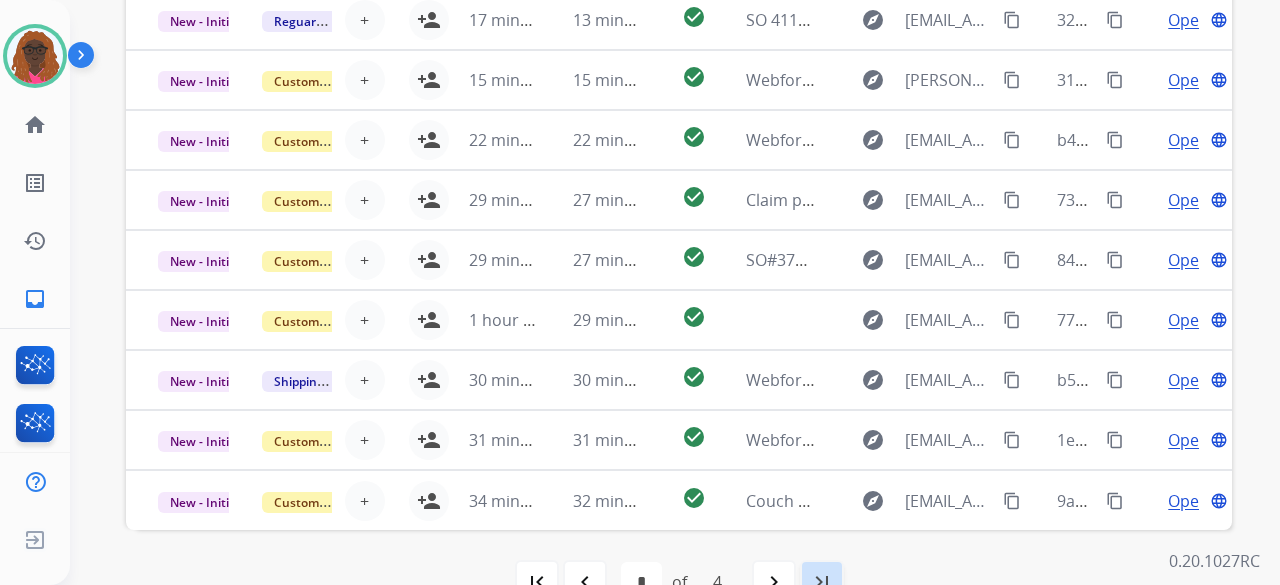 click on "last_page" at bounding box center [822, 582] 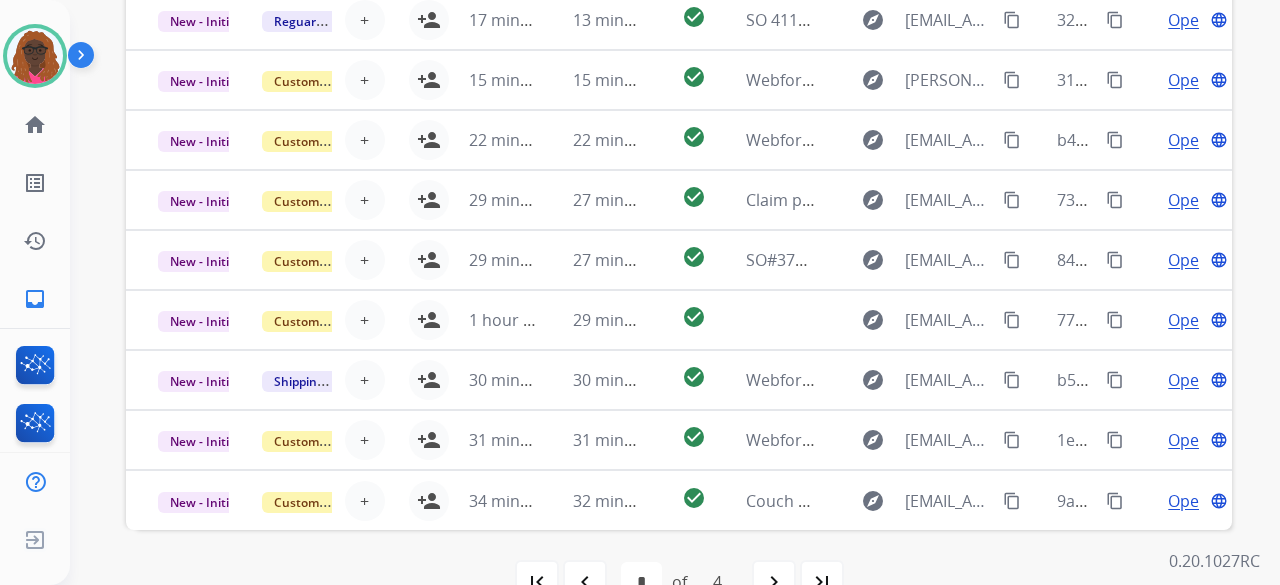 select on "*" 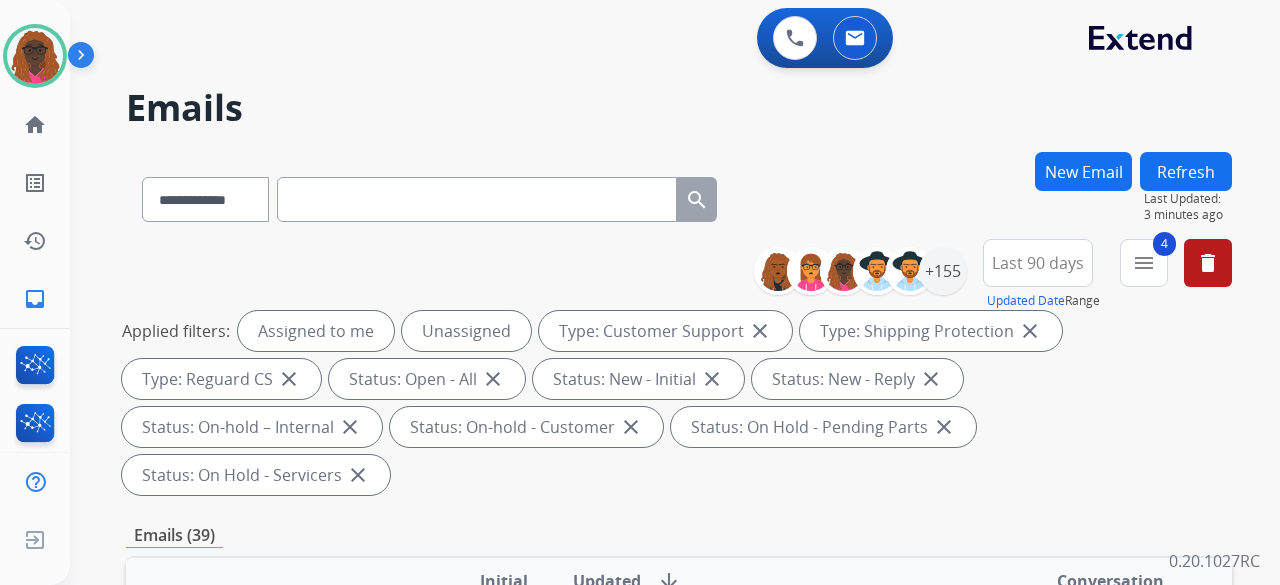 scroll, scrollTop: 0, scrollLeft: 0, axis: both 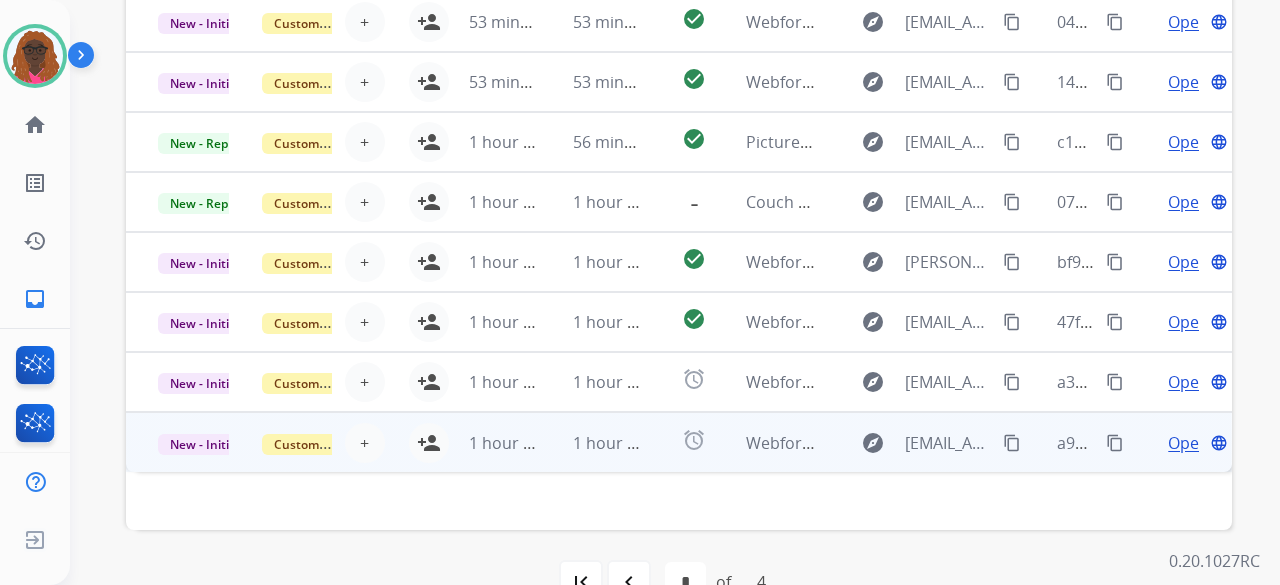 click on "Open" at bounding box center [1188, 443] 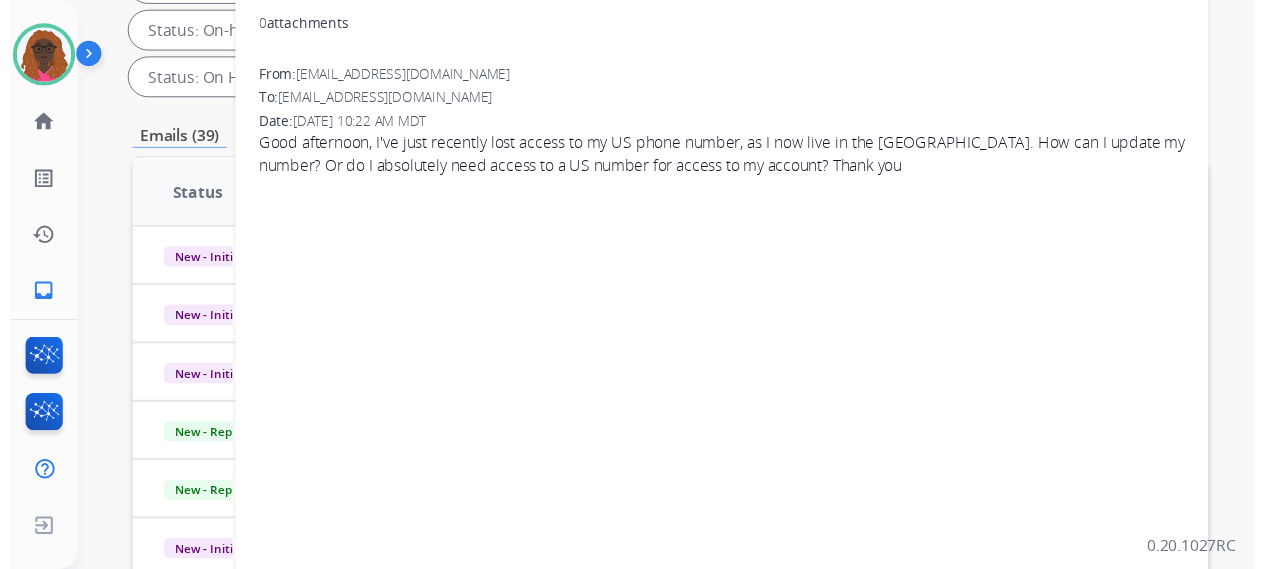 scroll, scrollTop: 96, scrollLeft: 0, axis: vertical 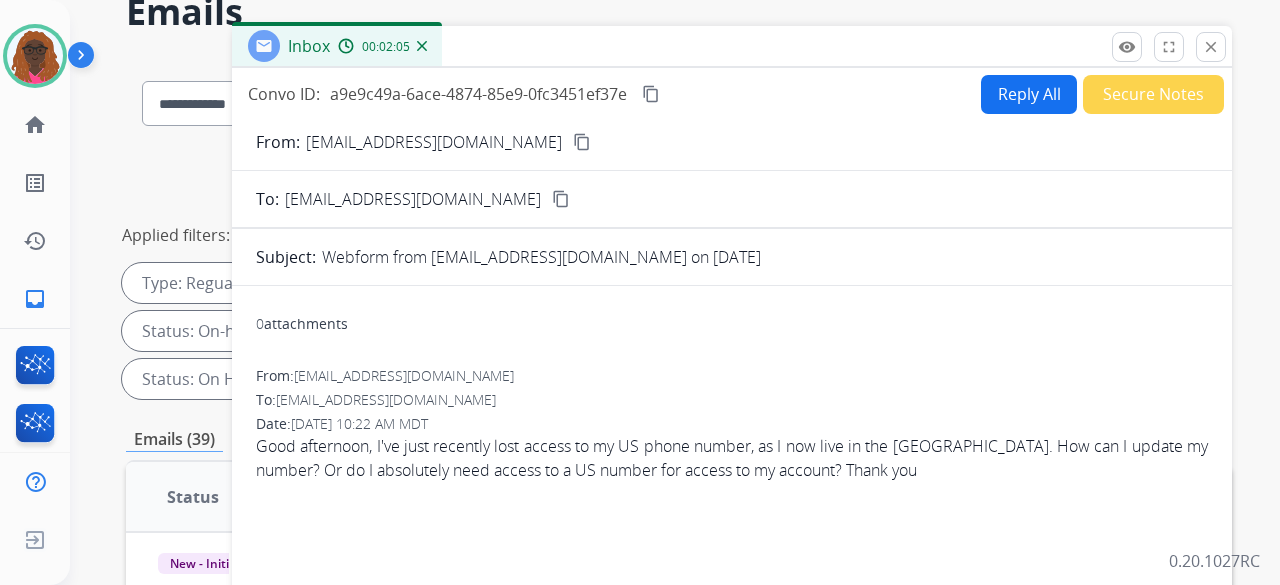 click on "Reply All" at bounding box center [1029, 94] 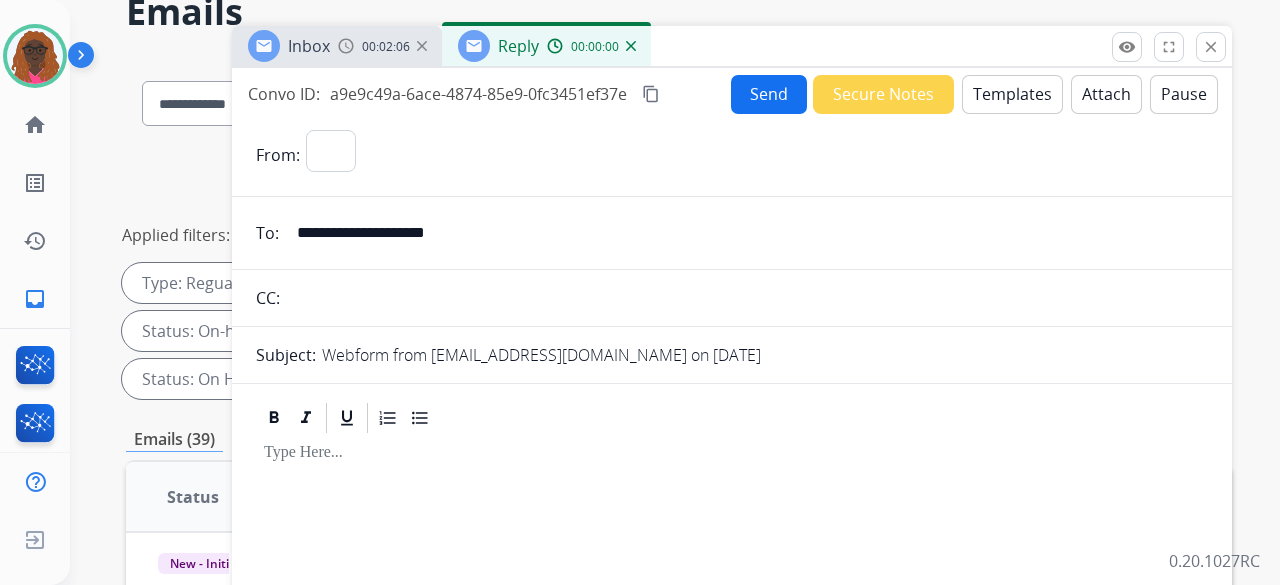 select on "**********" 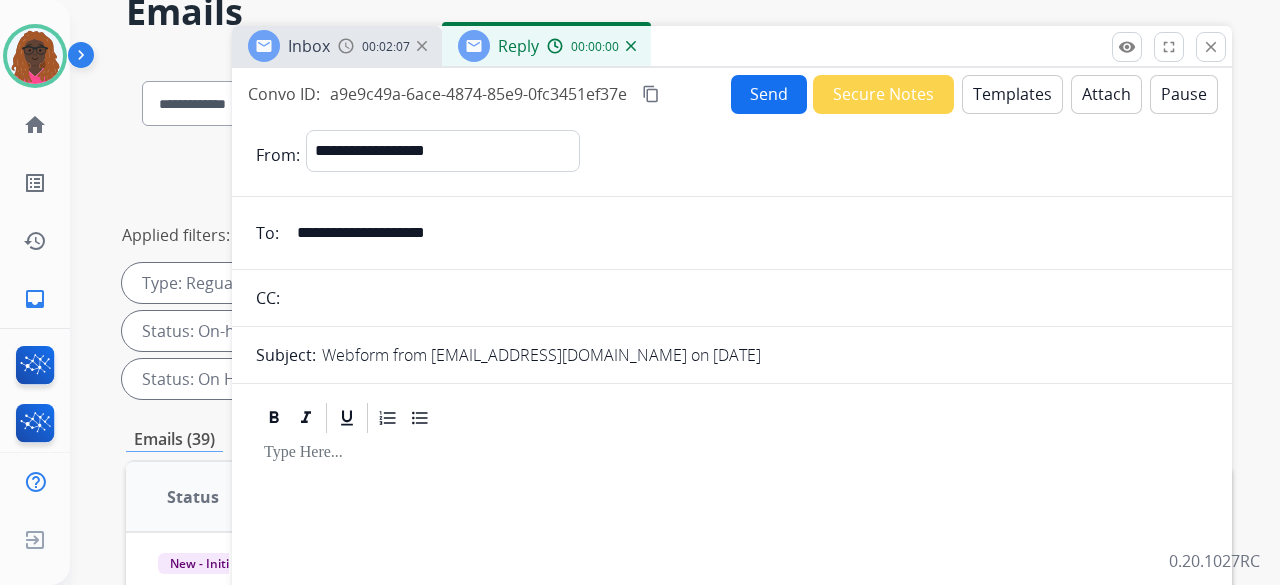 click on "Templates" at bounding box center (1012, 94) 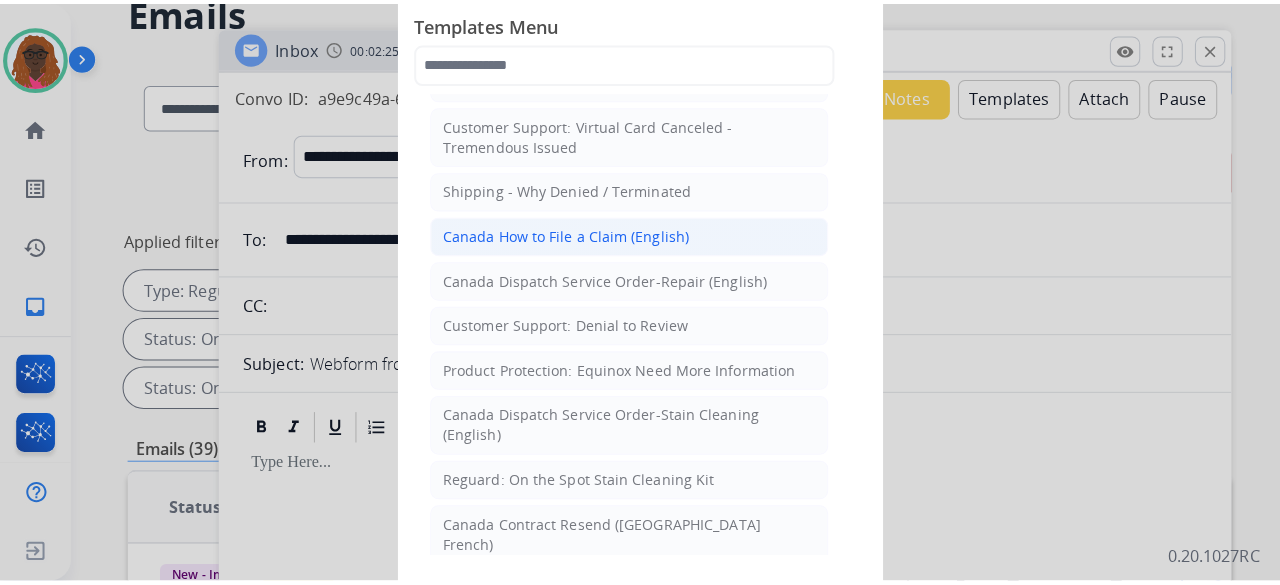 scroll, scrollTop: 1300, scrollLeft: 0, axis: vertical 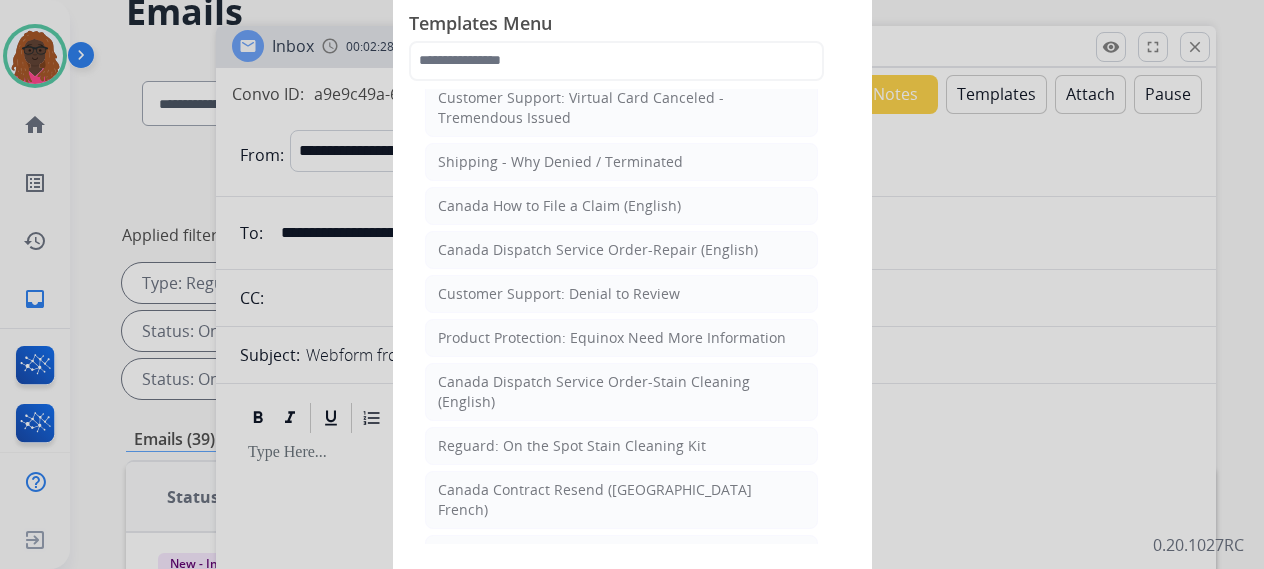 click 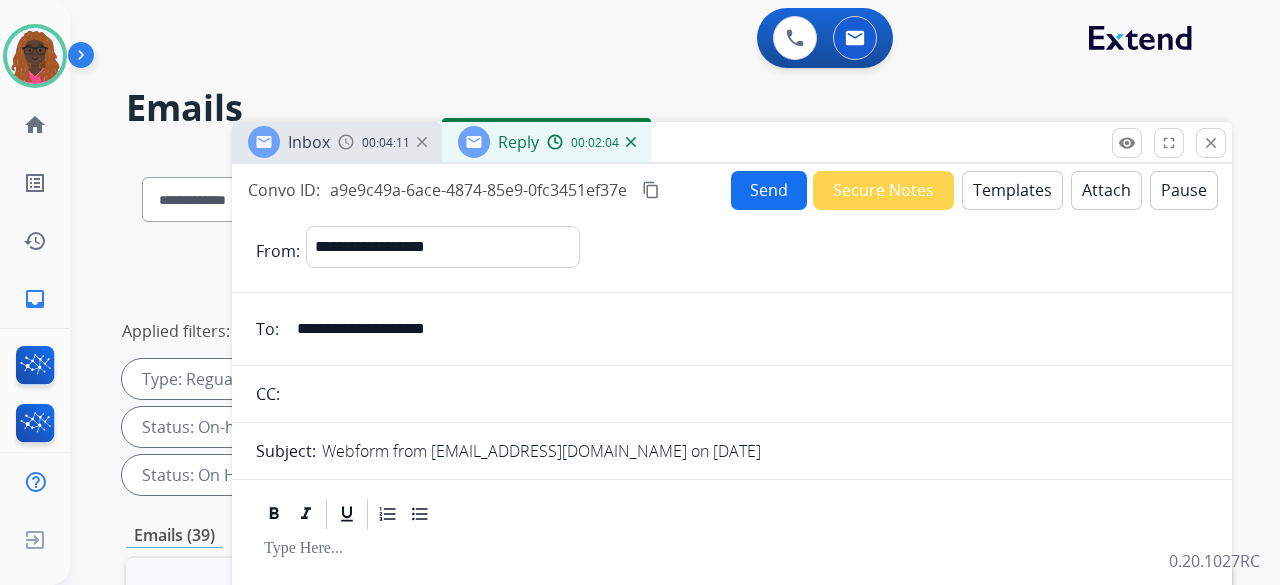 scroll, scrollTop: 100, scrollLeft: 0, axis: vertical 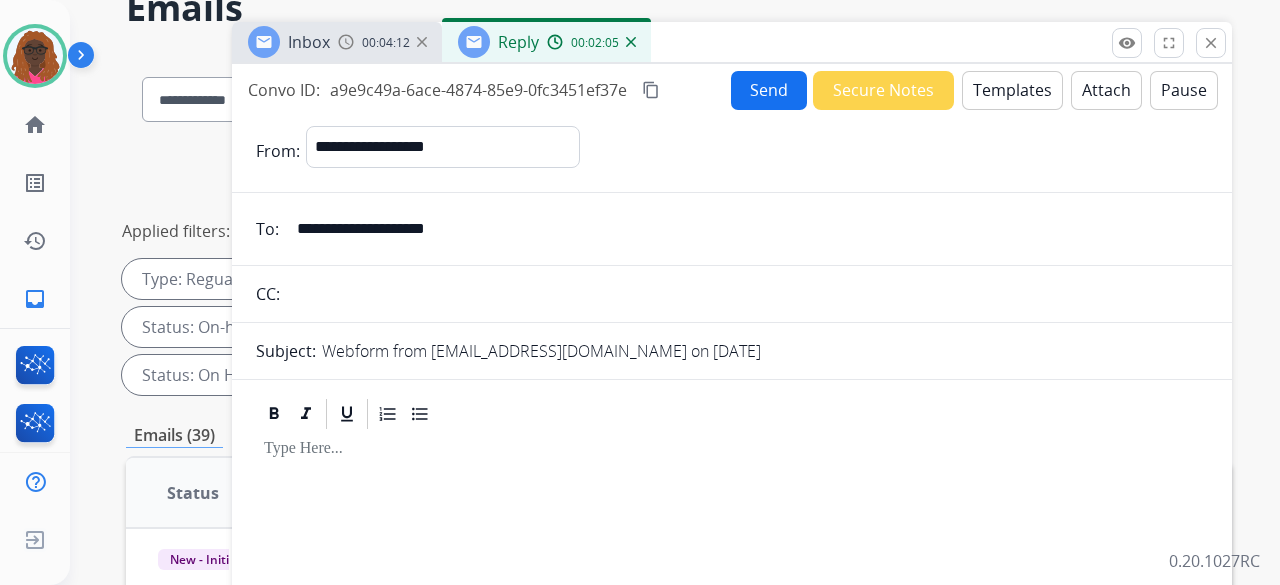 click on "Templates" at bounding box center [1012, 90] 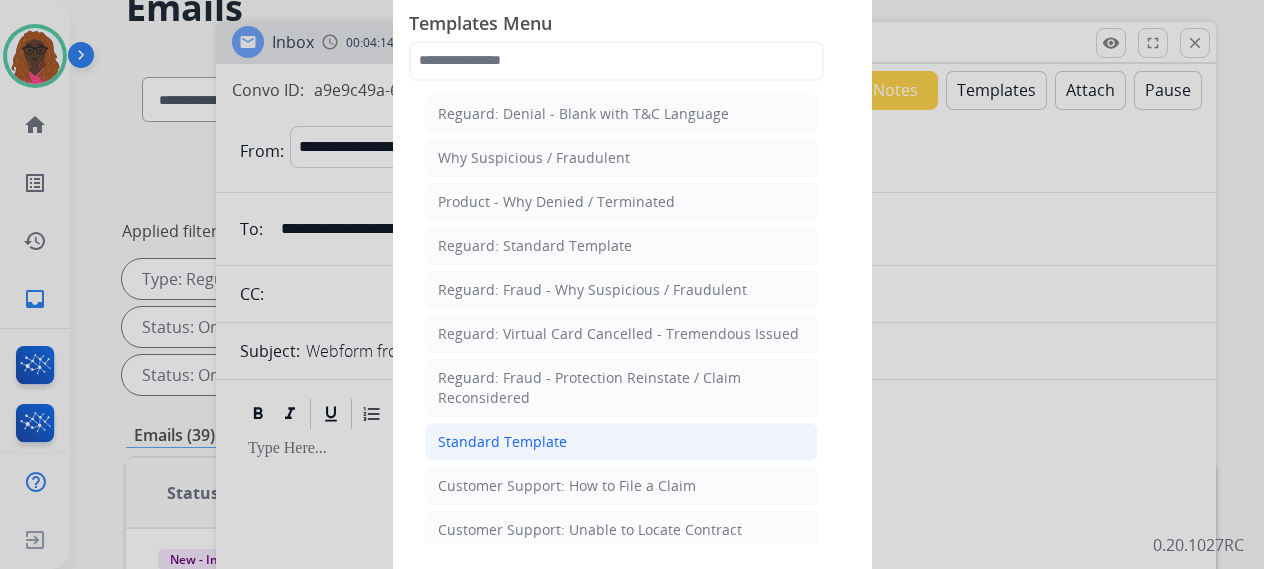 click on "Standard Template" 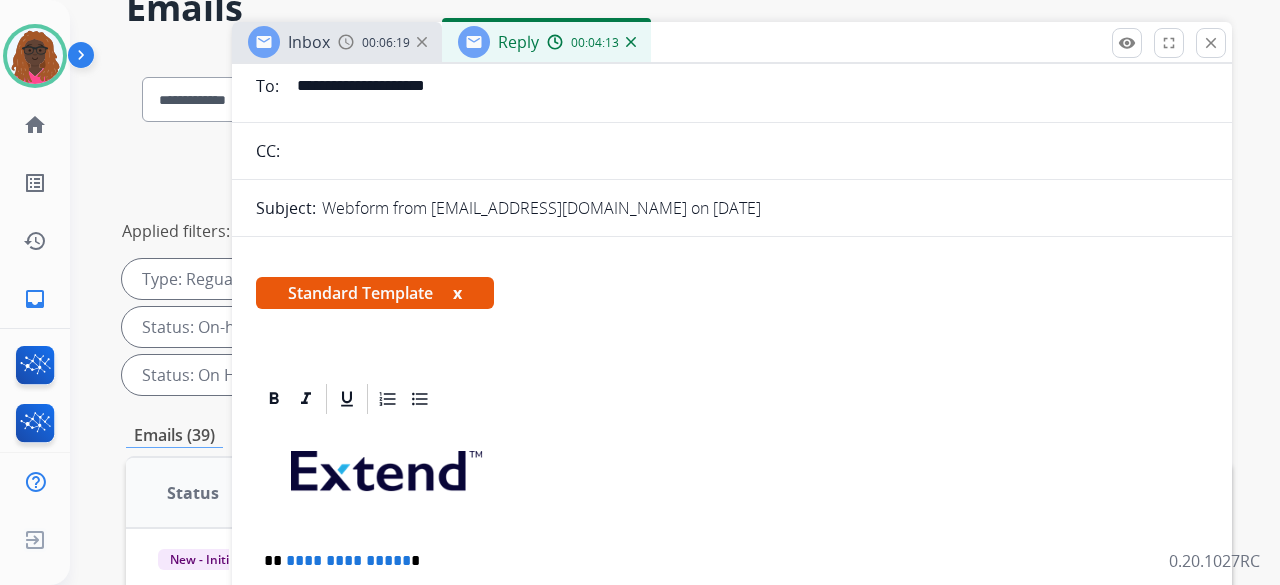 scroll, scrollTop: 100, scrollLeft: 0, axis: vertical 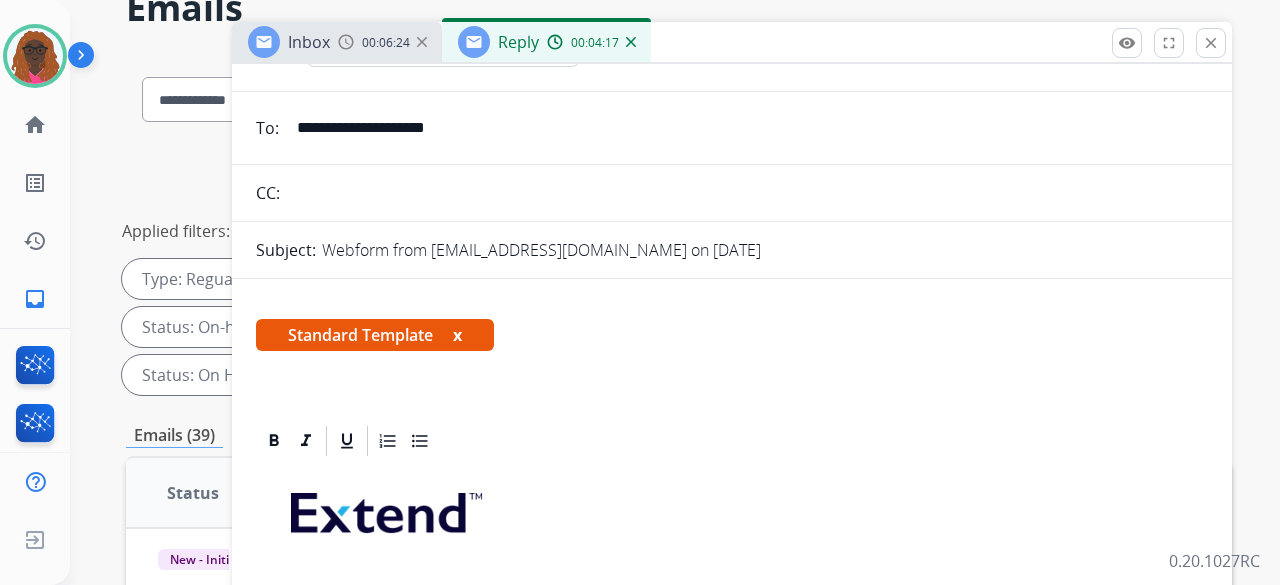 drag, startPoint x: 480, startPoint y: 127, endPoint x: 306, endPoint y: 127, distance: 174 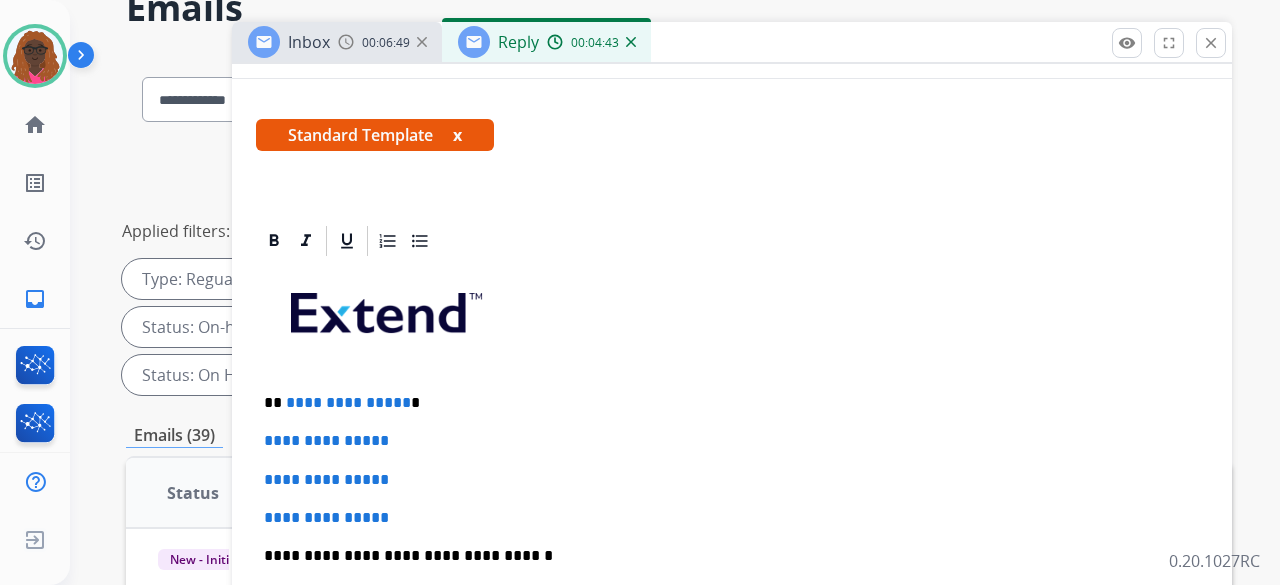 scroll, scrollTop: 400, scrollLeft: 0, axis: vertical 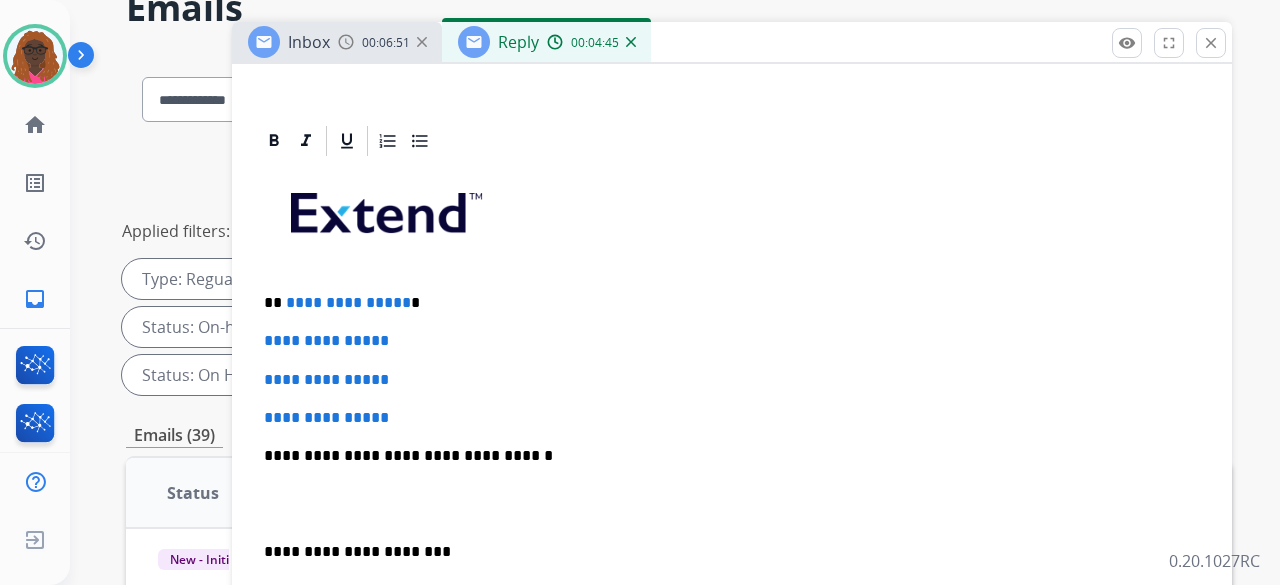 click on "**********" at bounding box center [724, 303] 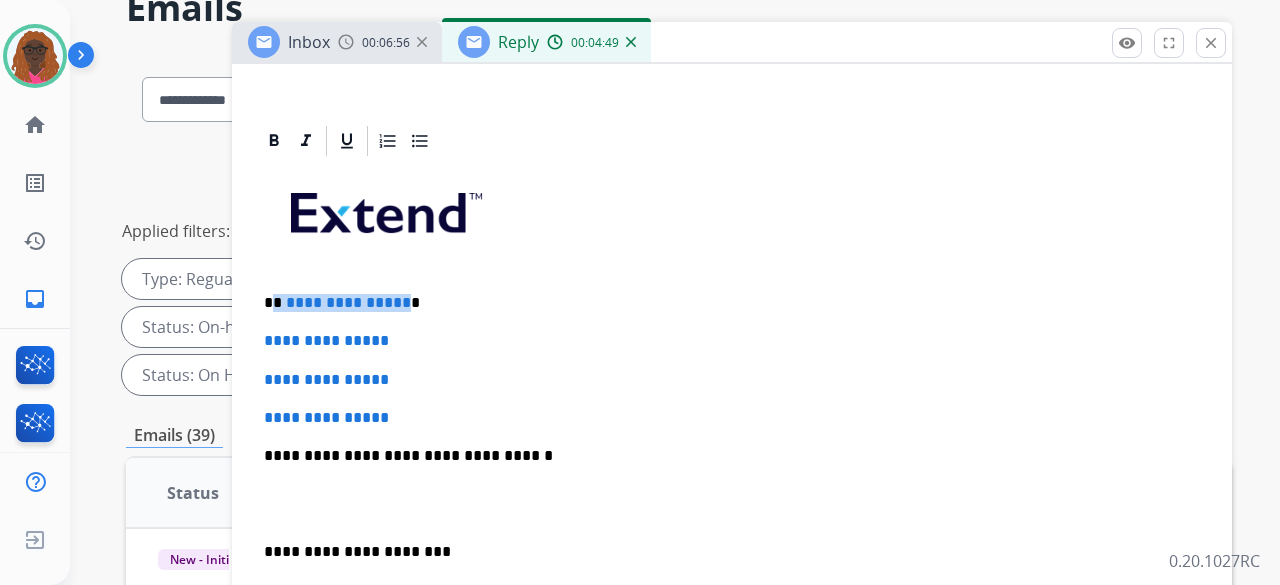 drag, startPoint x: 398, startPoint y: 303, endPoint x: 276, endPoint y: 299, distance: 122.06556 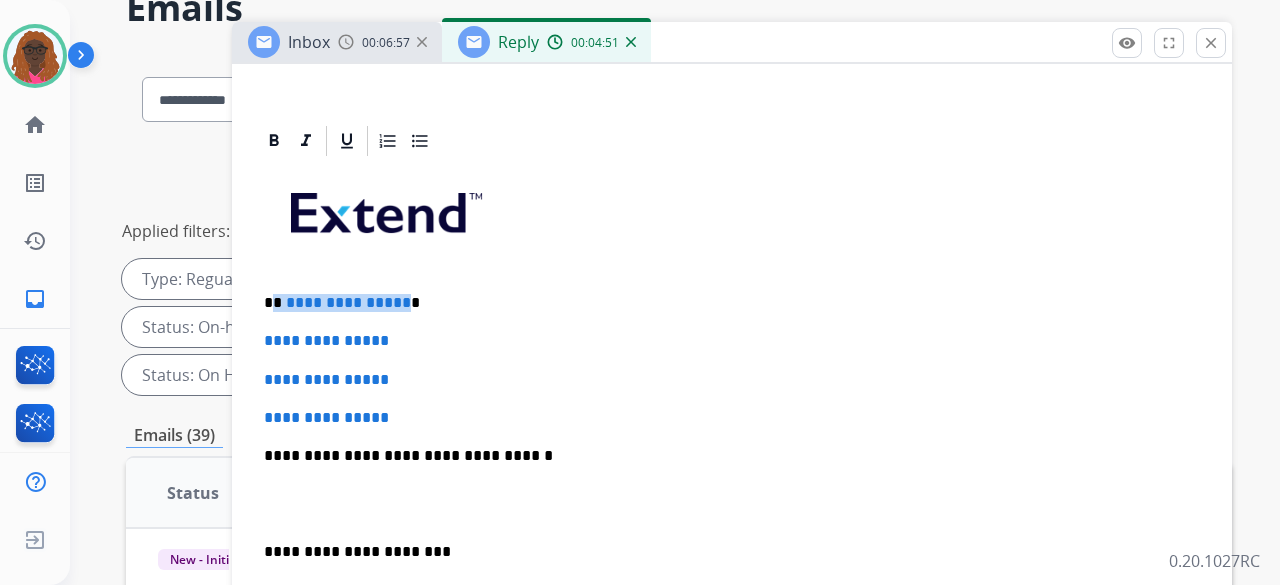 type 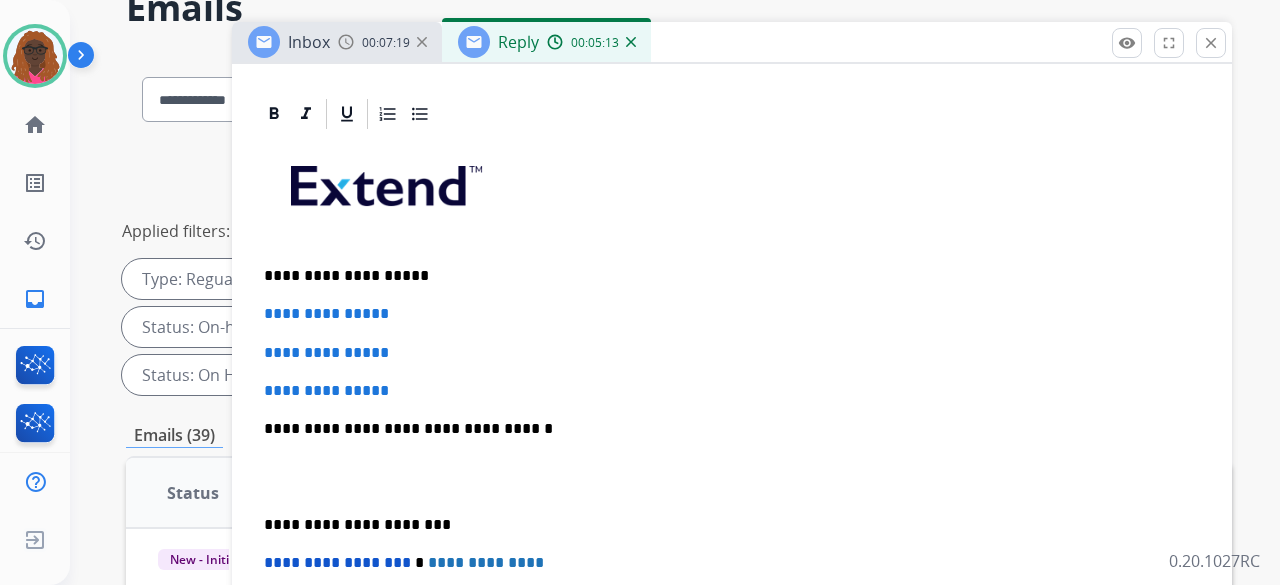 scroll, scrollTop: 460, scrollLeft: 0, axis: vertical 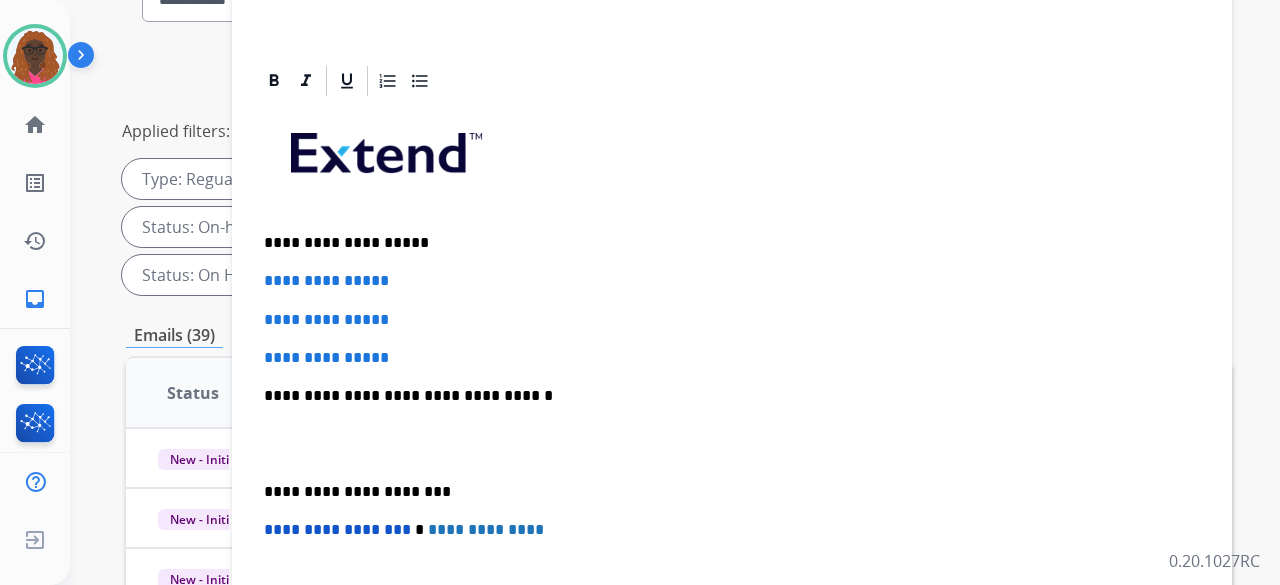 click on "**********" at bounding box center (326, 280) 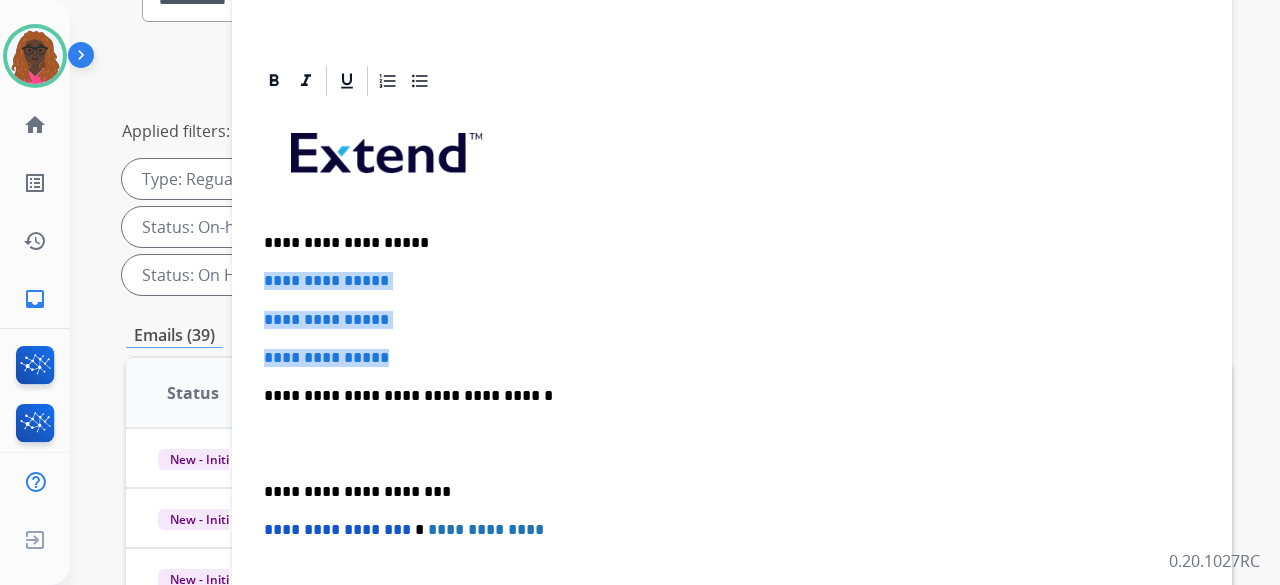 drag, startPoint x: 260, startPoint y: 276, endPoint x: 405, endPoint y: 341, distance: 158.90248 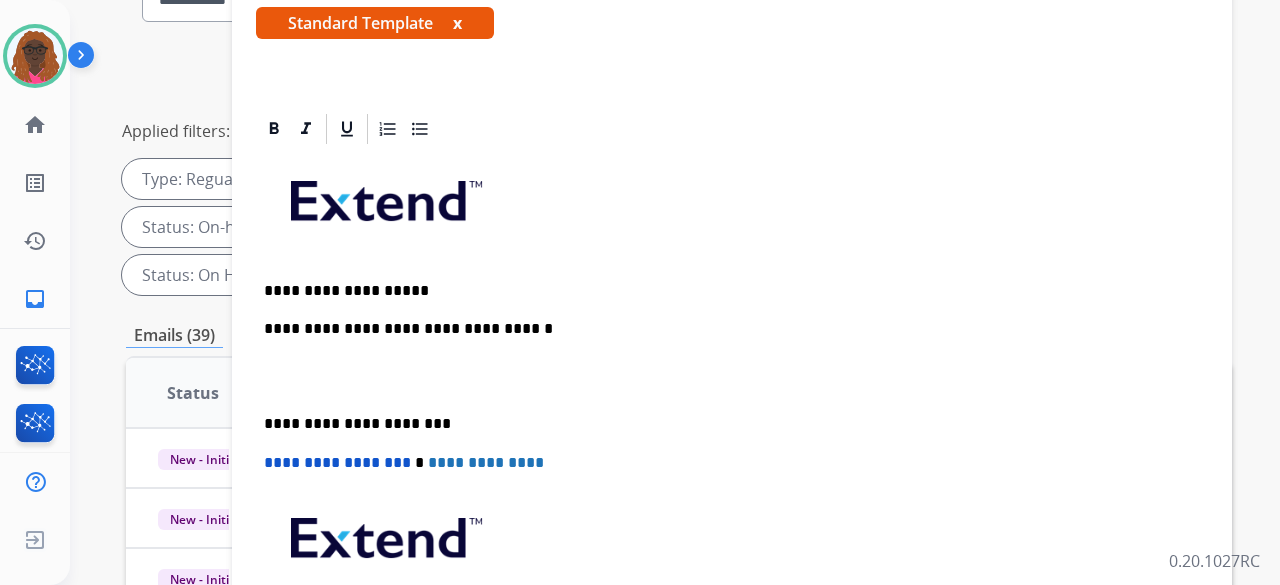 scroll, scrollTop: 346, scrollLeft: 0, axis: vertical 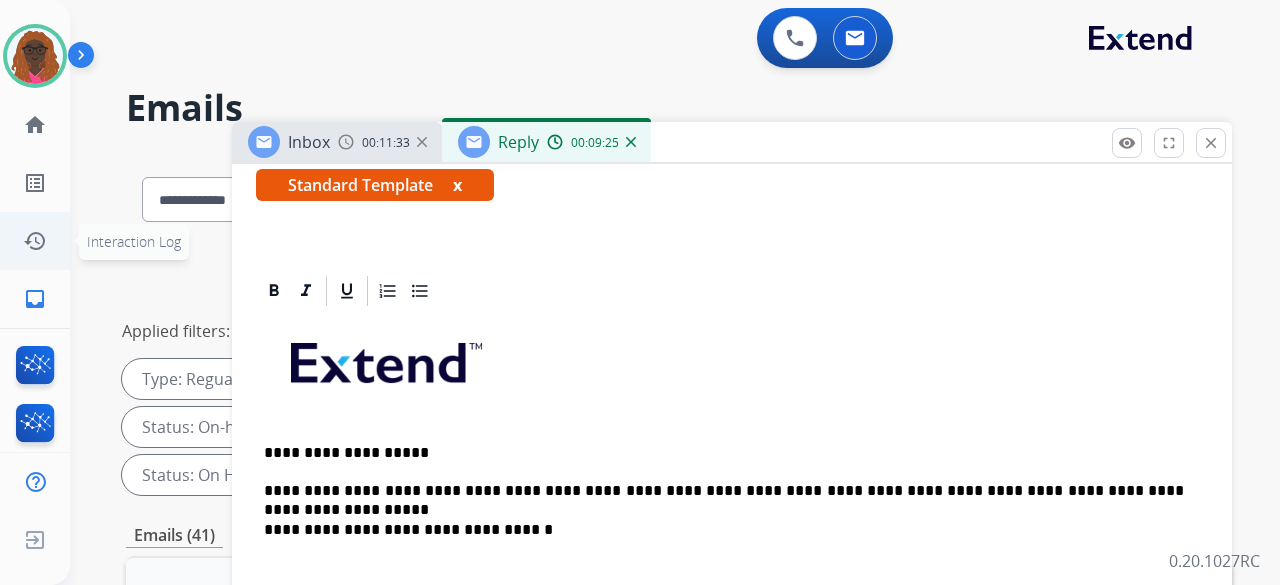 click on "history  Interaction Log  Interaction Log" 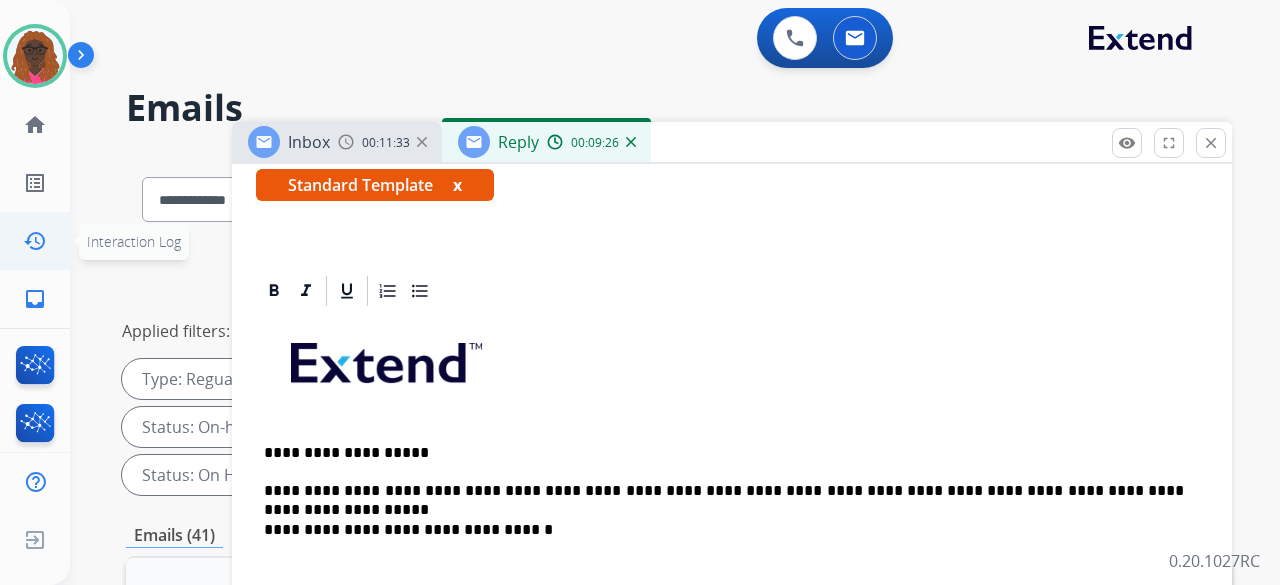 click on "history  Interaction Log  Interaction Log" 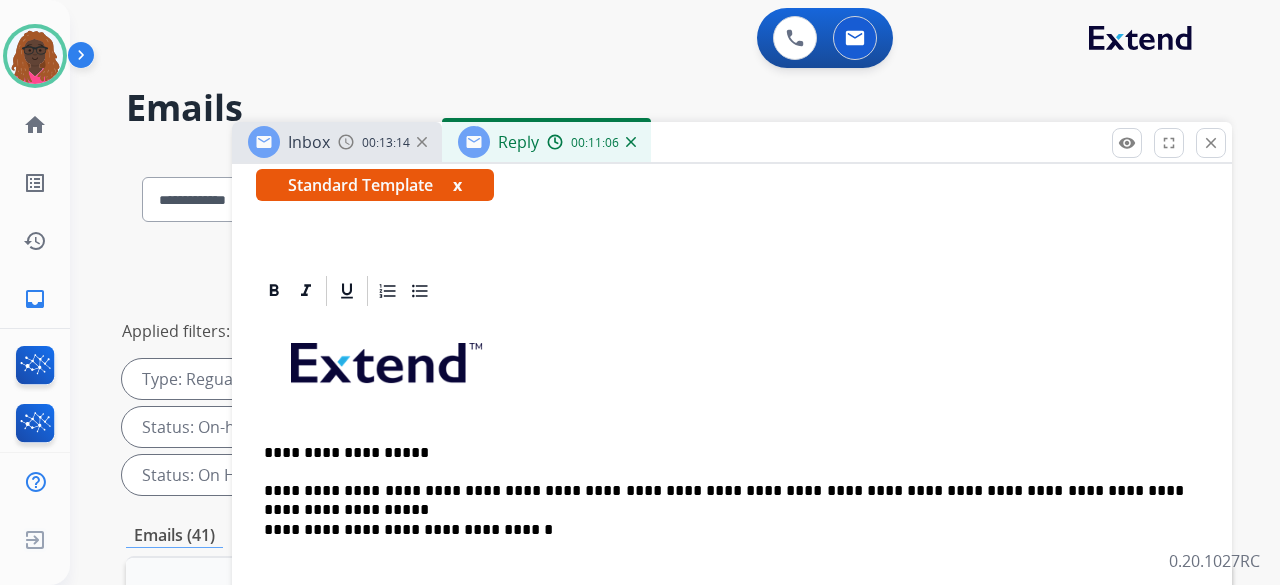 scroll, scrollTop: 384, scrollLeft: 0, axis: vertical 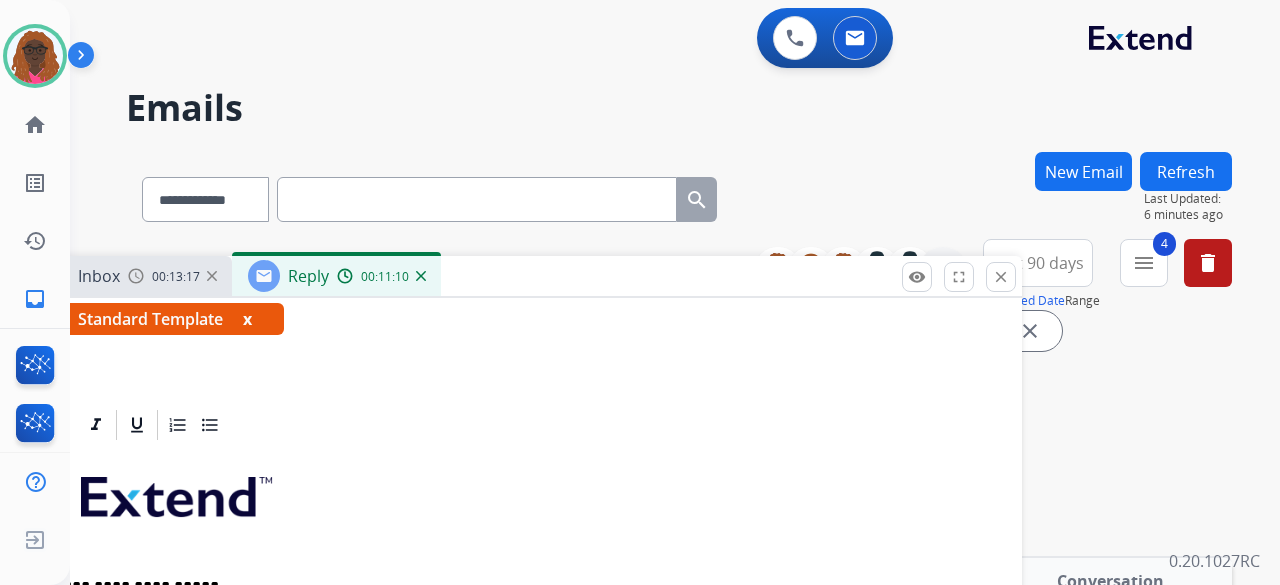 drag, startPoint x: 842, startPoint y: 126, endPoint x: 632, endPoint y: 260, distance: 249.11041 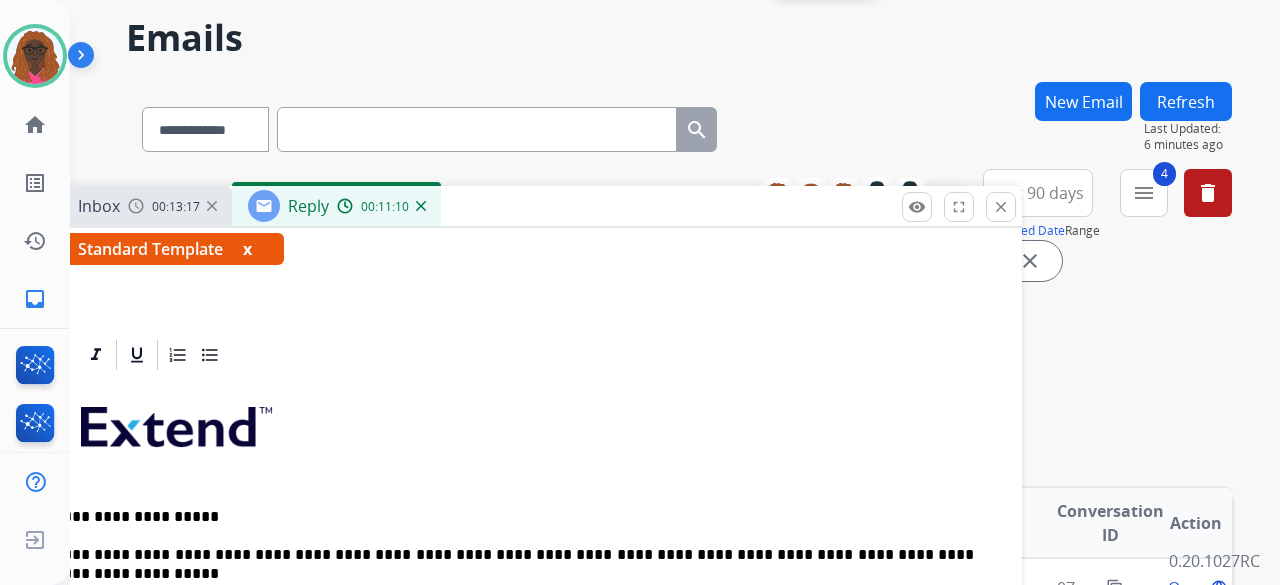 scroll, scrollTop: 100, scrollLeft: 0, axis: vertical 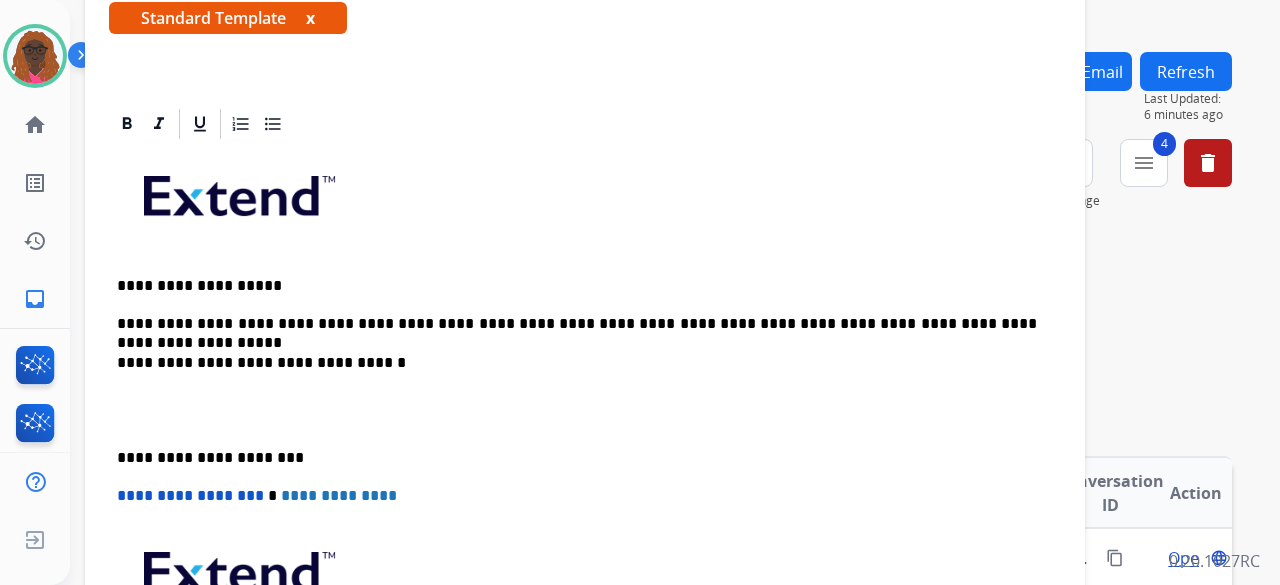 drag, startPoint x: 674, startPoint y: 166, endPoint x: 737, endPoint y: -35, distance: 210.64188 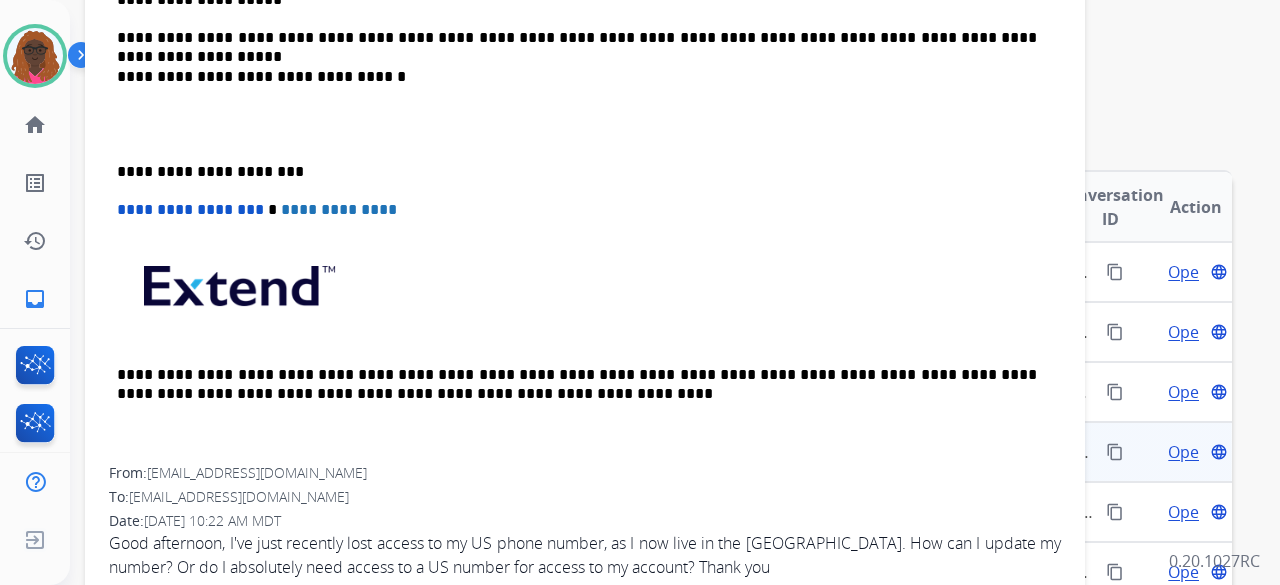 scroll, scrollTop: 400, scrollLeft: 0, axis: vertical 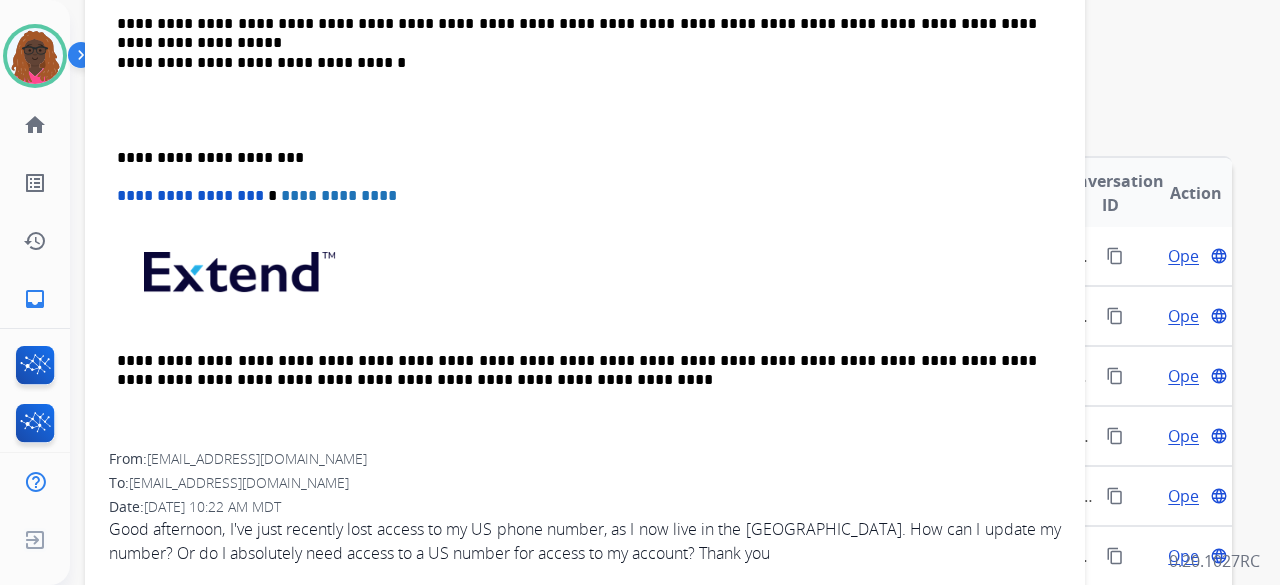 drag, startPoint x: 844, startPoint y: 130, endPoint x: 843, endPoint y: 149, distance: 19.026299 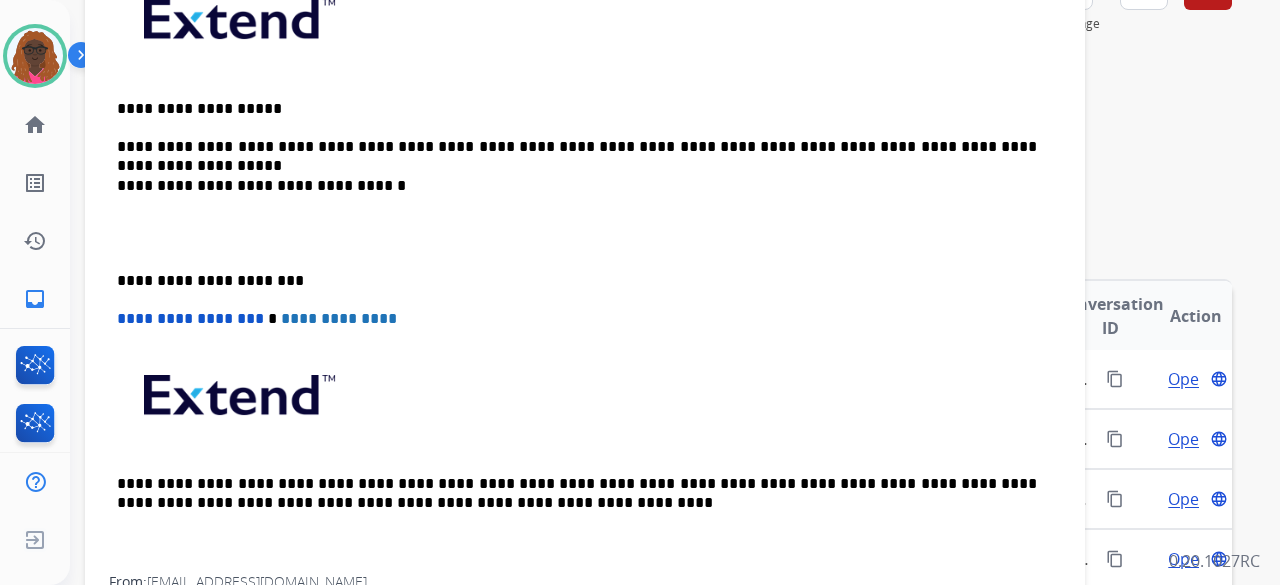 scroll, scrollTop: 100, scrollLeft: 0, axis: vertical 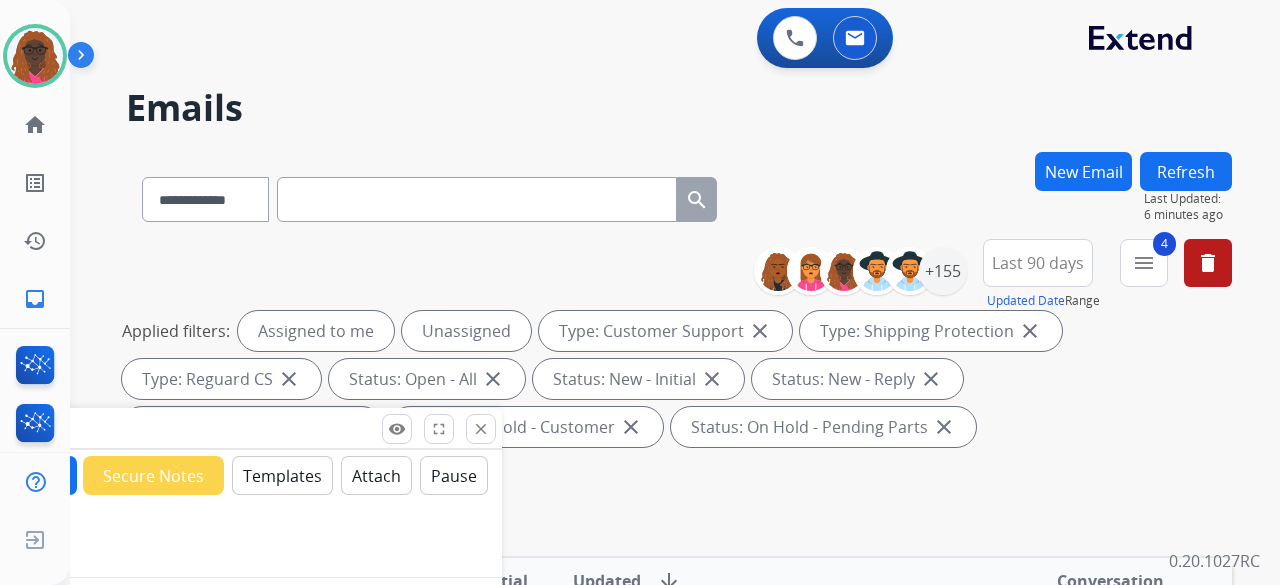 drag, startPoint x: 853, startPoint y: 69, endPoint x: 299, endPoint y: 407, distance: 648.9684 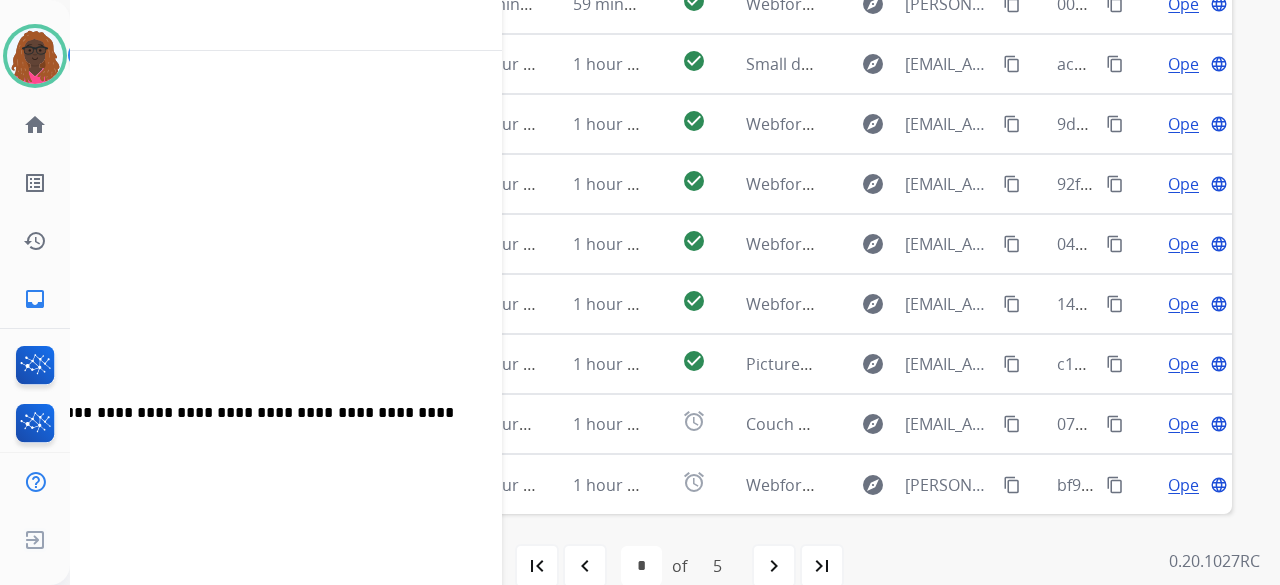scroll, scrollTop: 724, scrollLeft: 0, axis: vertical 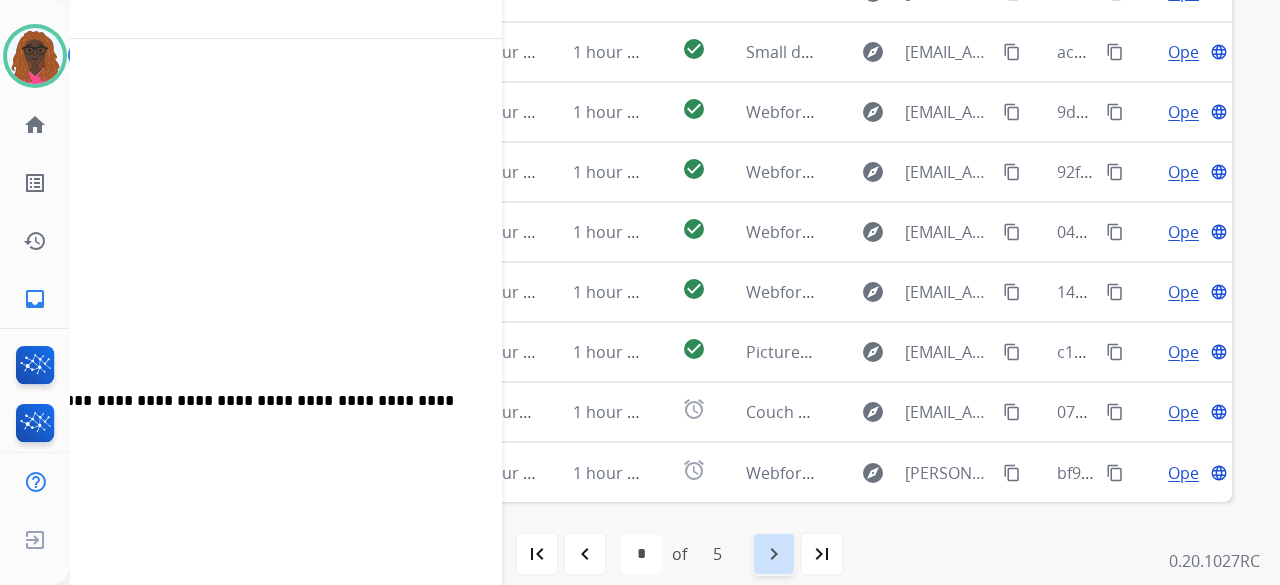 click on "navigate_next" at bounding box center [774, 554] 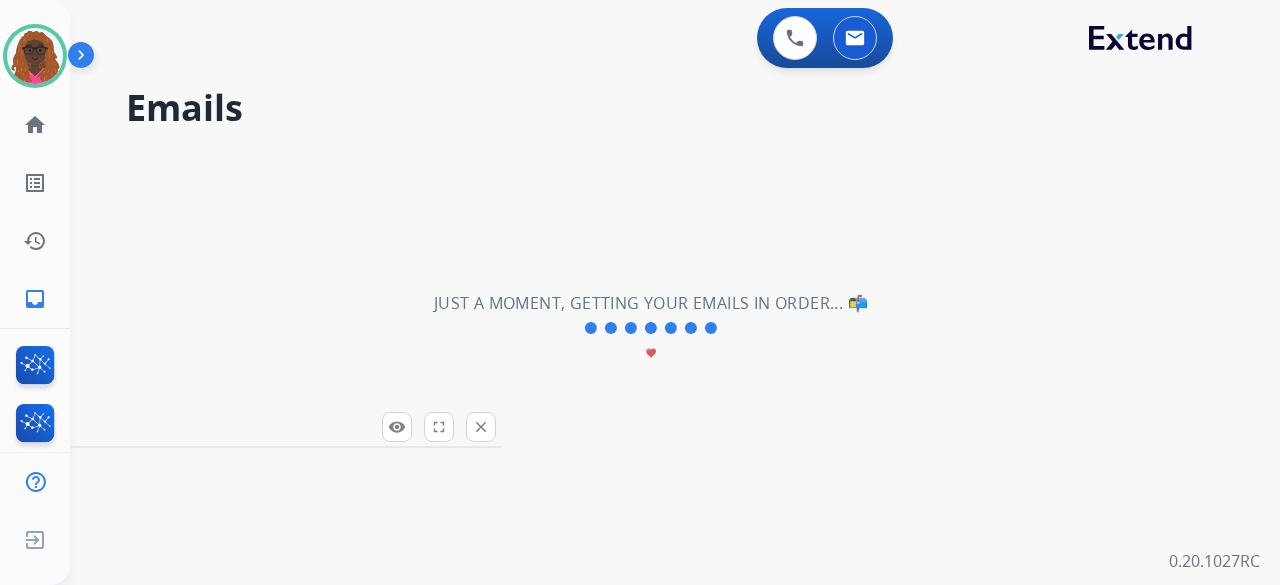 scroll, scrollTop: 0, scrollLeft: 0, axis: both 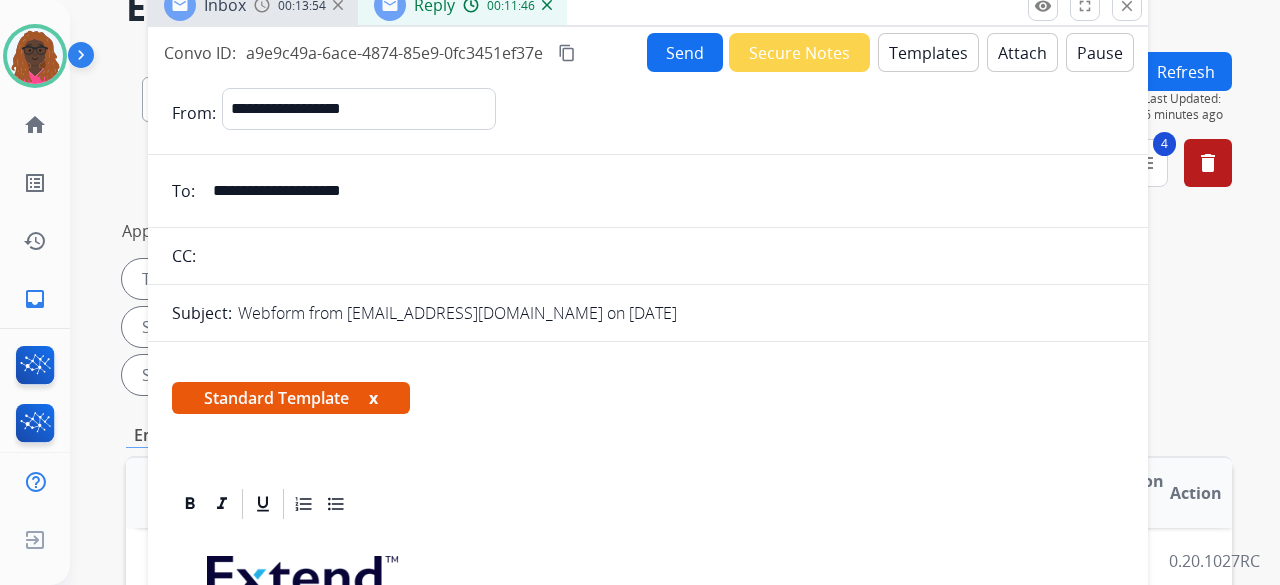 drag, startPoint x: 182, startPoint y: 333, endPoint x: 828, endPoint y: 12, distance: 721.3577 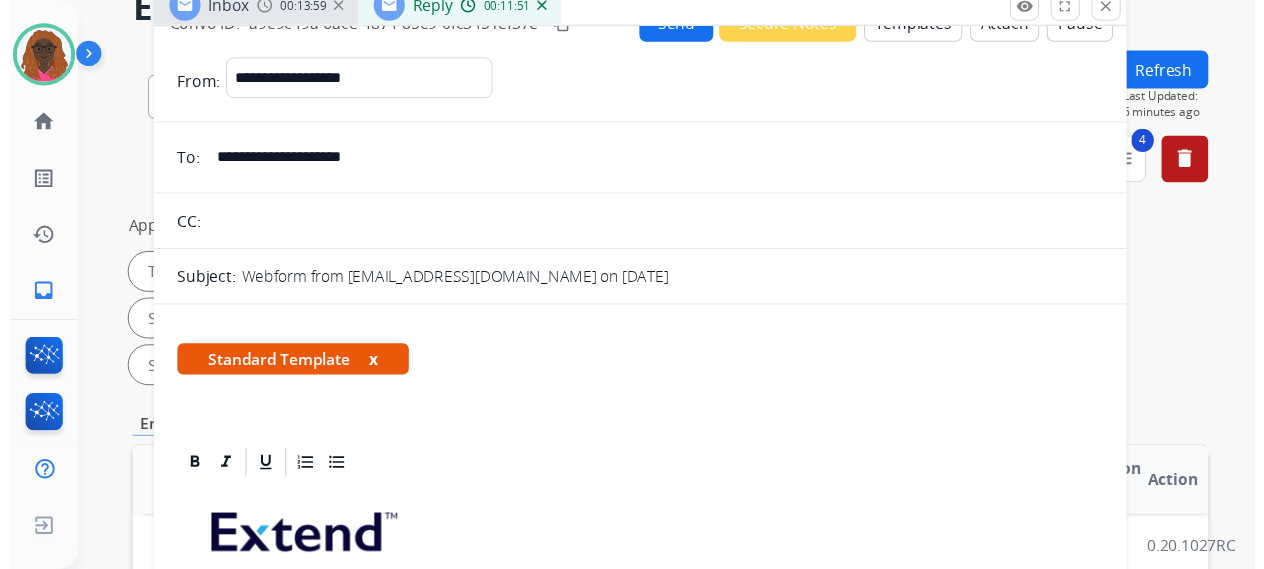 scroll, scrollTop: 0, scrollLeft: 0, axis: both 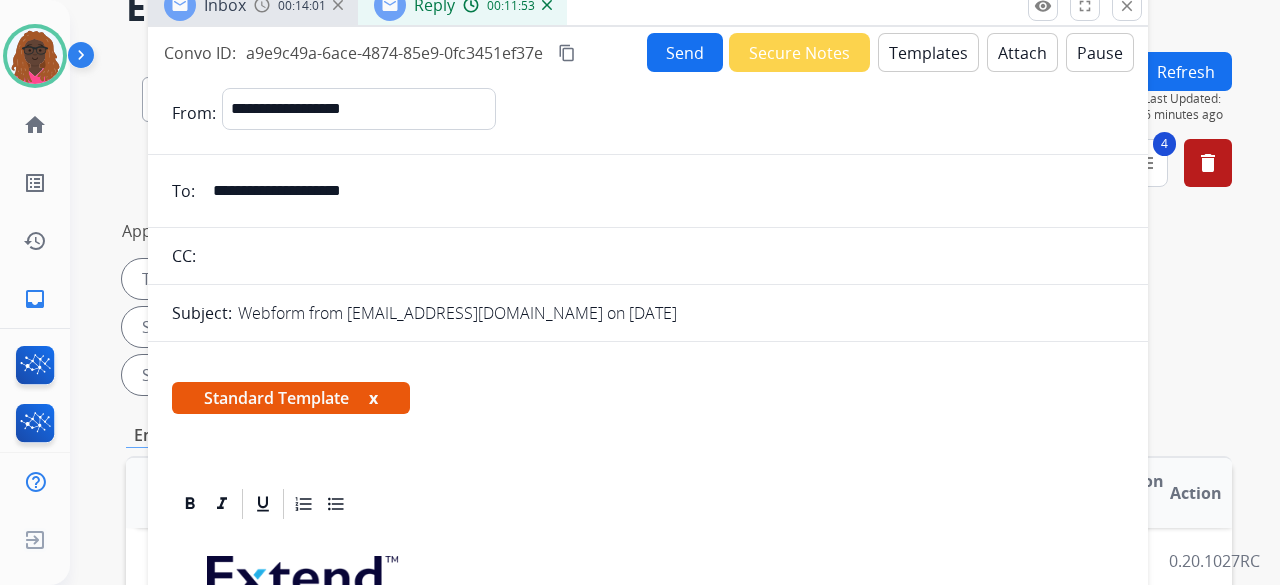 click on "Send" at bounding box center (685, 52) 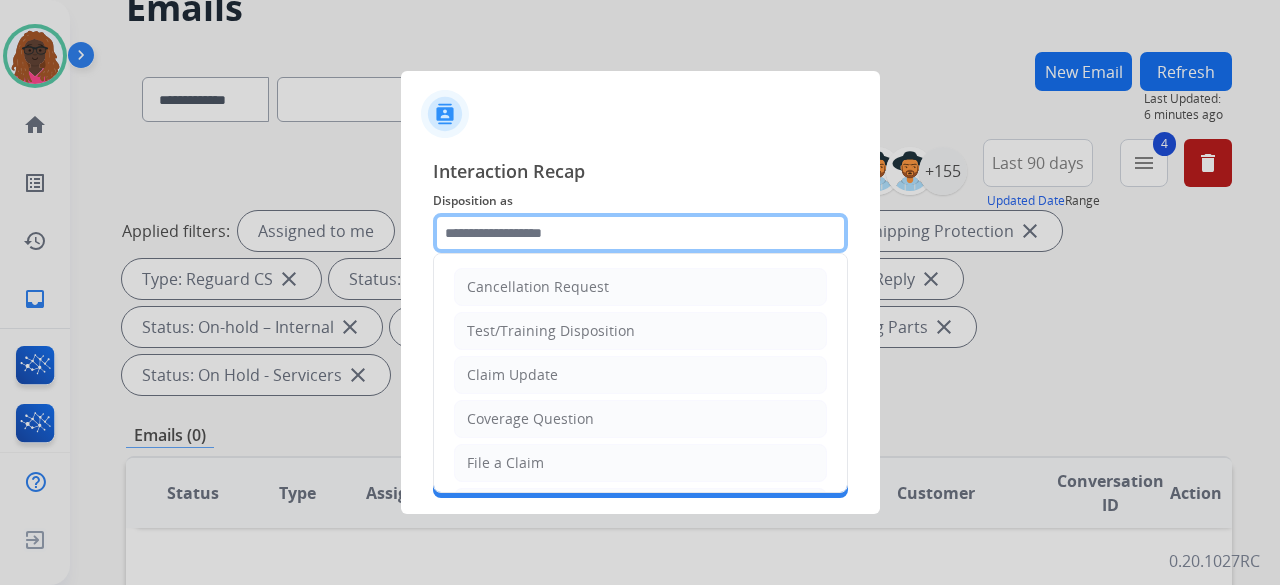 click 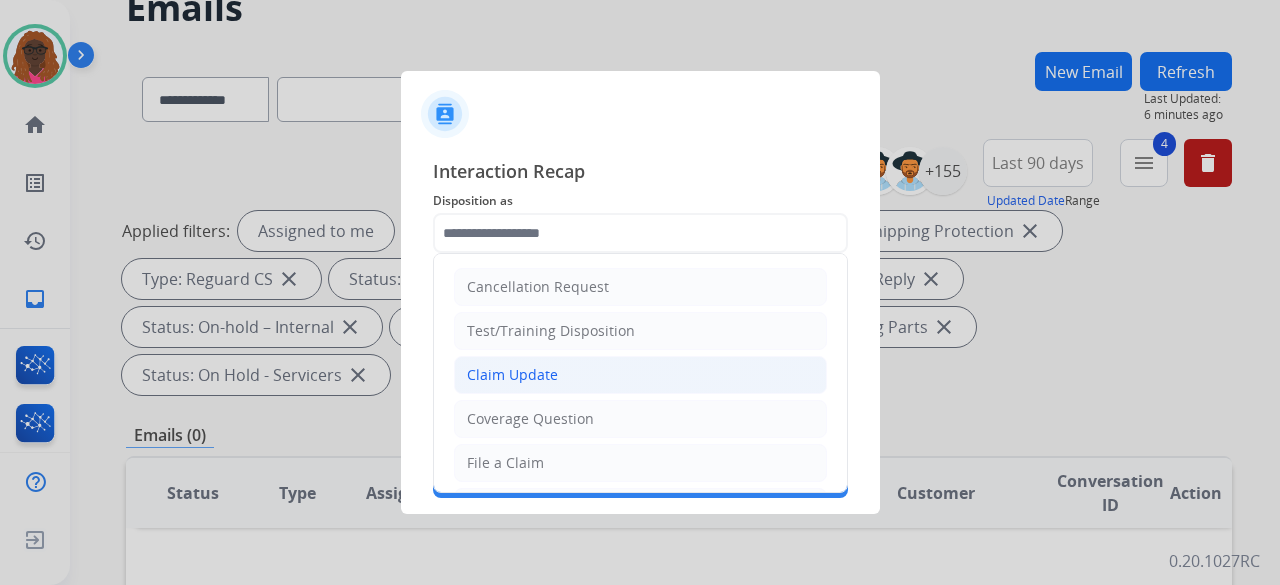 click on "Claim Update" 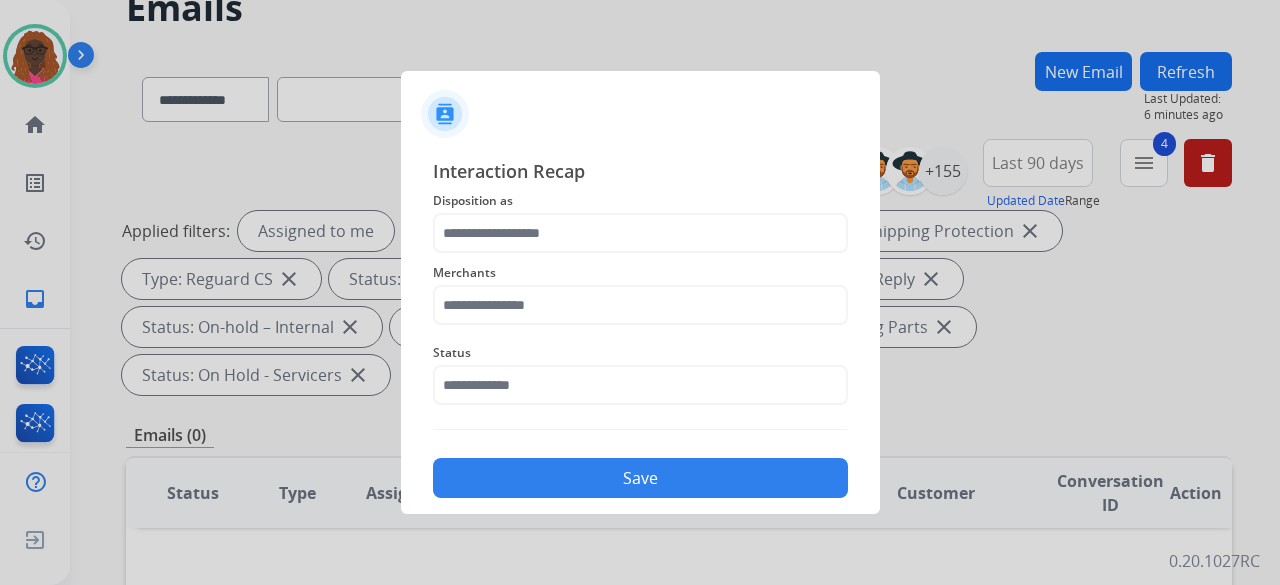 type on "**********" 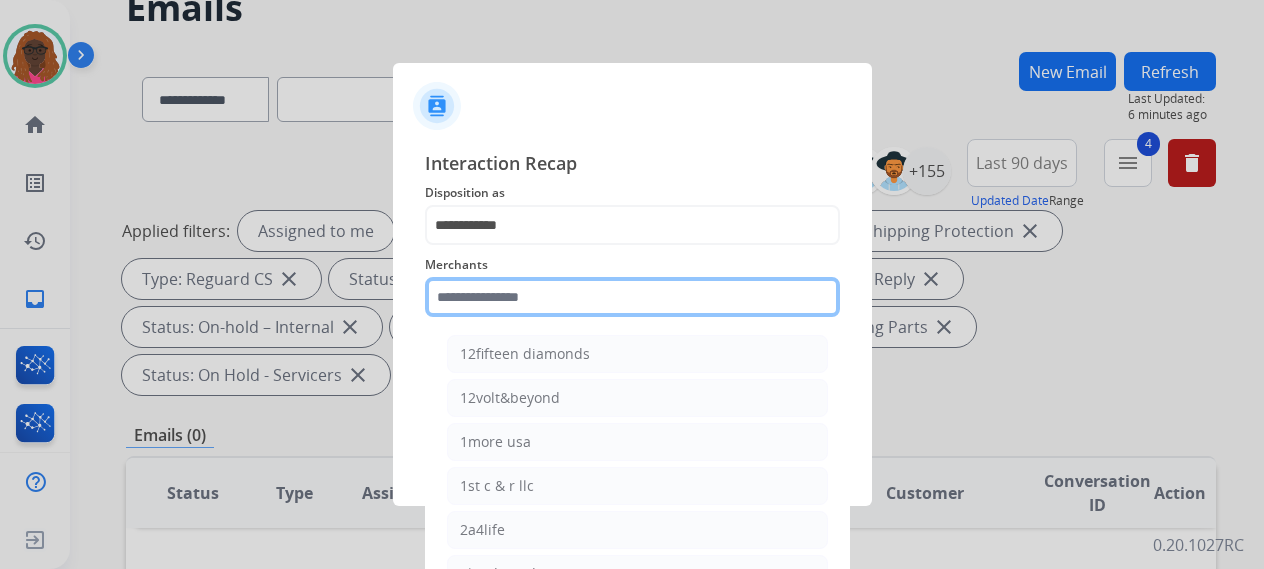 click 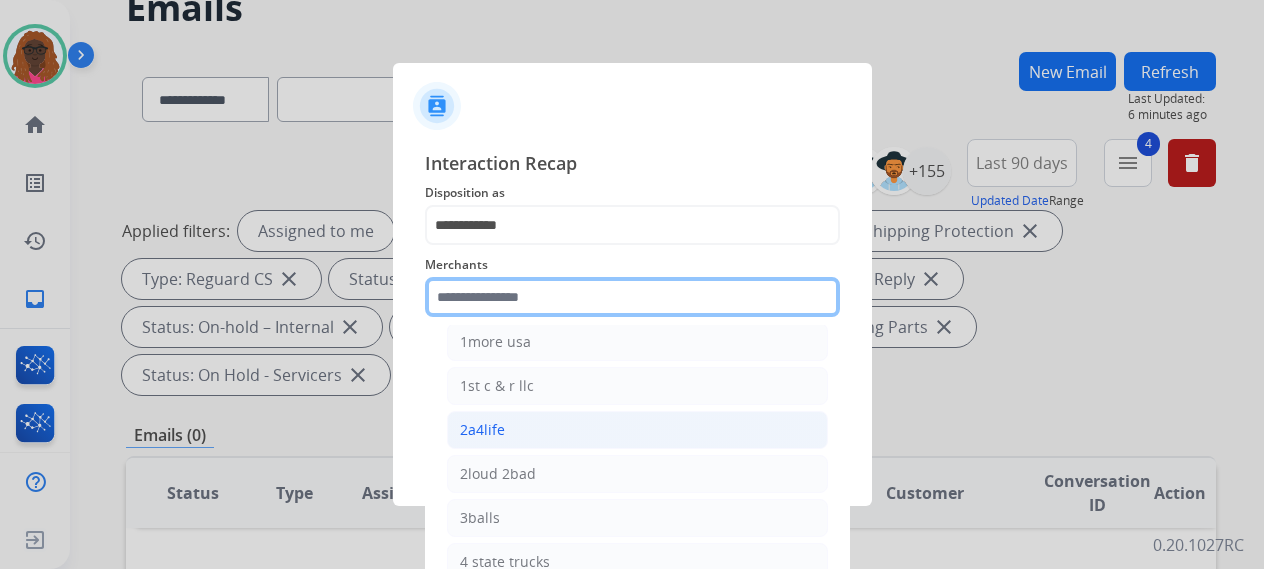 scroll, scrollTop: 0, scrollLeft: 0, axis: both 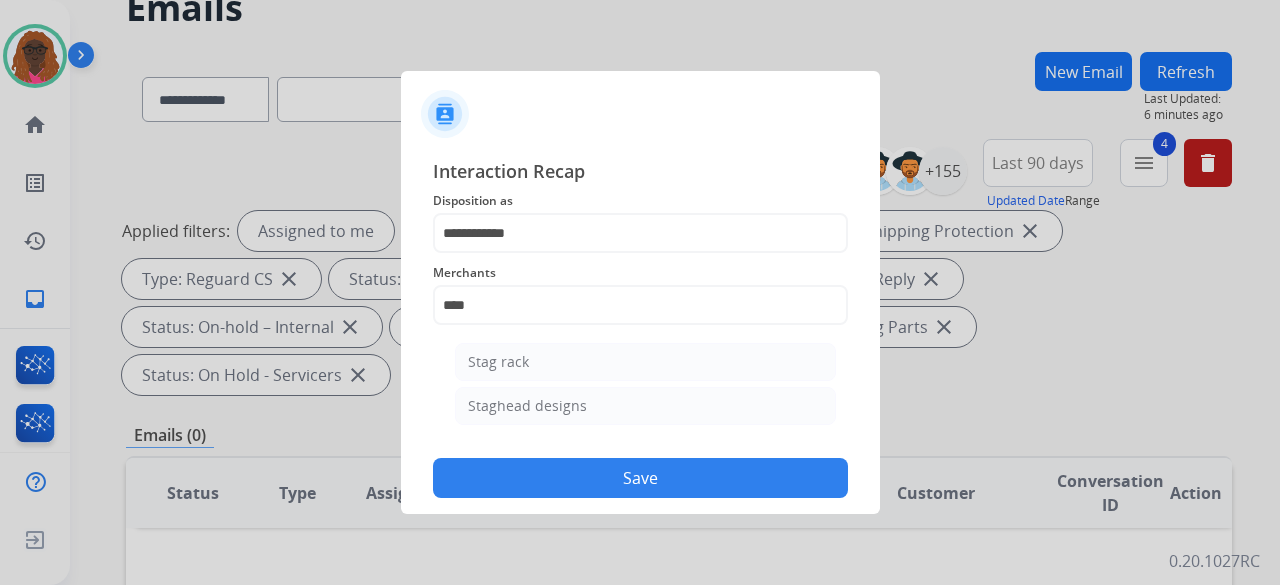 click on "Staghead designs" 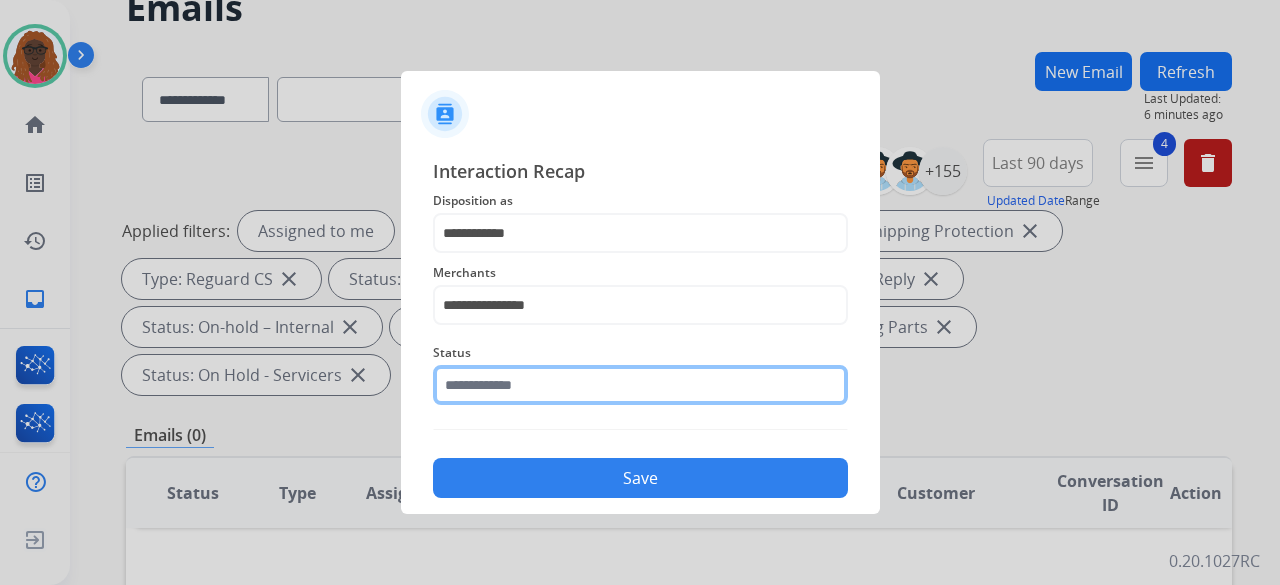 click 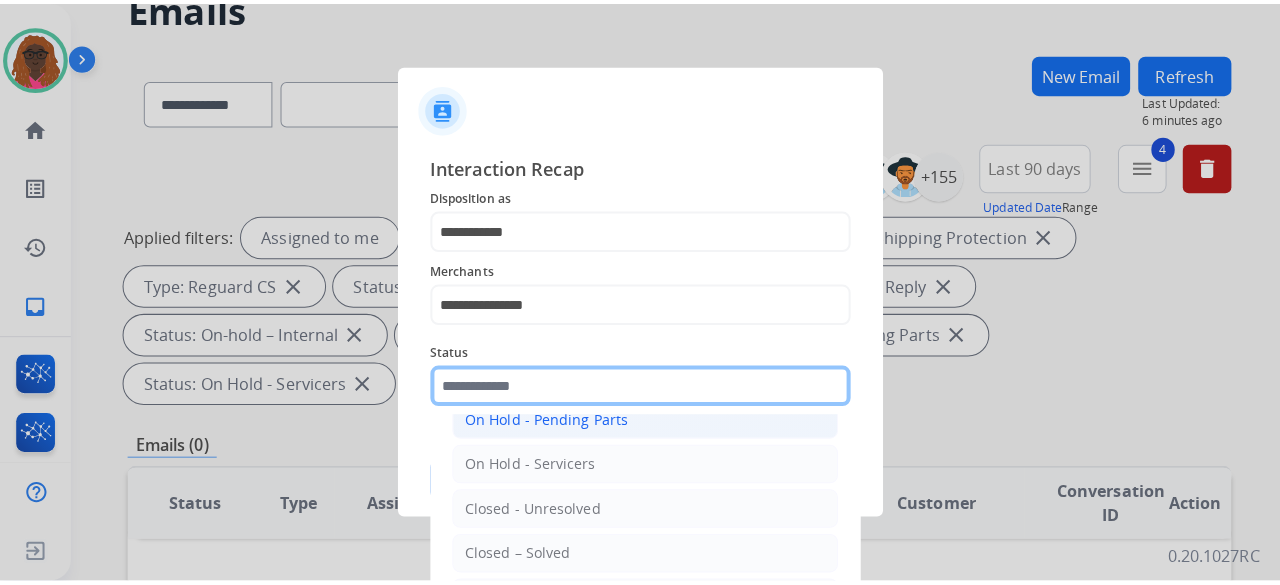 scroll, scrollTop: 114, scrollLeft: 0, axis: vertical 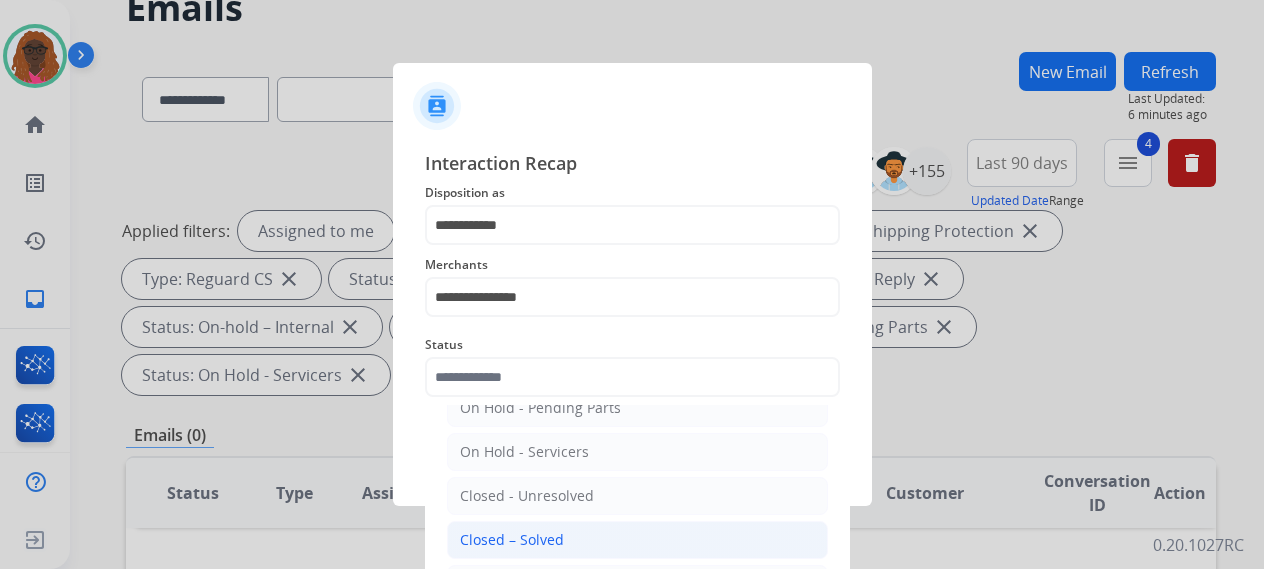 click on "Closed – Solved" 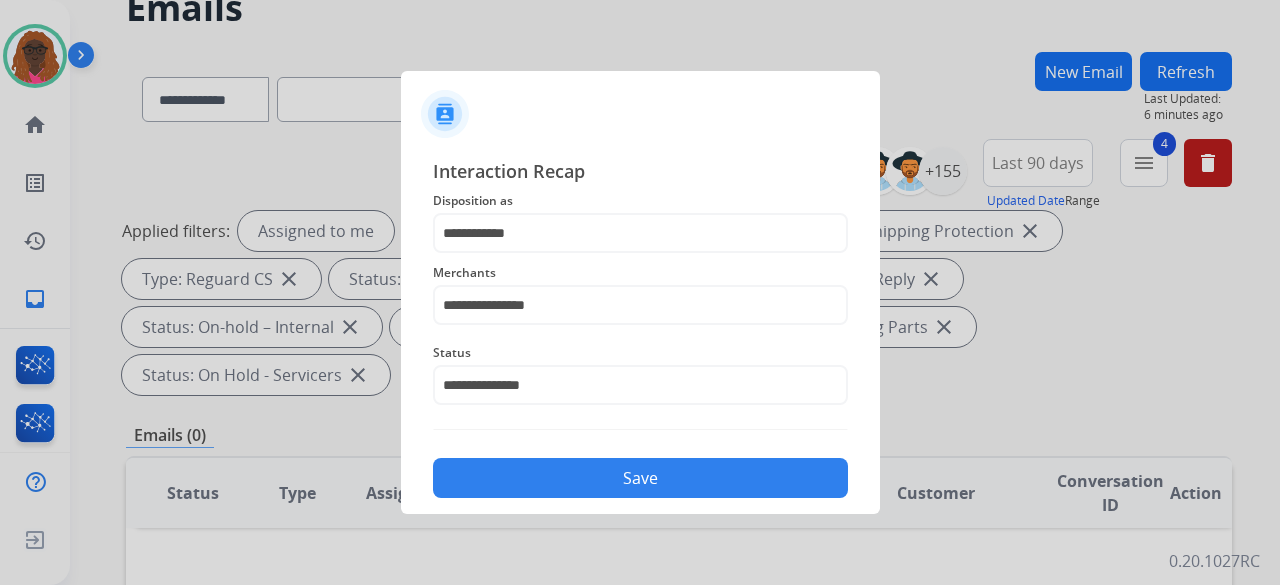 click on "Save" 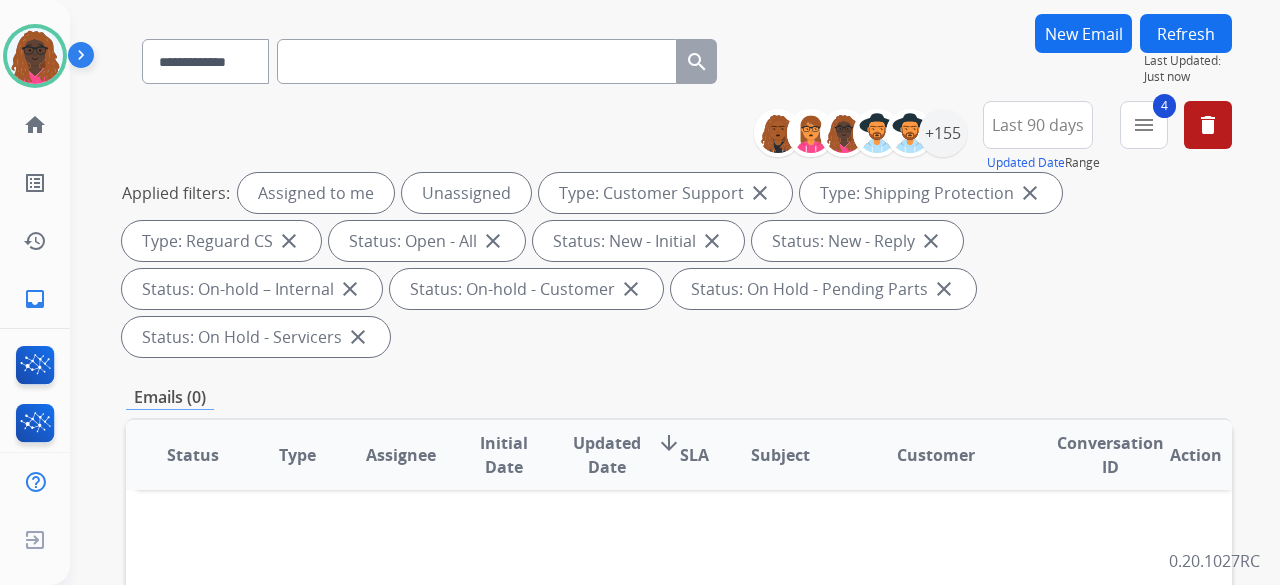scroll, scrollTop: 96, scrollLeft: 0, axis: vertical 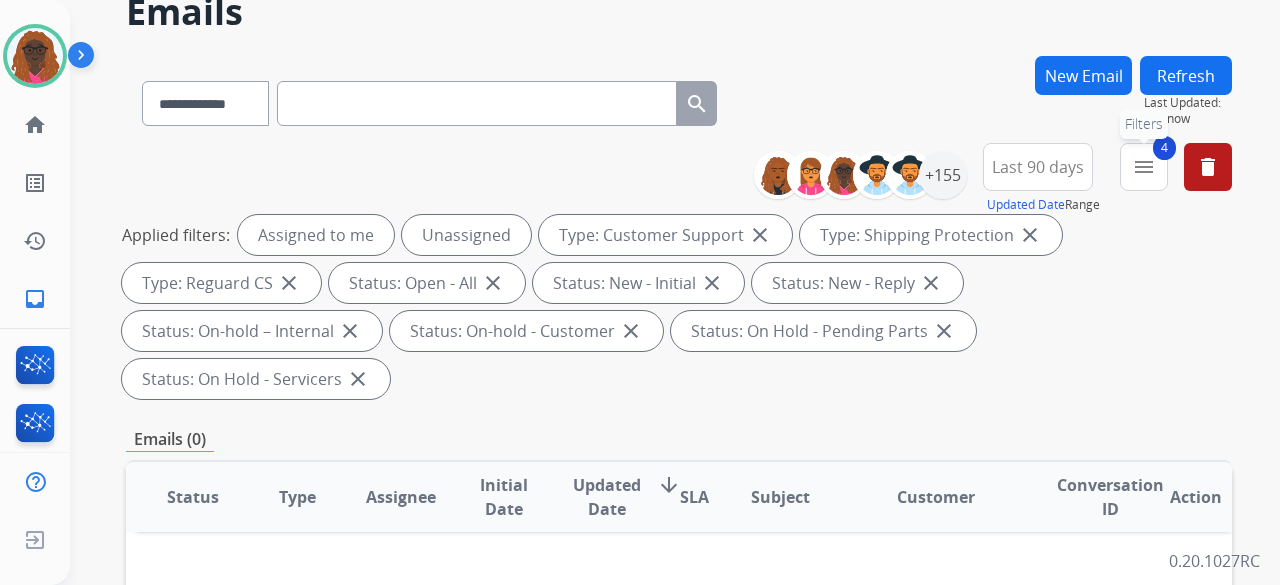 click on "menu" at bounding box center (1144, 167) 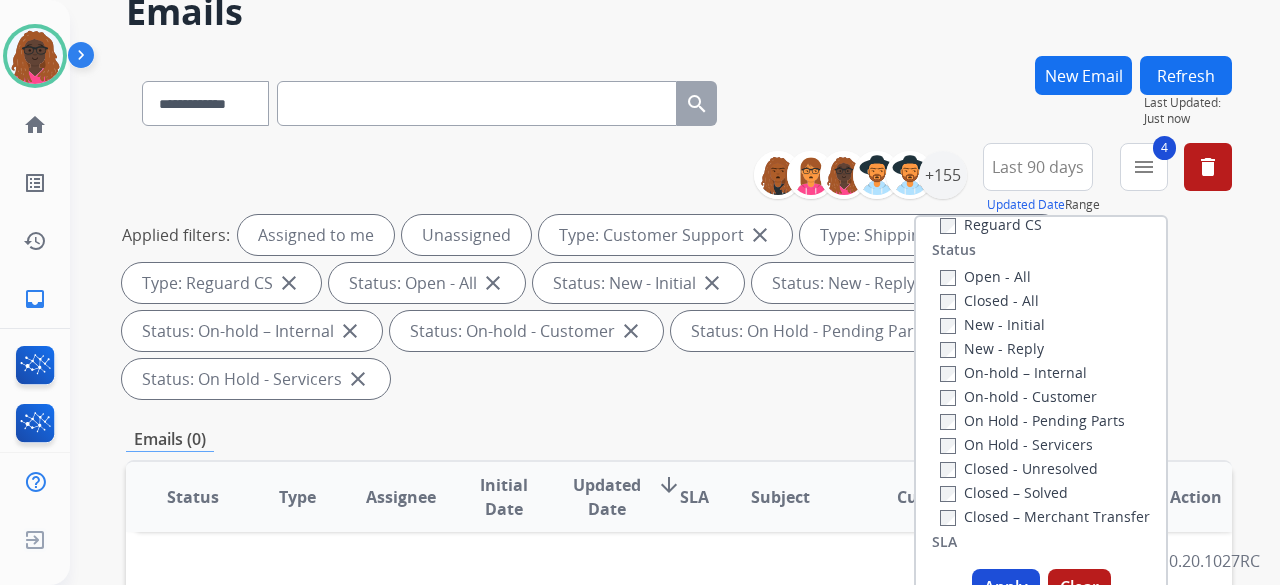 scroll, scrollTop: 228, scrollLeft: 0, axis: vertical 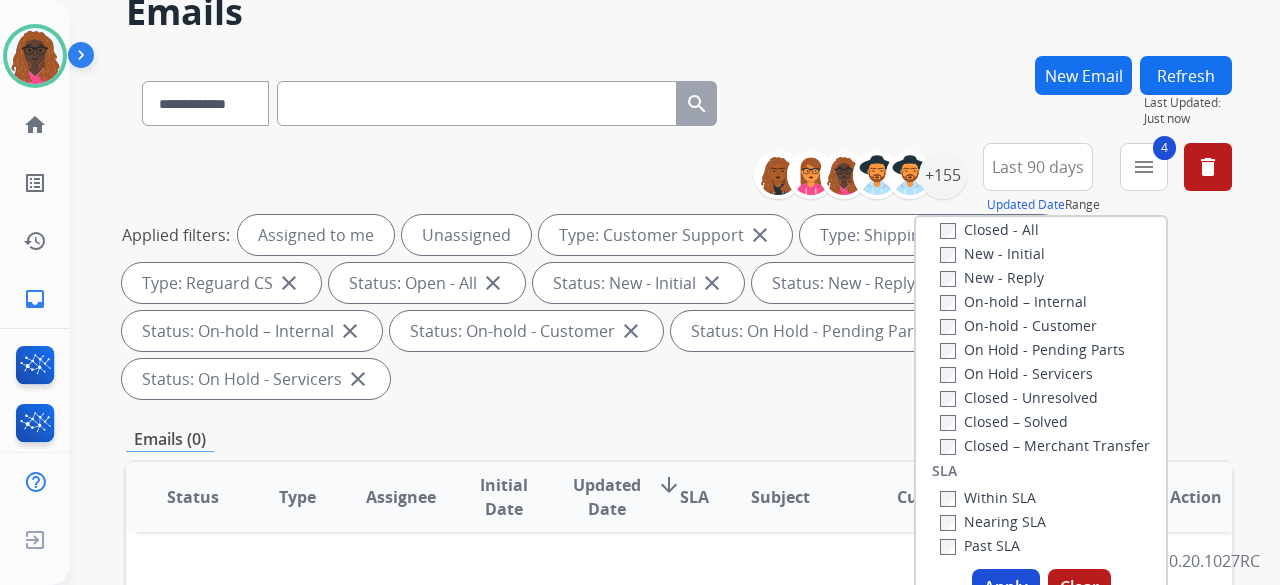 click on "Apply" at bounding box center (1006, 587) 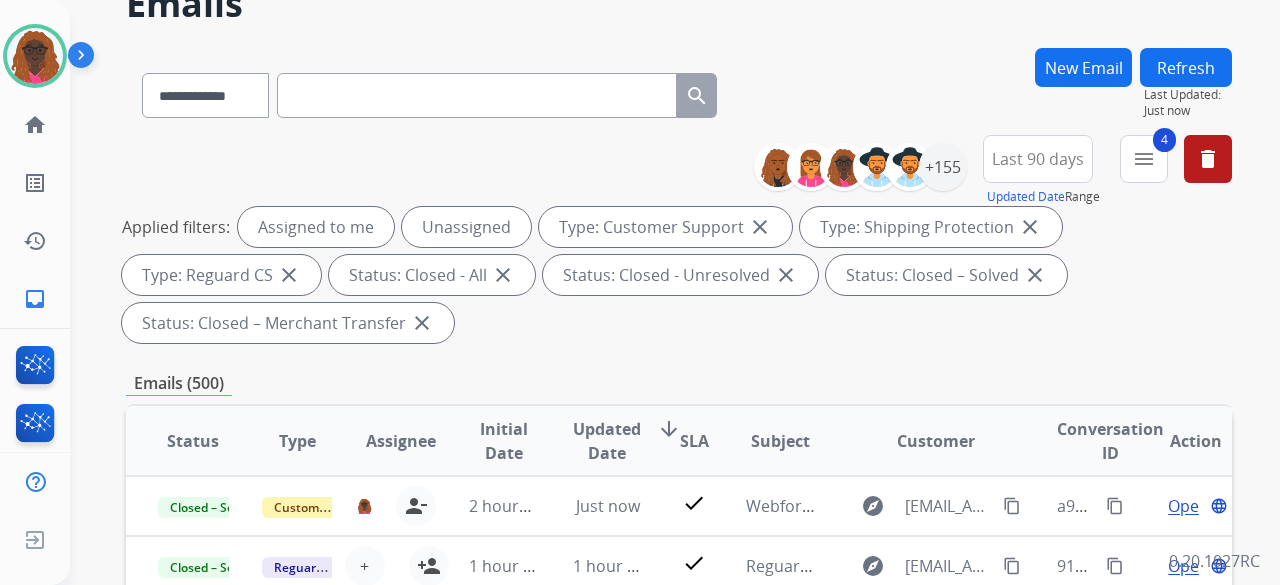 scroll, scrollTop: 200, scrollLeft: 0, axis: vertical 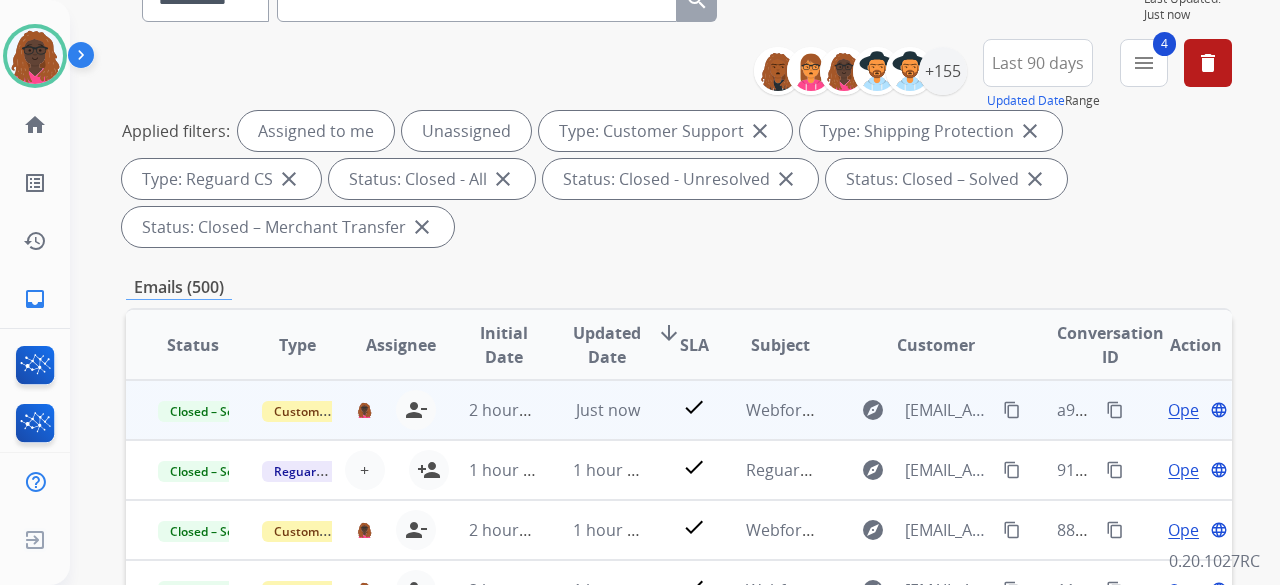 click on "content_copy" at bounding box center (1115, 410) 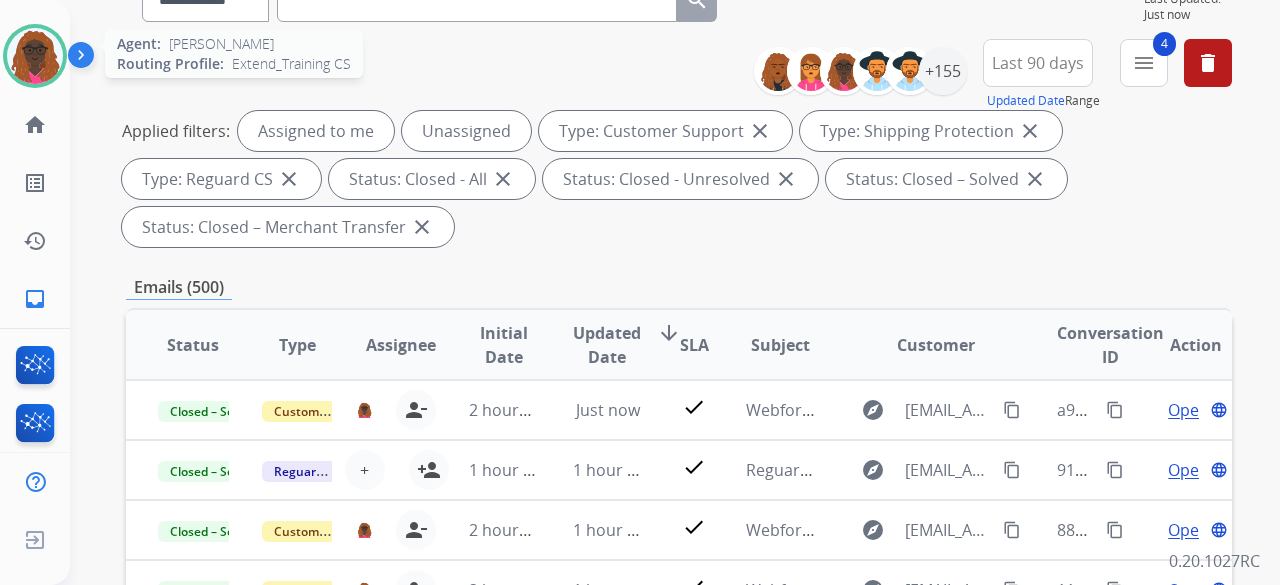 click at bounding box center [35, 56] 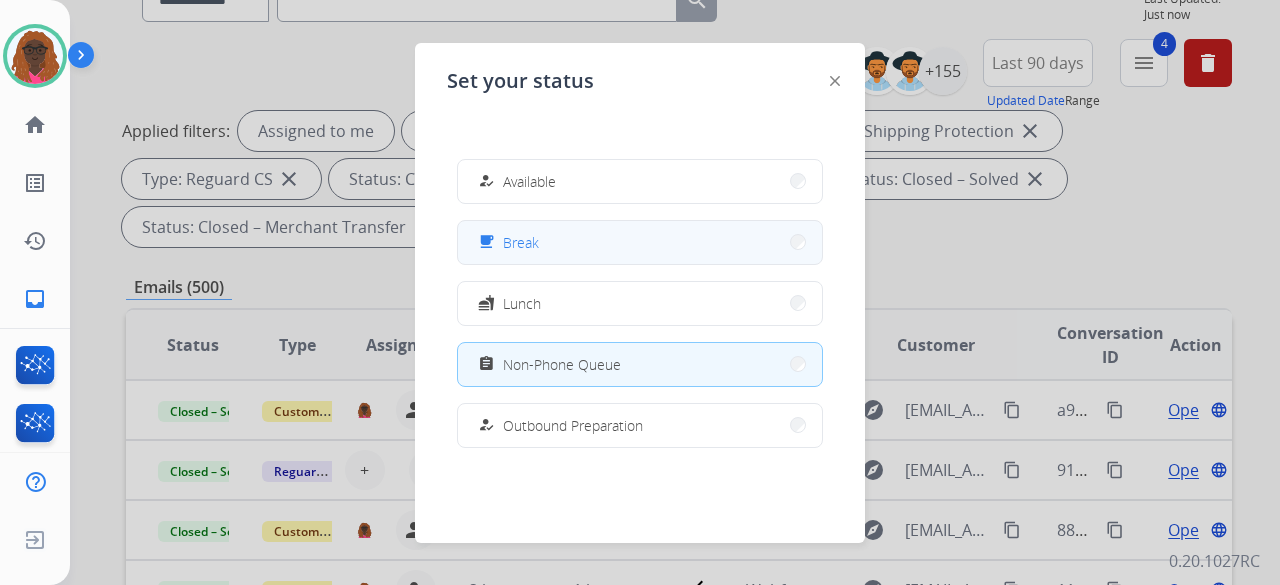 click on "free_breakfast Break" at bounding box center (640, 242) 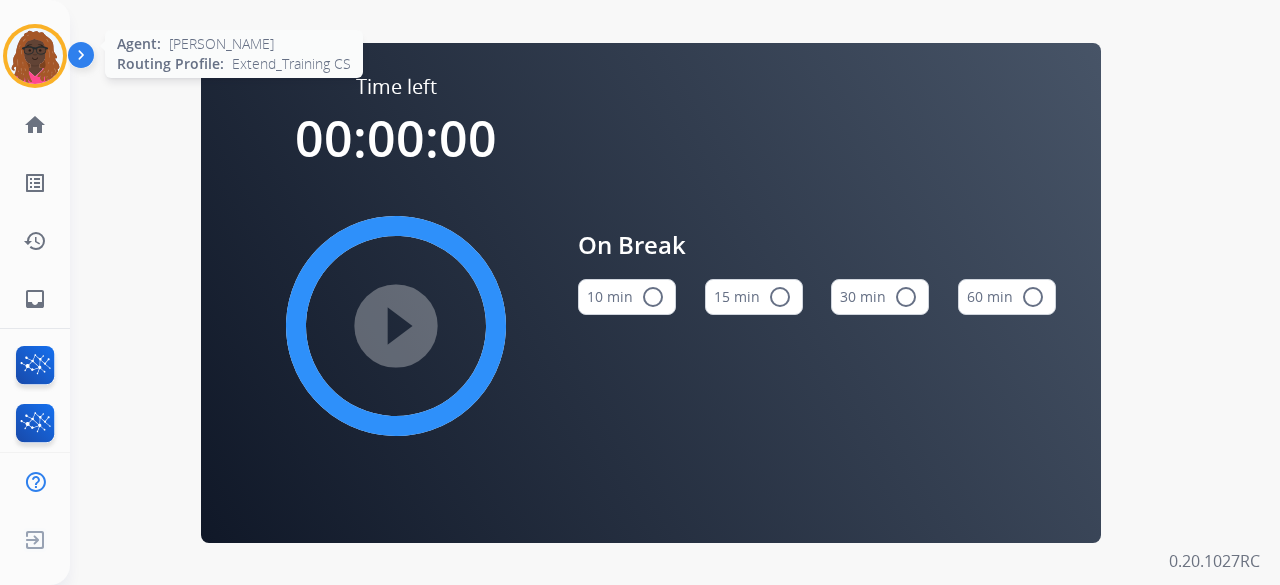 click at bounding box center [35, 56] 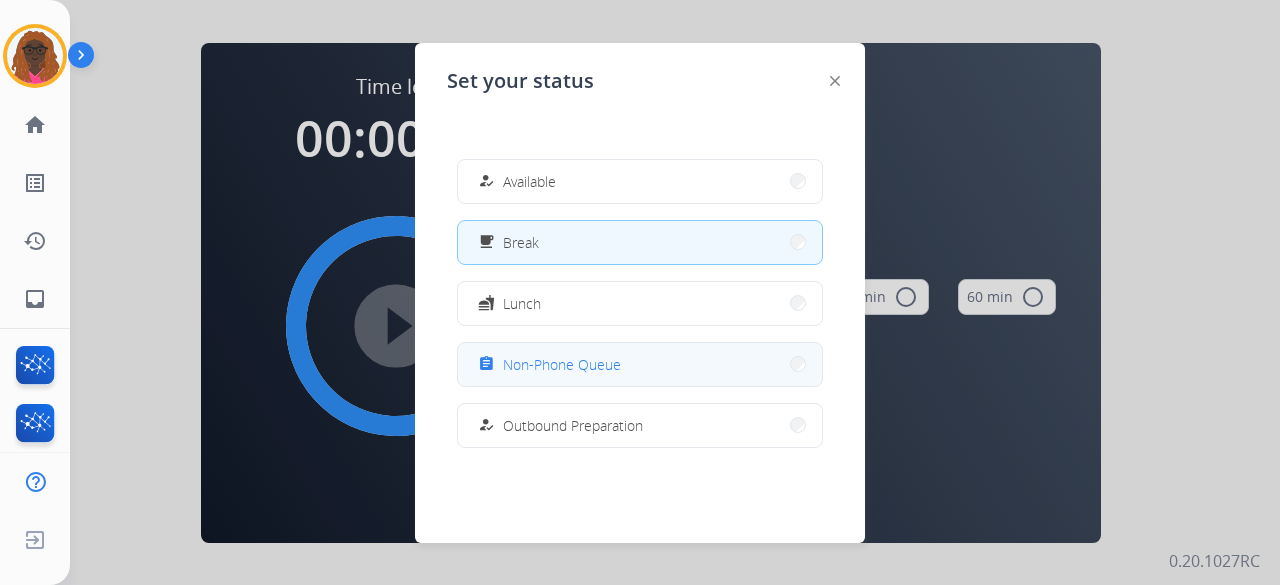 click on "Non-Phone Queue" at bounding box center (562, 364) 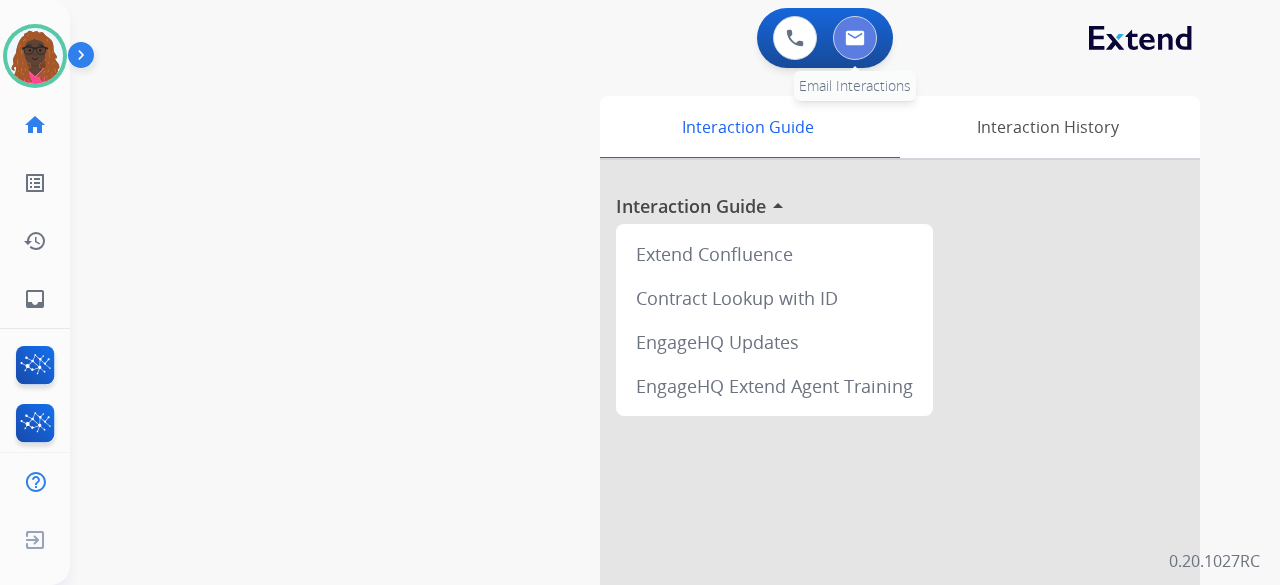 click at bounding box center (855, 38) 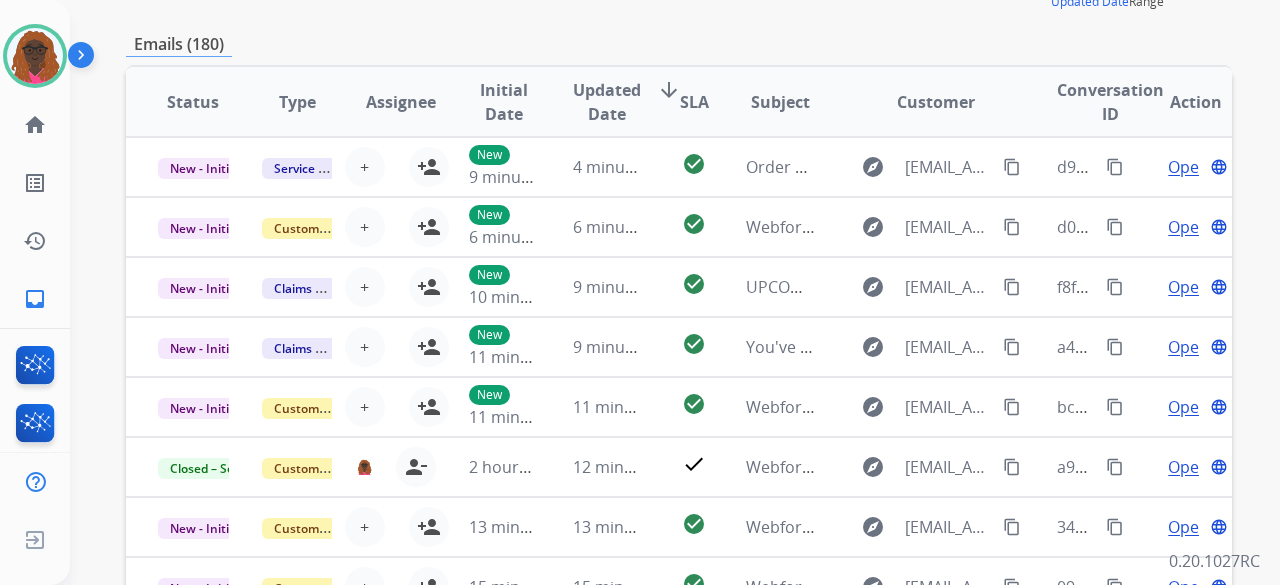 scroll, scrollTop: 300, scrollLeft: 0, axis: vertical 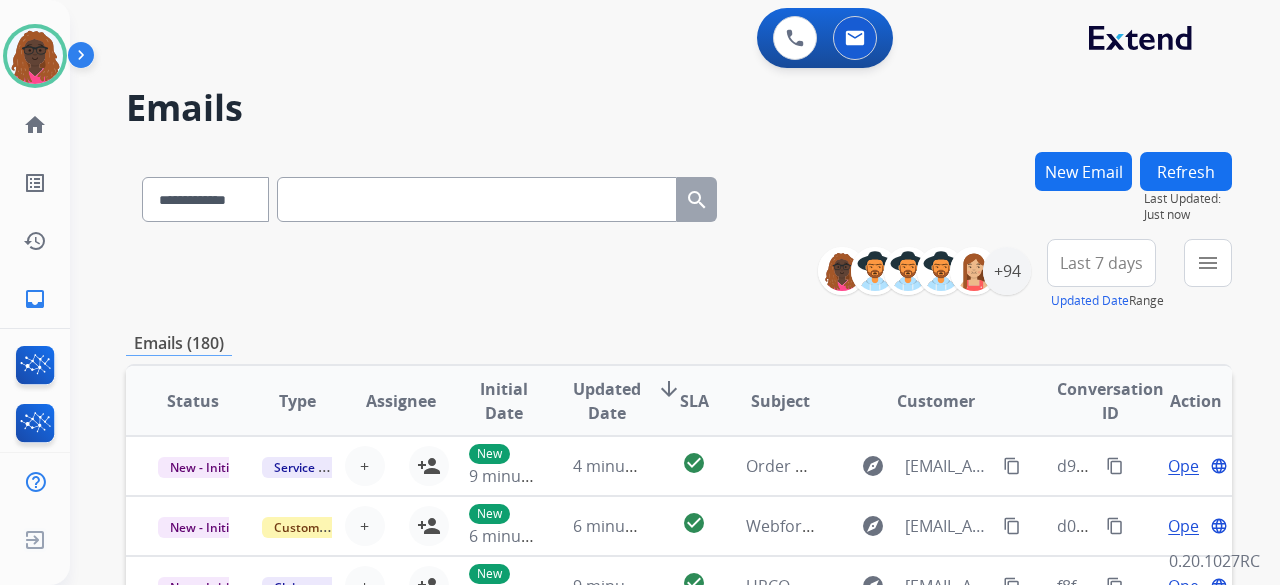 click on "Last 7 days" at bounding box center [1101, 263] 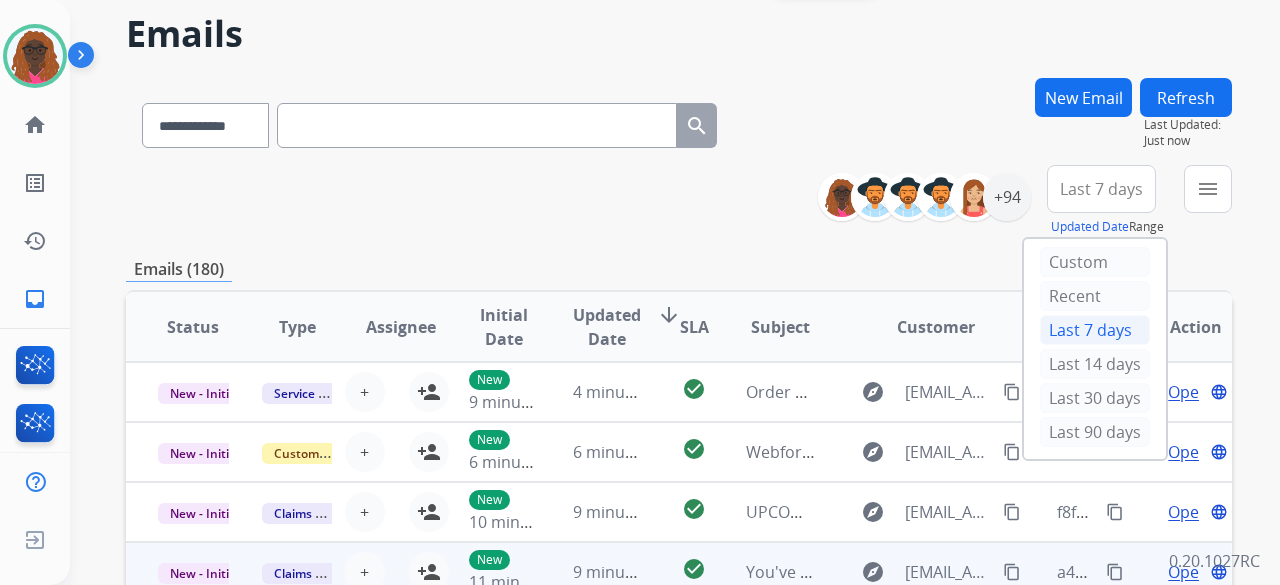 scroll, scrollTop: 200, scrollLeft: 0, axis: vertical 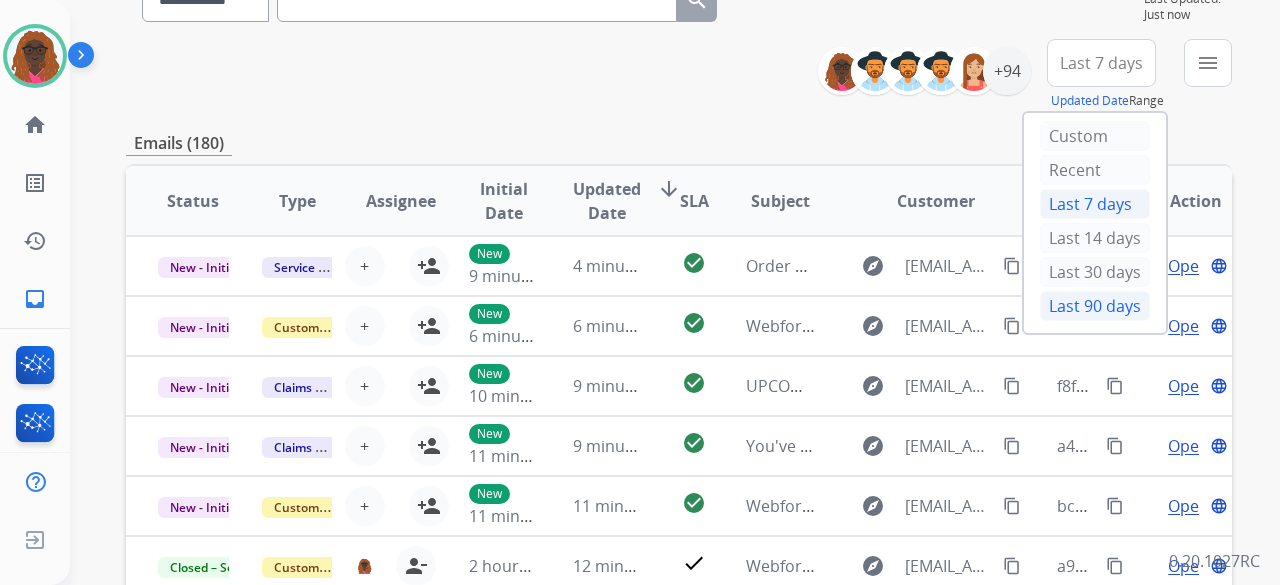 click on "Last 90 days" at bounding box center (1095, 306) 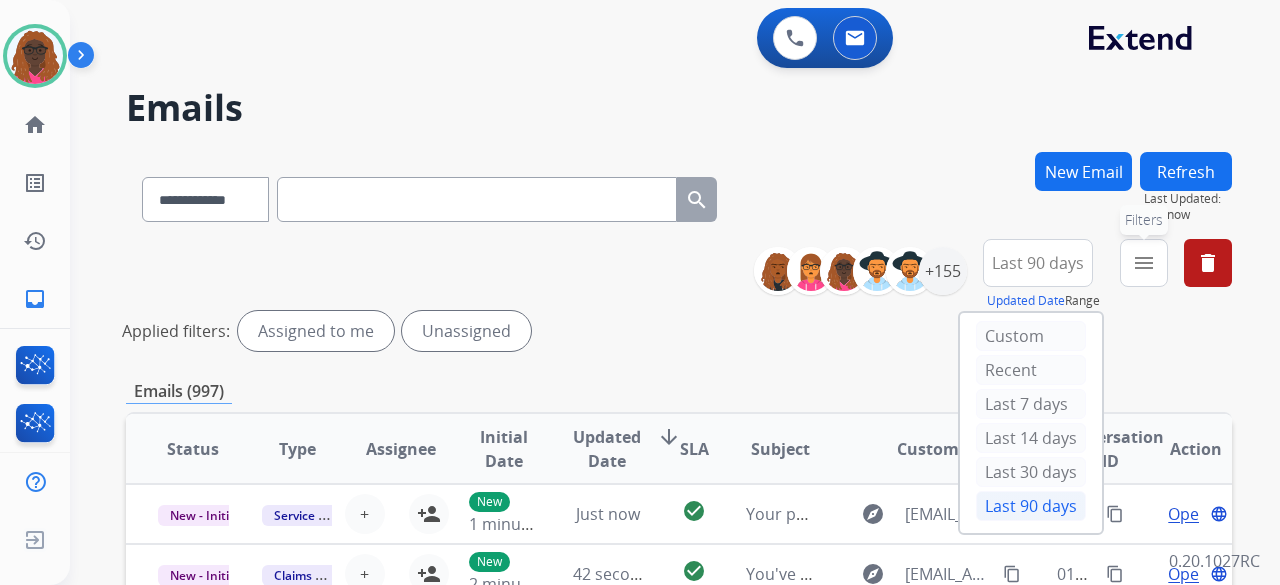 click on "menu  Filters" at bounding box center (1144, 263) 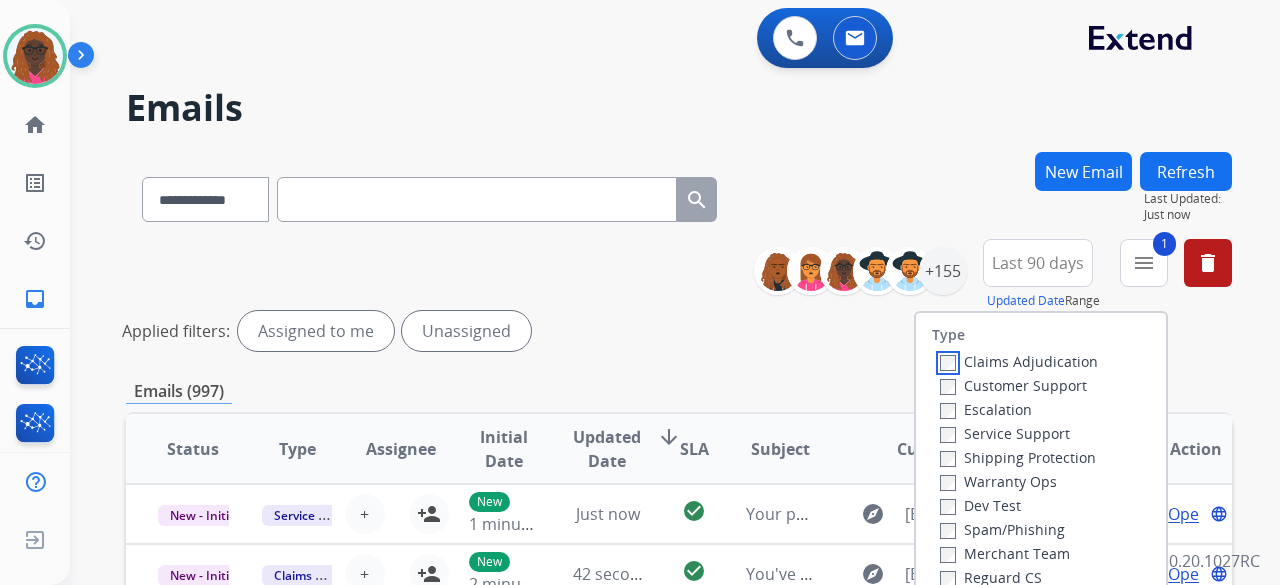 scroll, scrollTop: 100, scrollLeft: 0, axis: vertical 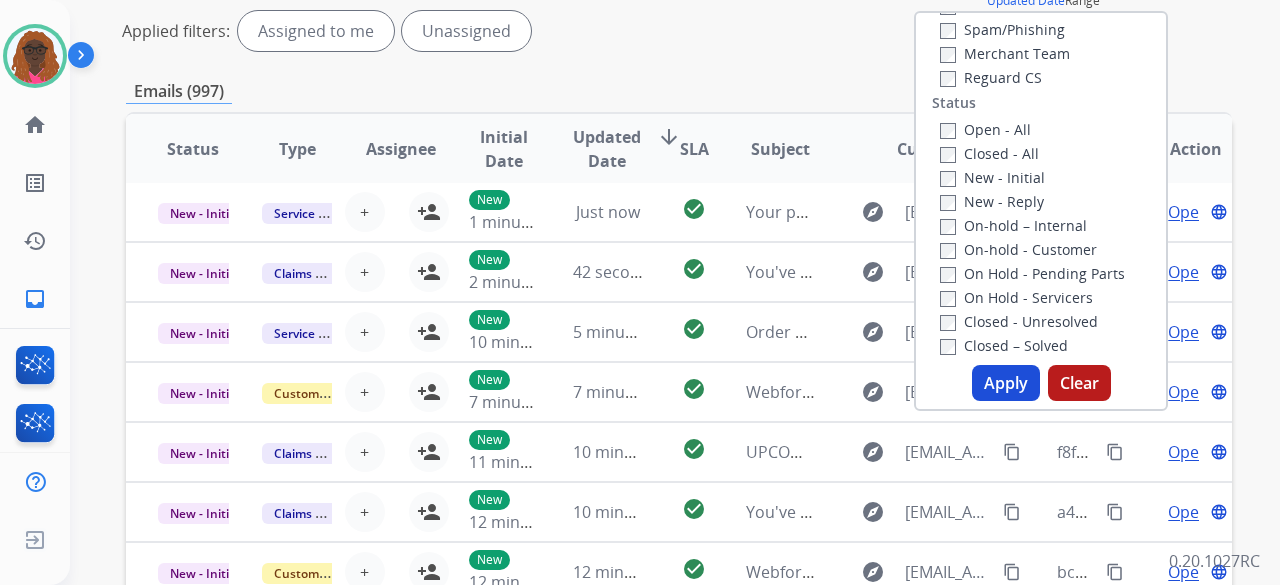 drag, startPoint x: 988, startPoint y: 385, endPoint x: 978, endPoint y: 377, distance: 12.806249 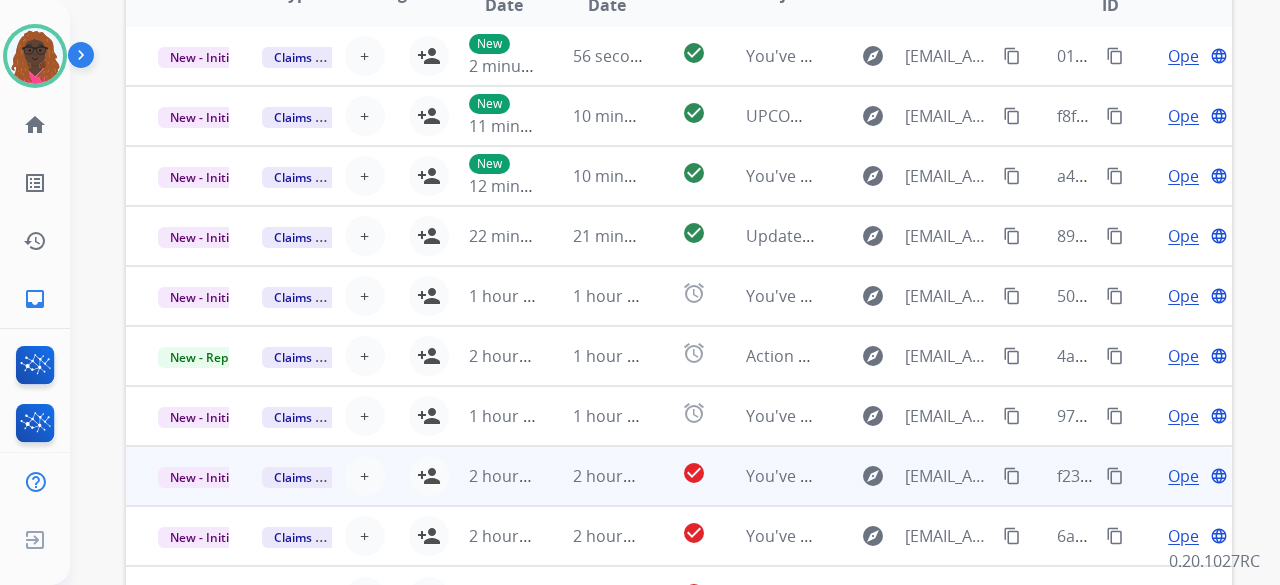 scroll, scrollTop: 696, scrollLeft: 0, axis: vertical 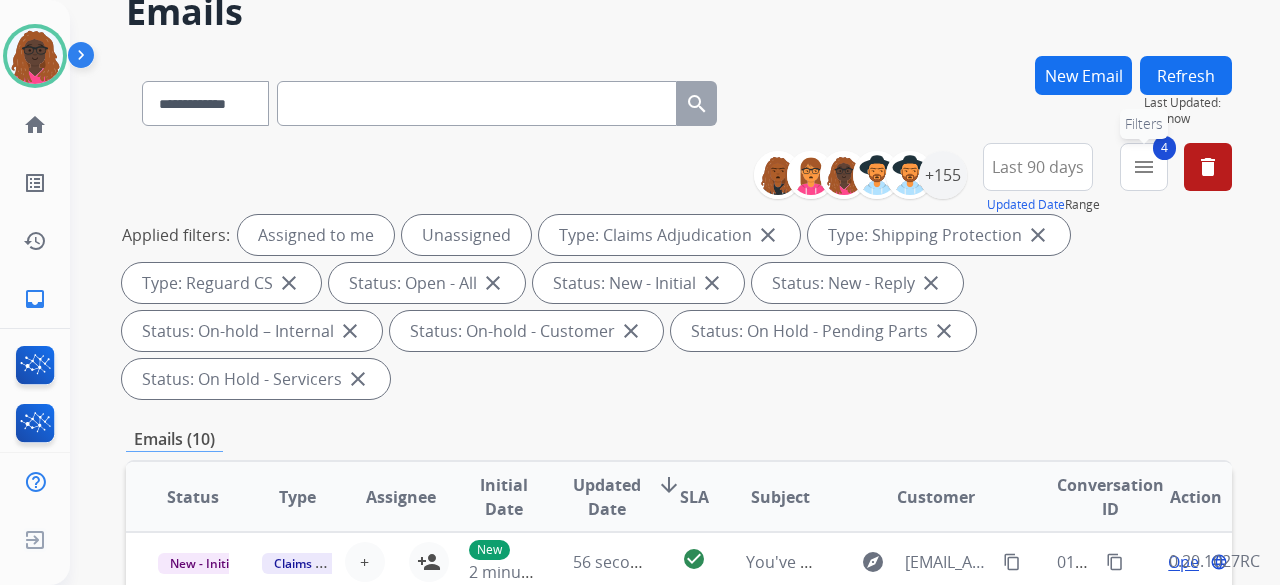 click on "menu" at bounding box center [1144, 167] 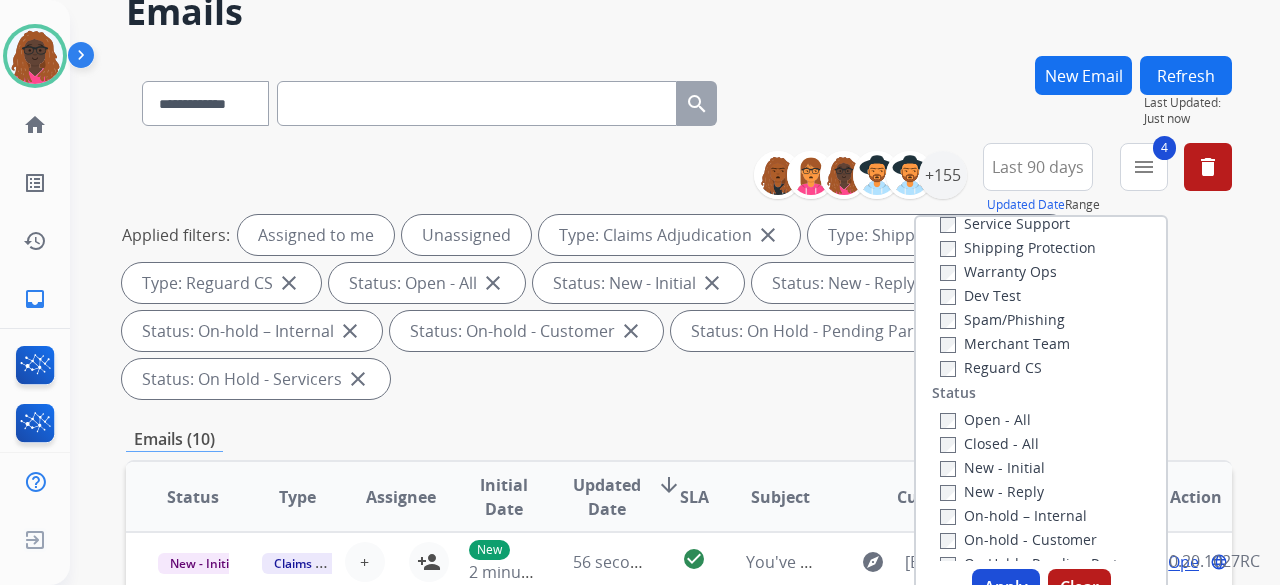 scroll, scrollTop: 0, scrollLeft: 0, axis: both 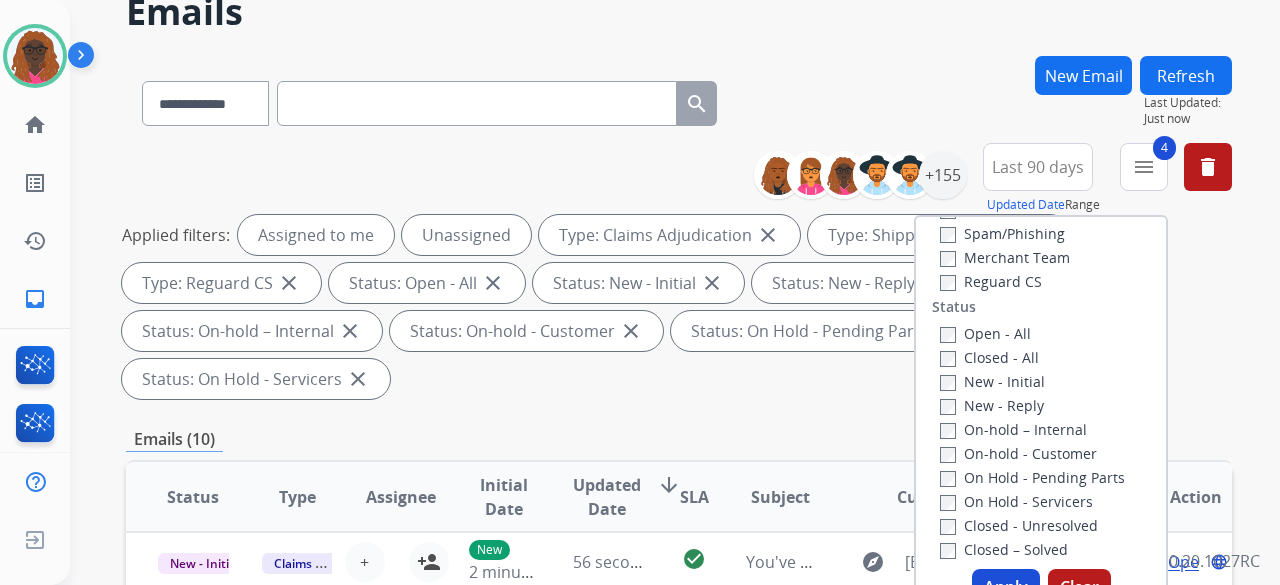 click on "Apply" at bounding box center [1006, 587] 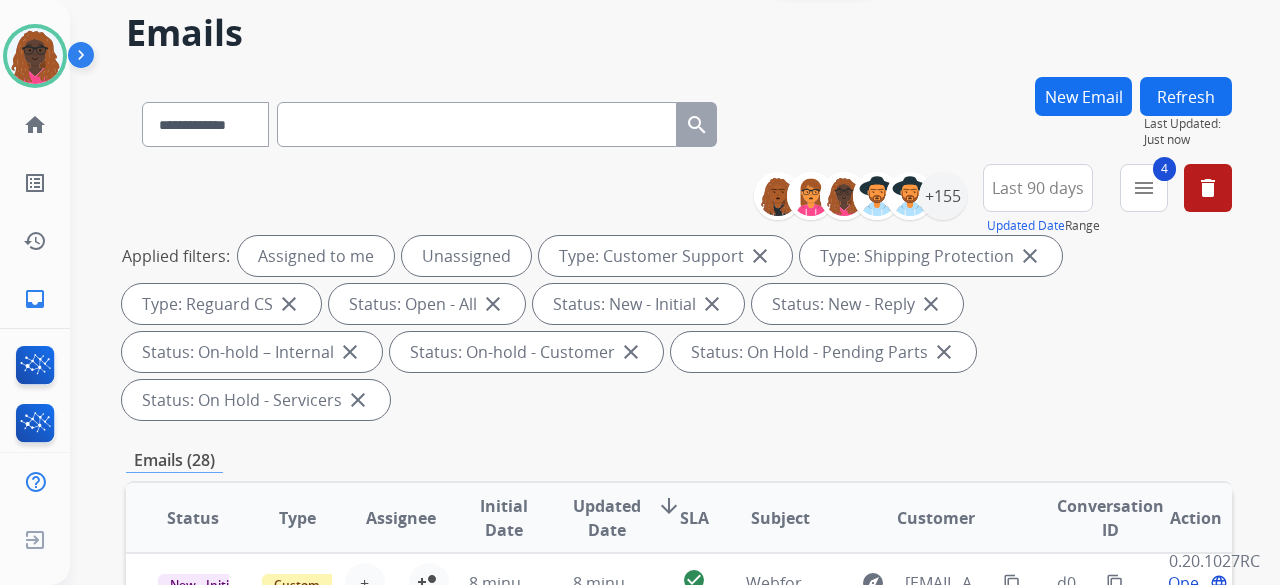 scroll, scrollTop: 200, scrollLeft: 0, axis: vertical 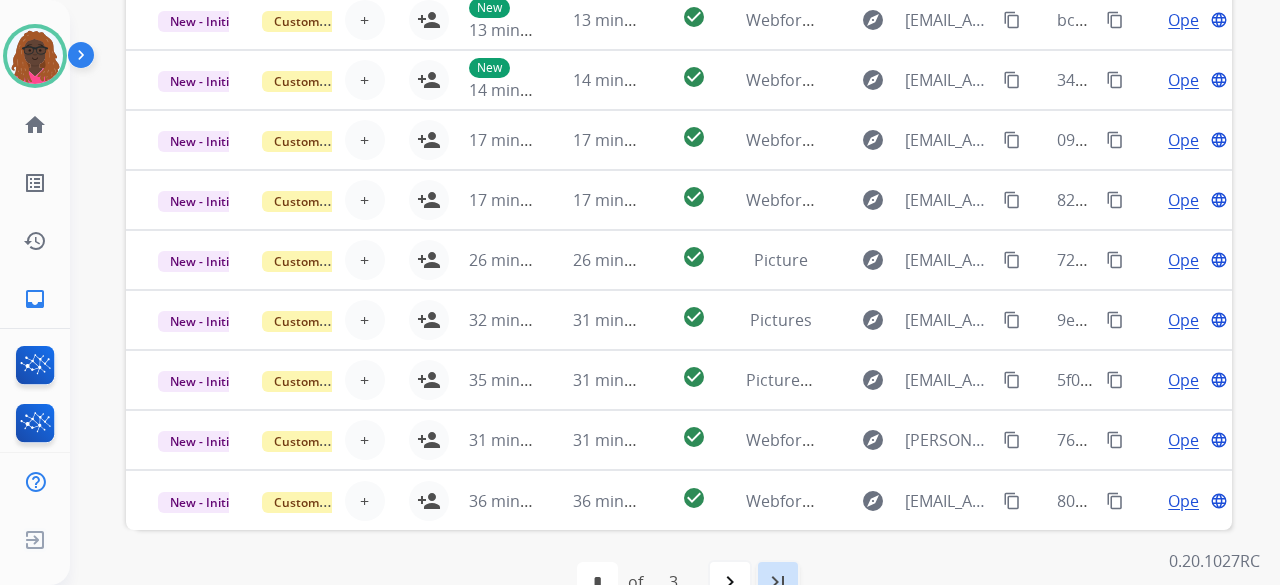 click on "last_page" at bounding box center [778, 582] 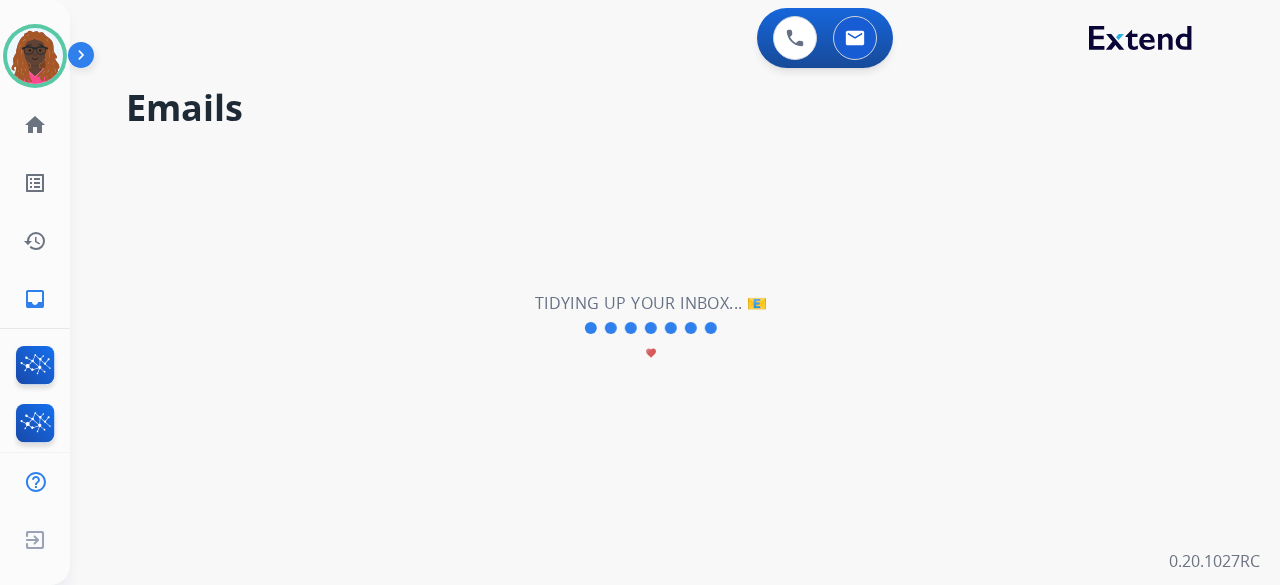 scroll, scrollTop: 0, scrollLeft: 0, axis: both 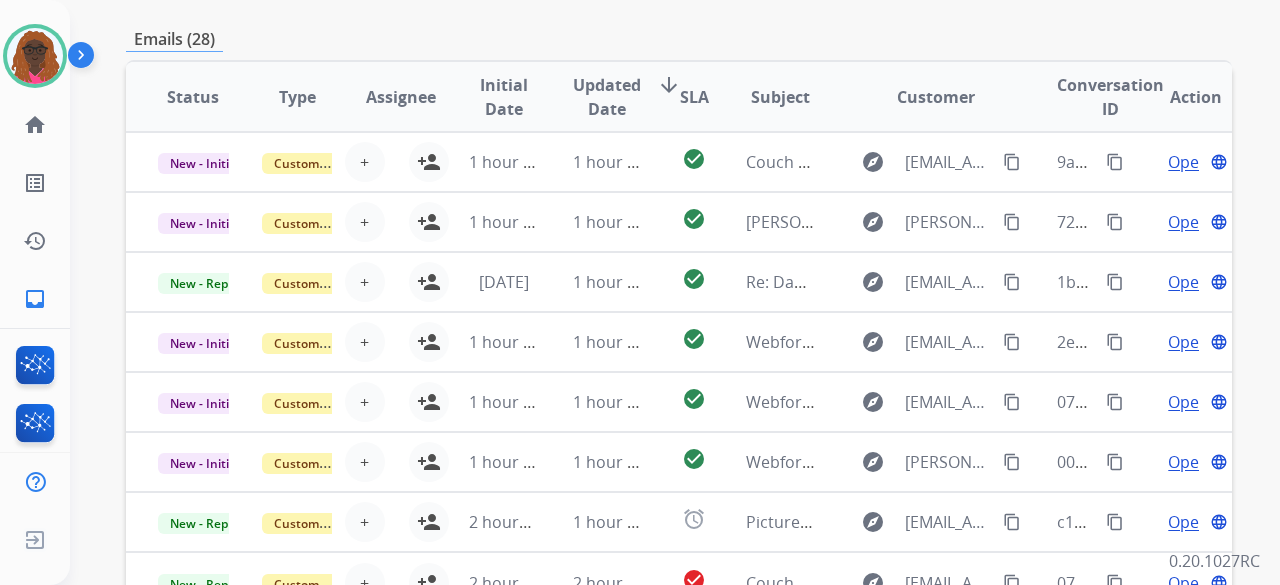 drag, startPoint x: 1245, startPoint y: 197, endPoint x: 1114, endPoint y: 48, distance: 198.39859 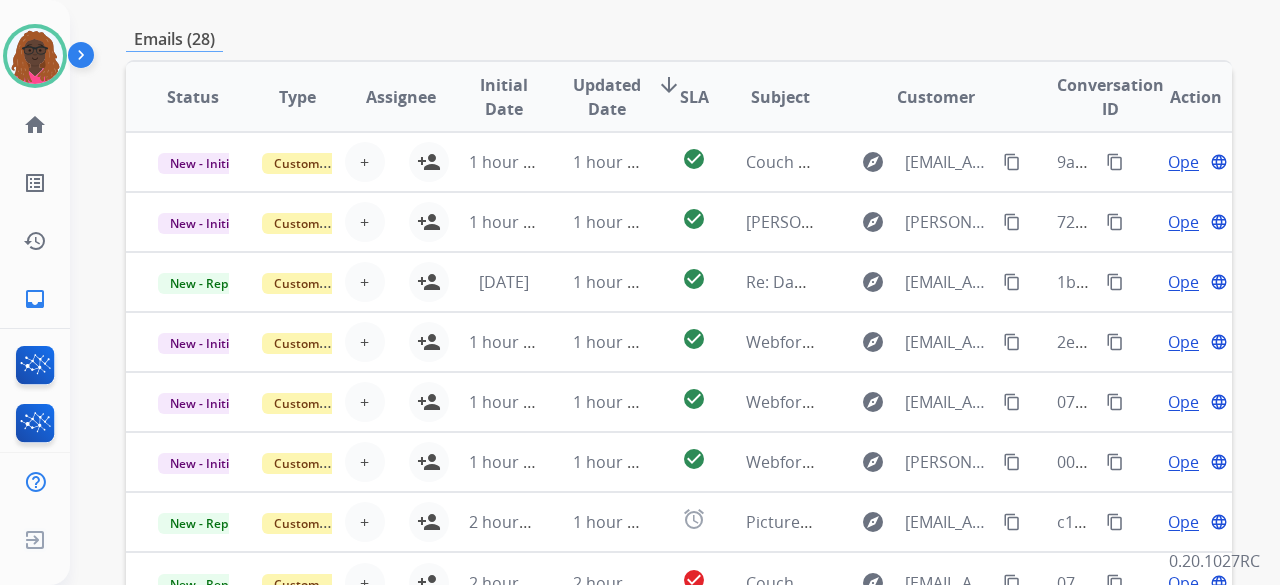 click on "arrow_downward" at bounding box center (669, 85) 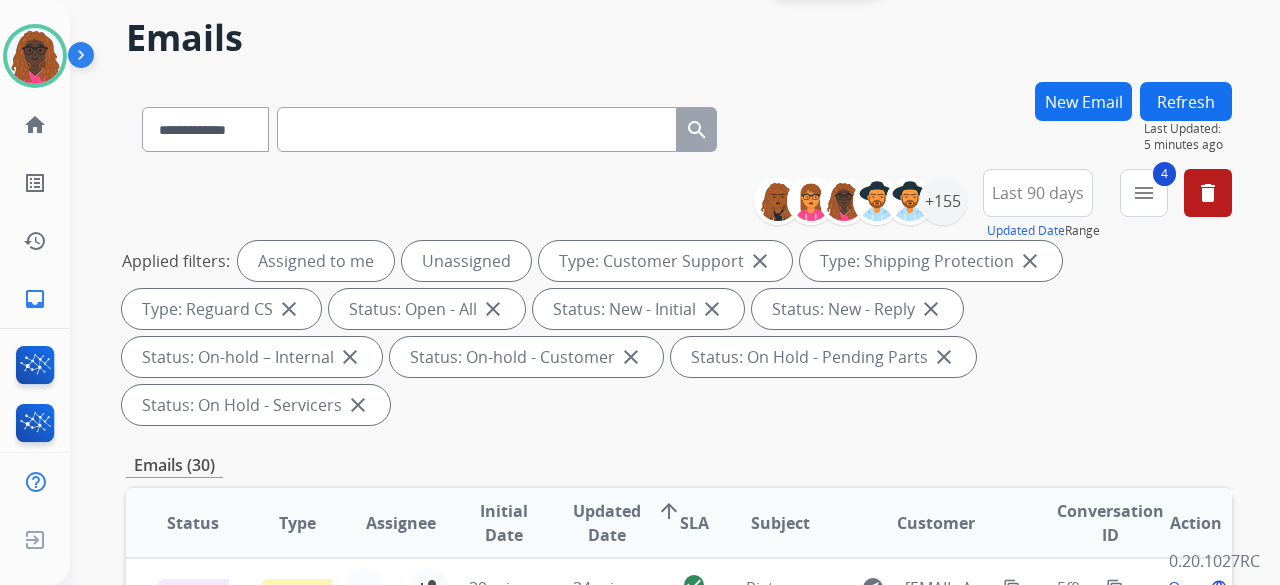 scroll, scrollTop: 200, scrollLeft: 0, axis: vertical 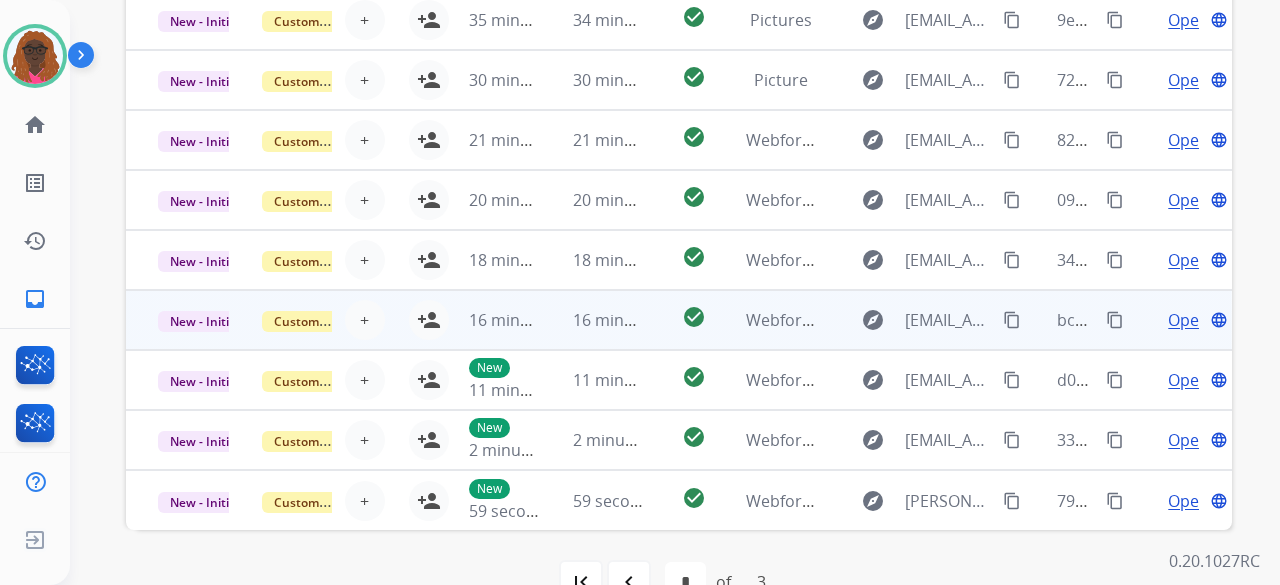 click on "Open" at bounding box center [1188, 320] 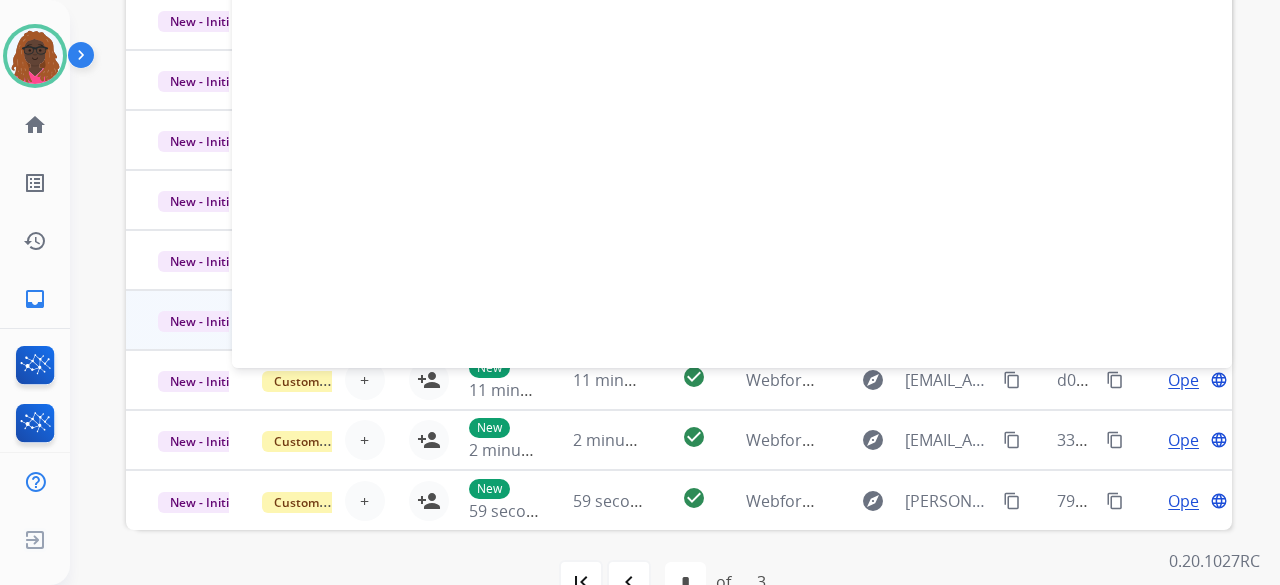 scroll, scrollTop: 0, scrollLeft: 0, axis: both 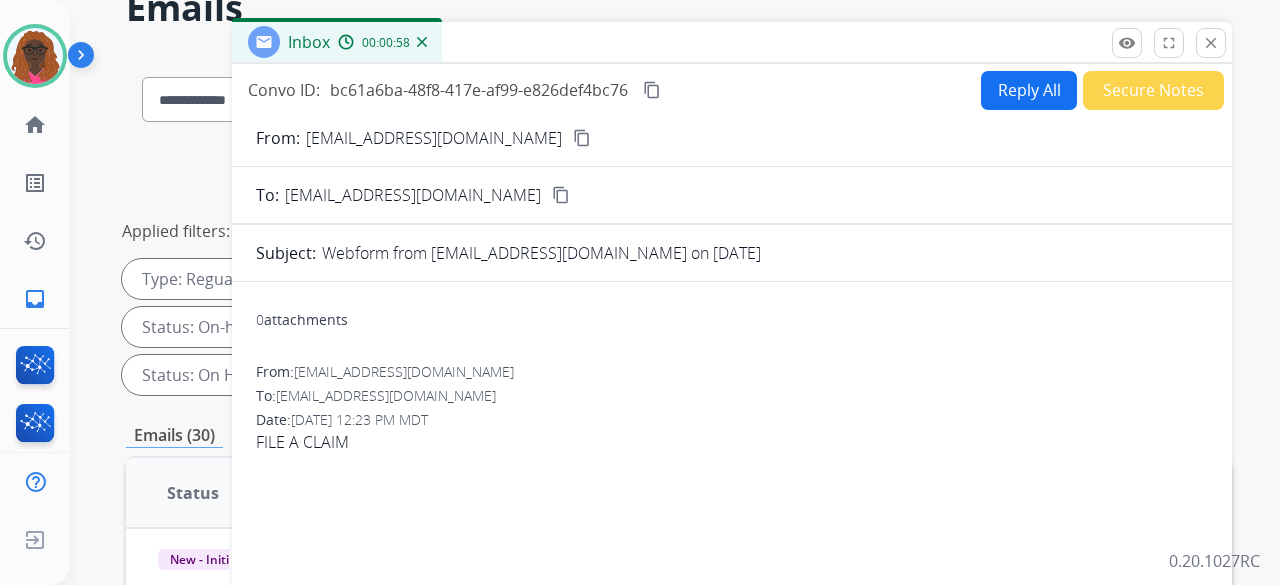 click on "Reply All" at bounding box center (1029, 90) 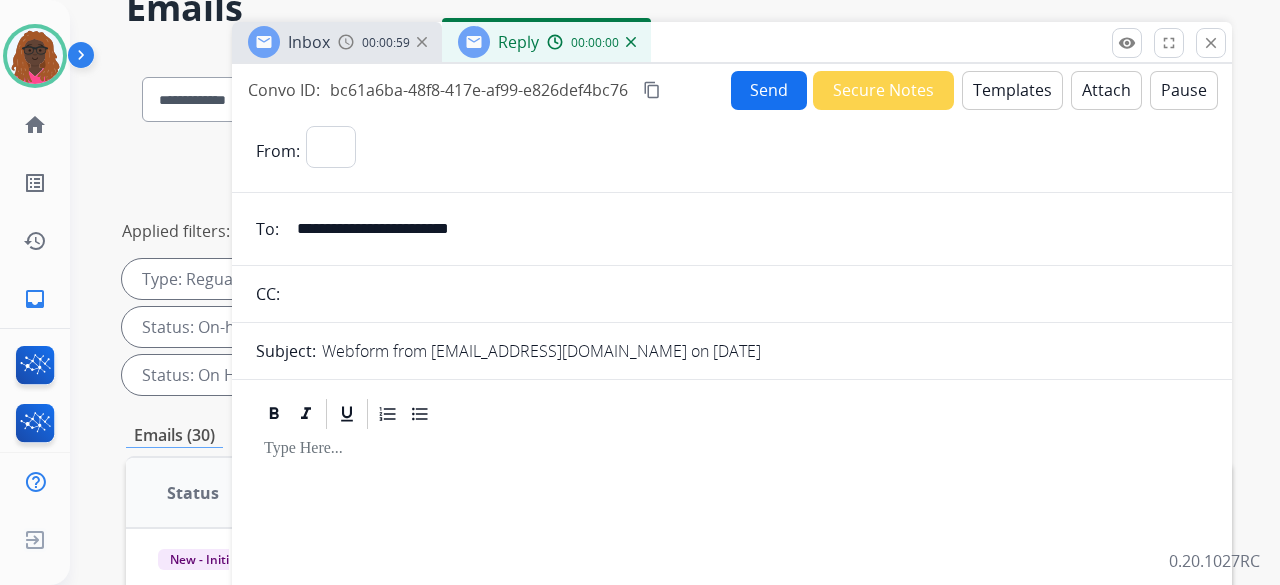select on "**********" 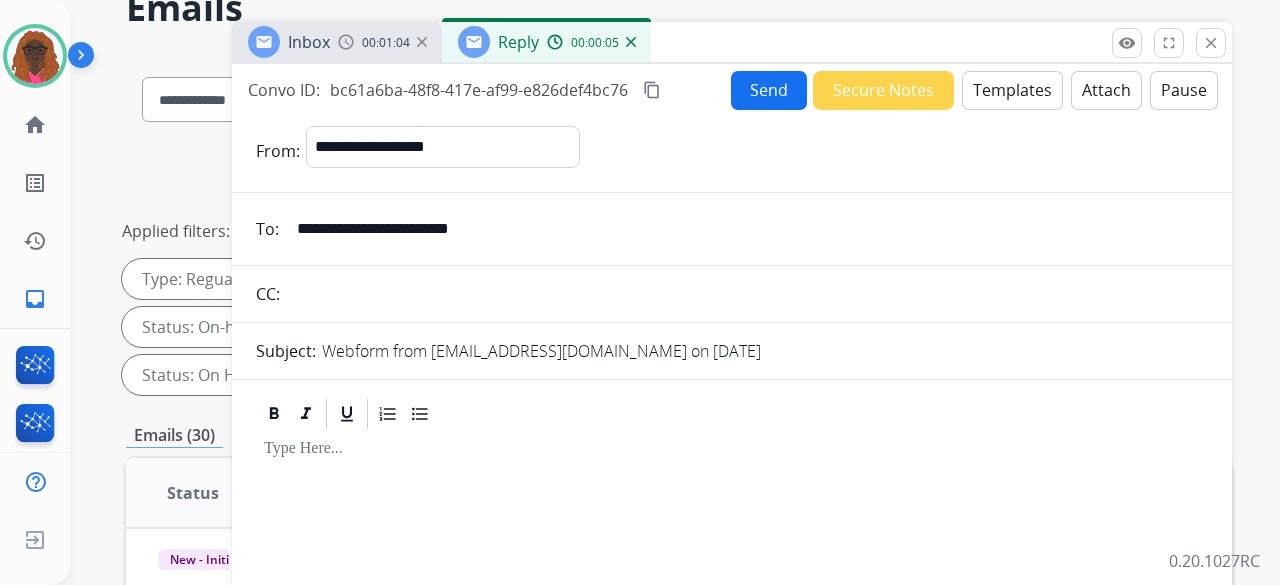 click on "**********" at bounding box center (746, 229) 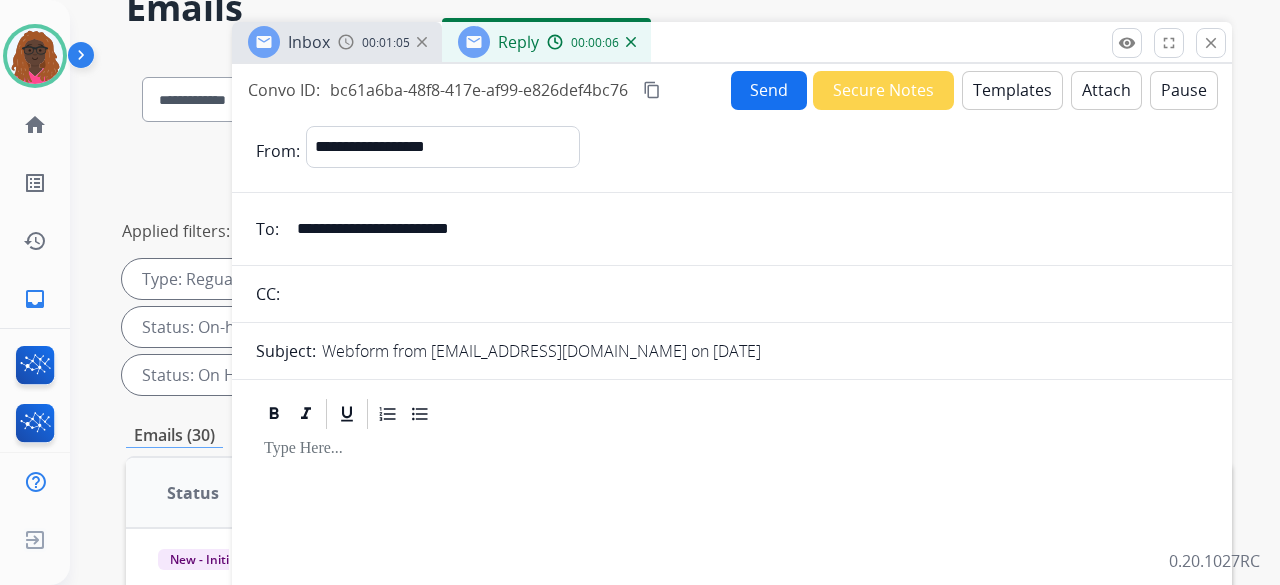 click on "**********" at bounding box center [746, 229] 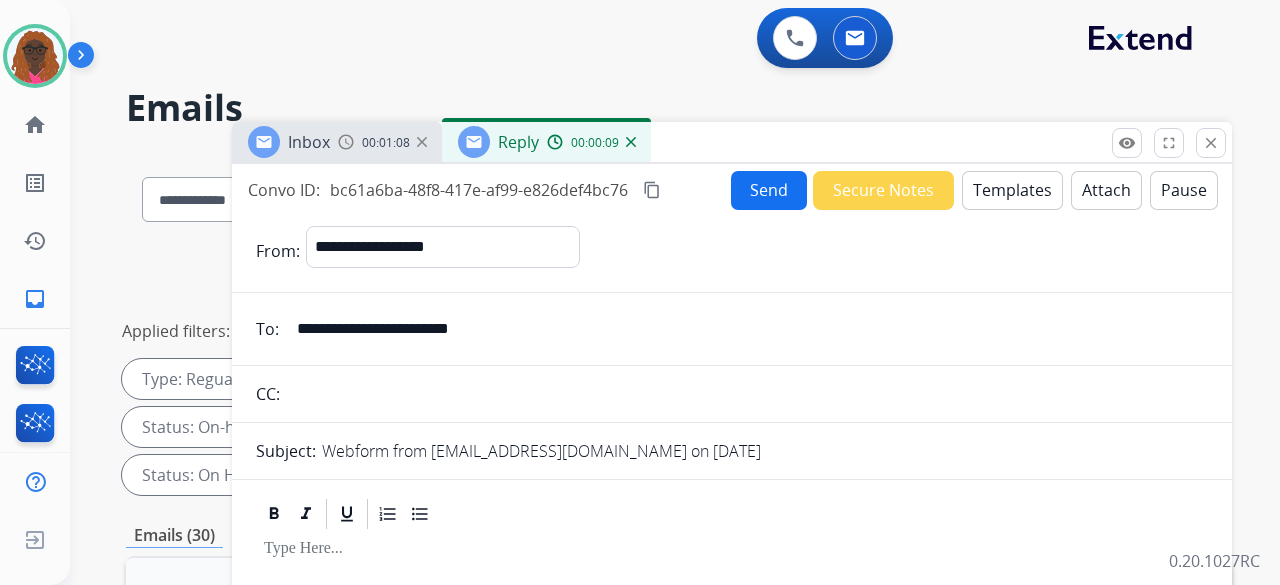drag, startPoint x: 526, startPoint y: 228, endPoint x: 484, endPoint y: 331, distance: 111.233986 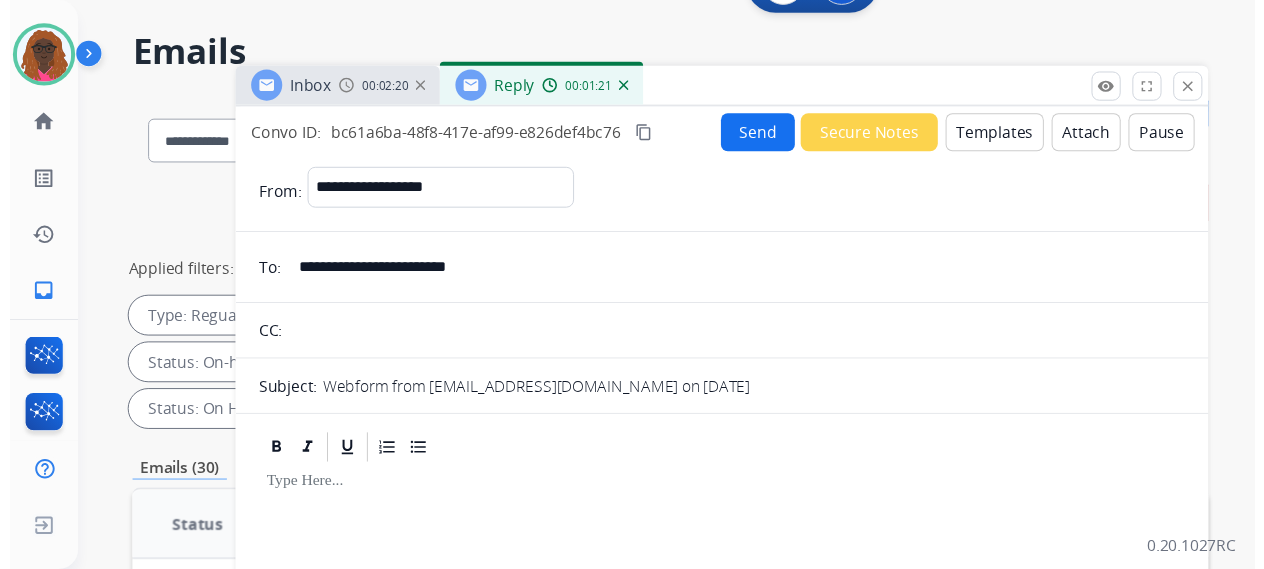 scroll, scrollTop: 100, scrollLeft: 0, axis: vertical 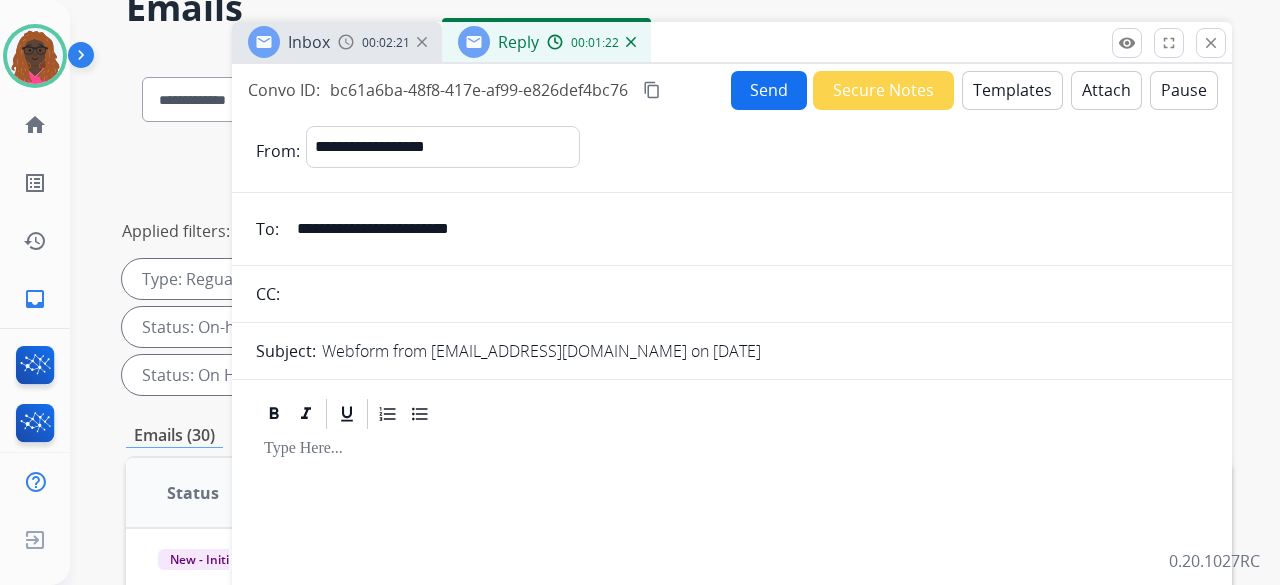 click on "Templates" at bounding box center (1012, 90) 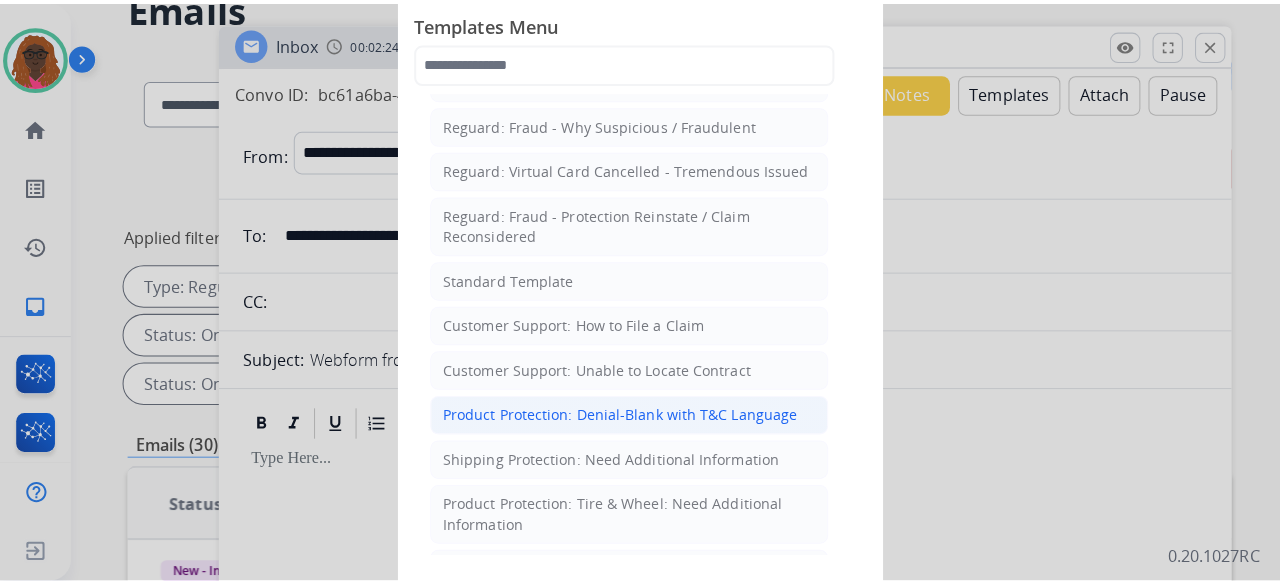 scroll, scrollTop: 200, scrollLeft: 0, axis: vertical 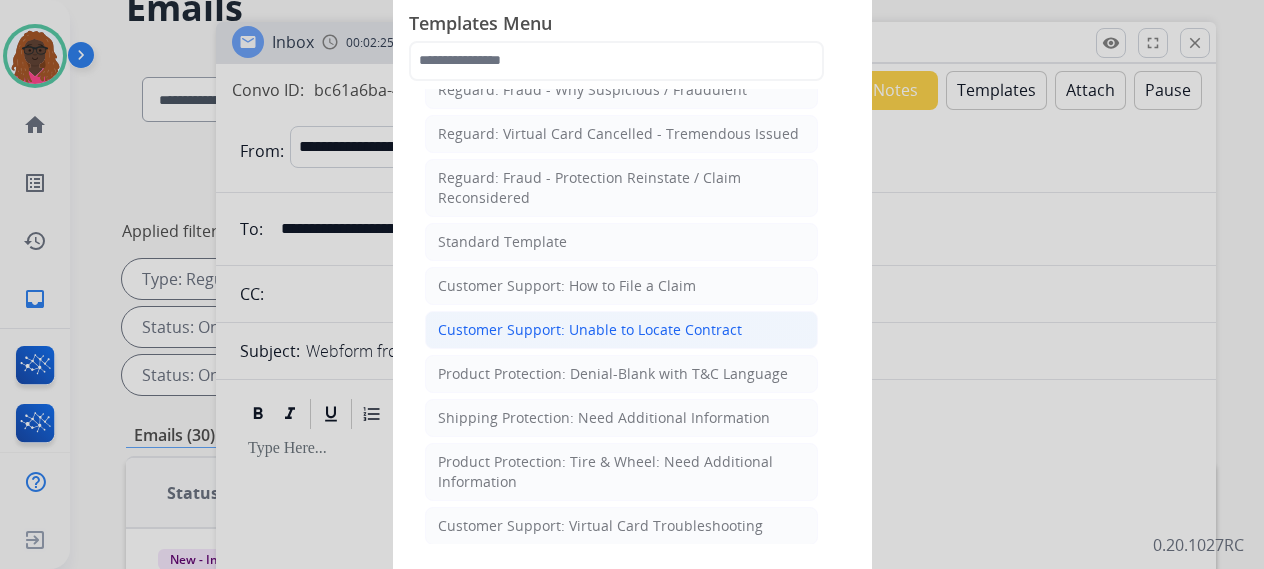 click on "Customer Support: Unable to Locate Contract" 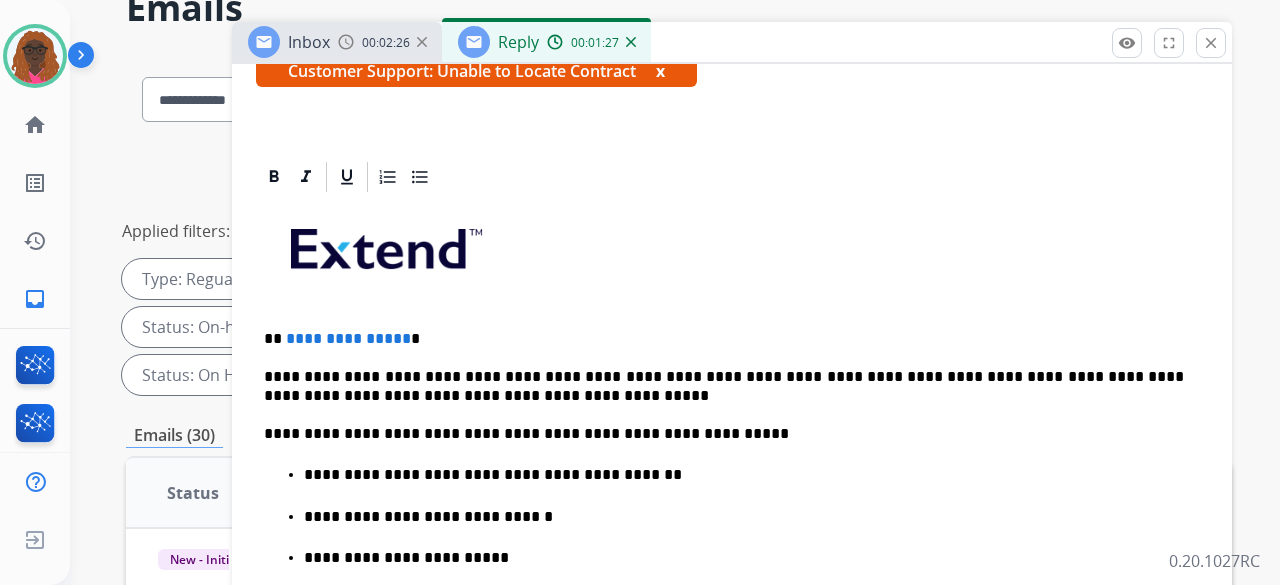 scroll, scrollTop: 400, scrollLeft: 0, axis: vertical 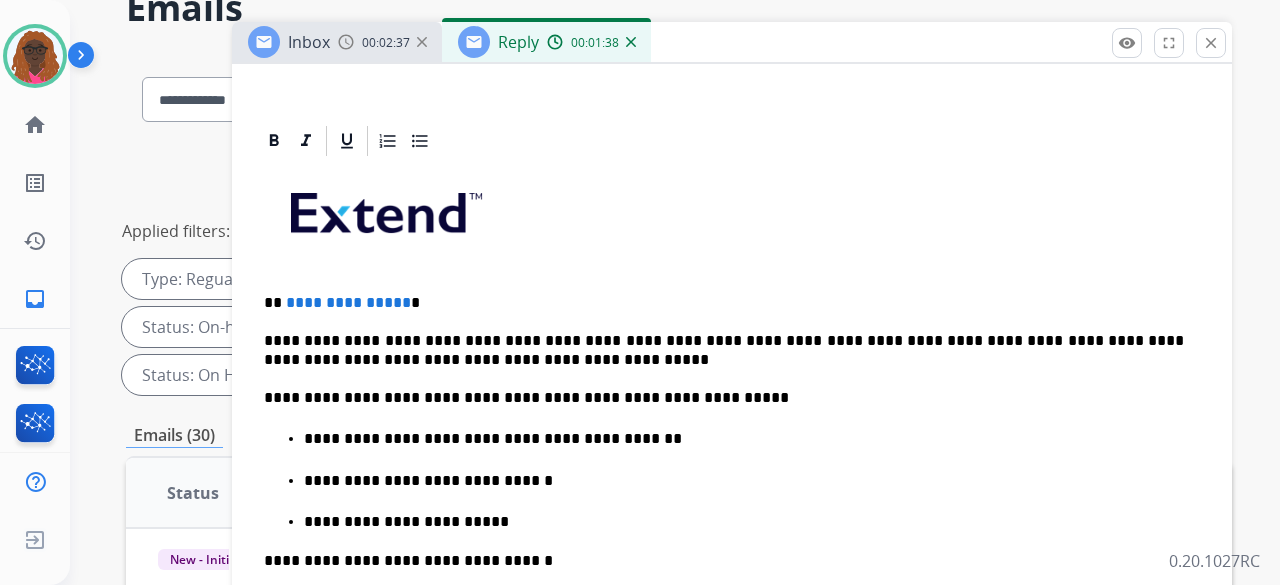 click on "**********" at bounding box center [724, 303] 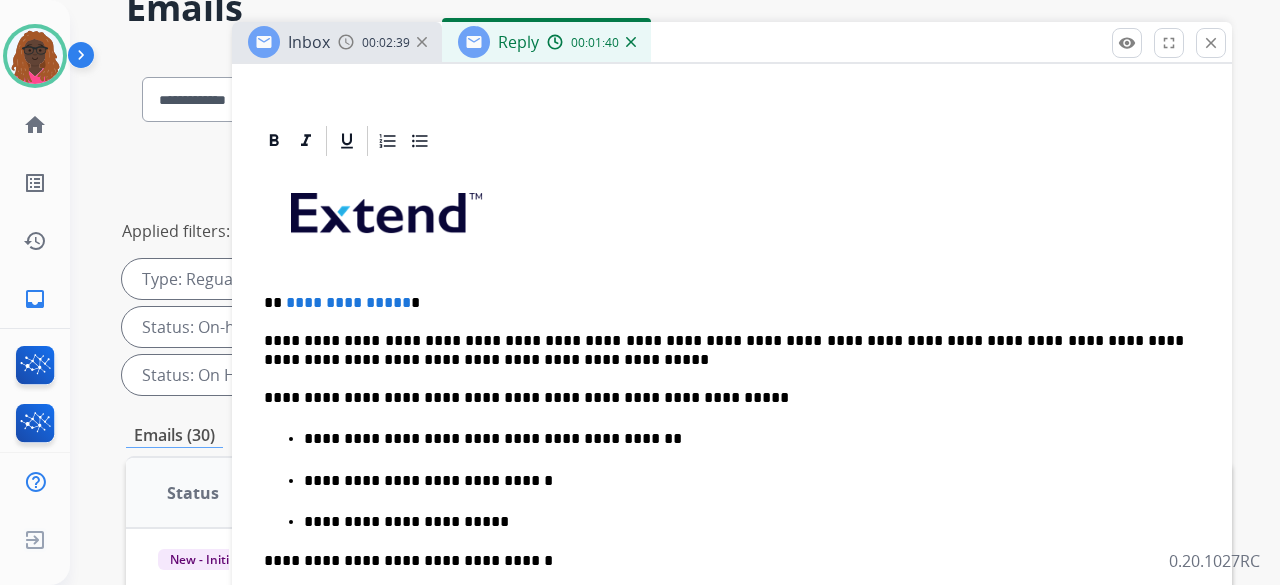 click on "**********" at bounding box center [348, 302] 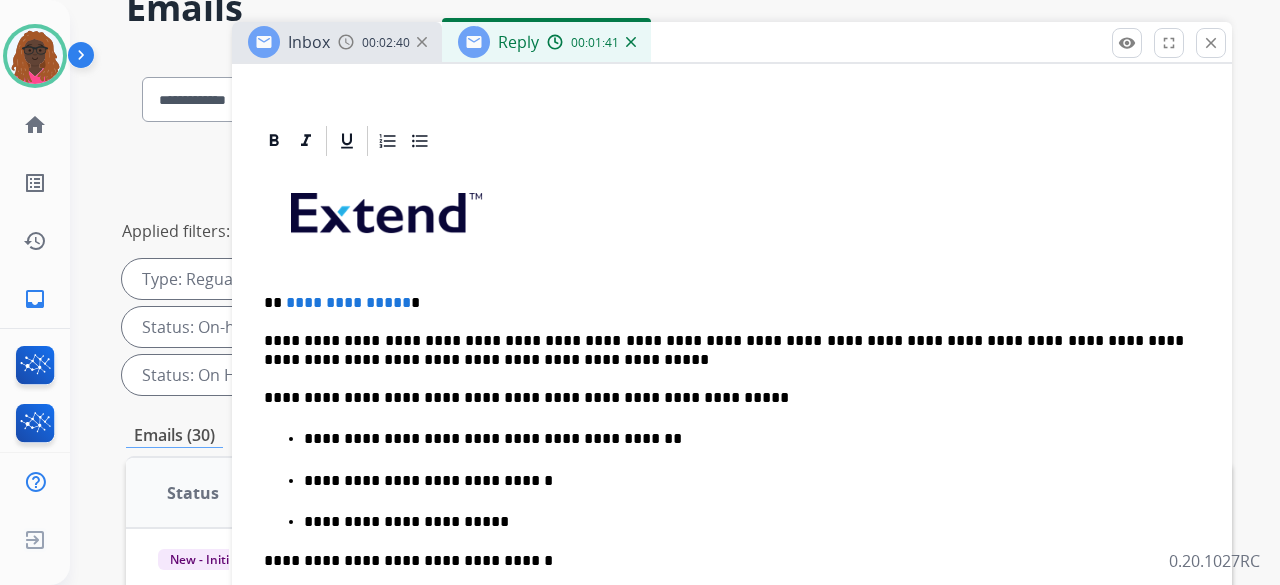 type 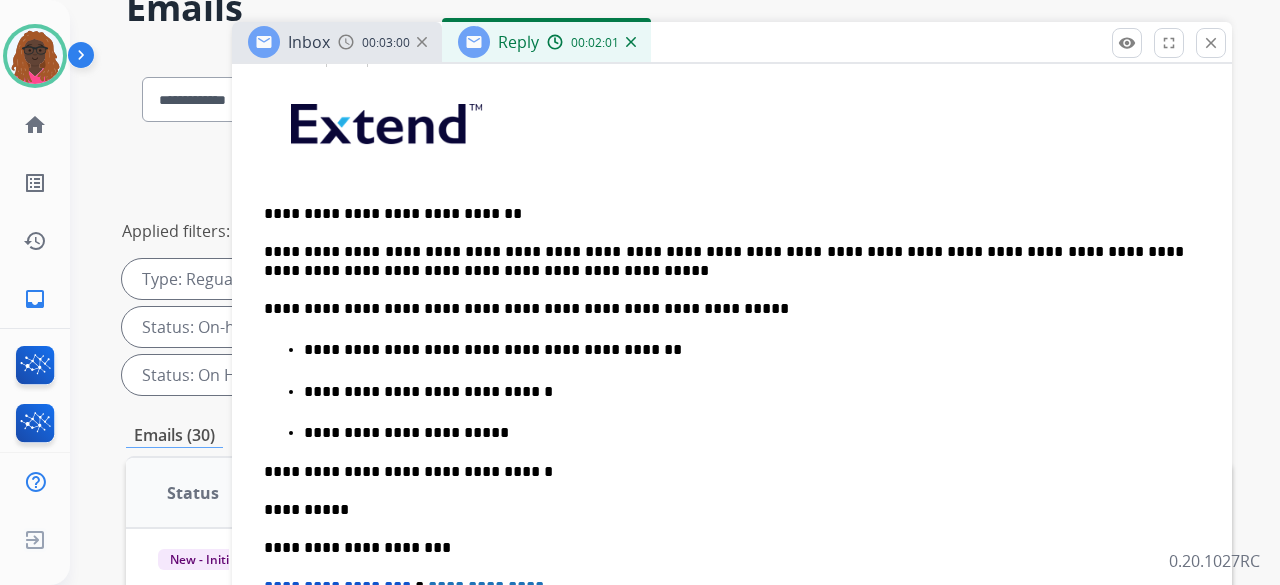 scroll, scrollTop: 524, scrollLeft: 0, axis: vertical 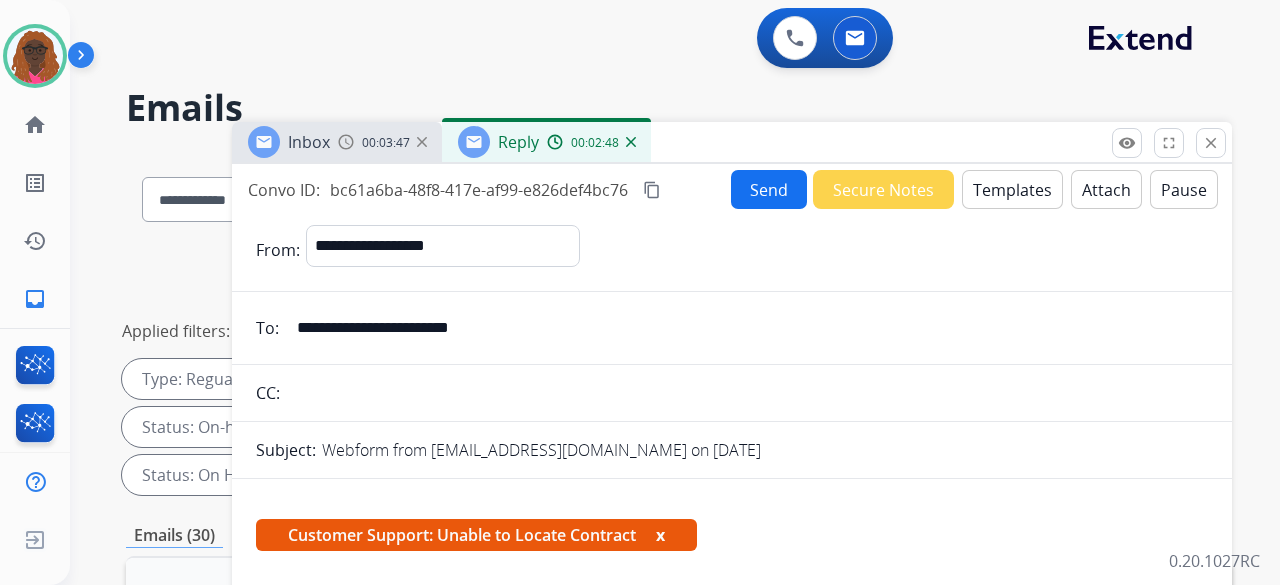 click on "Send" at bounding box center (769, 189) 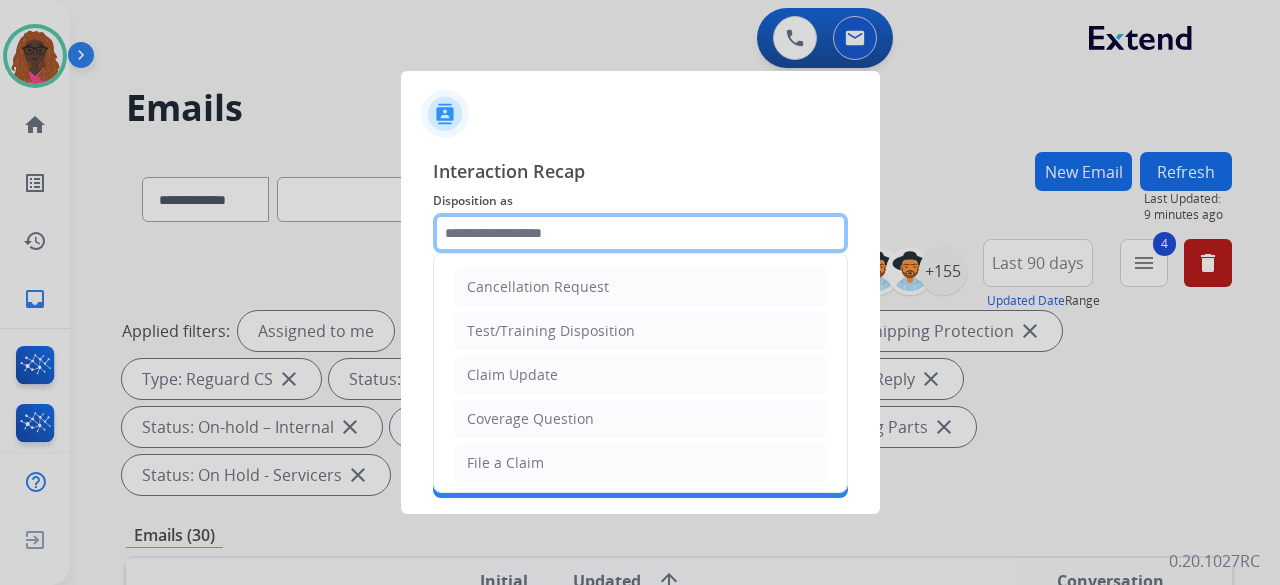 click 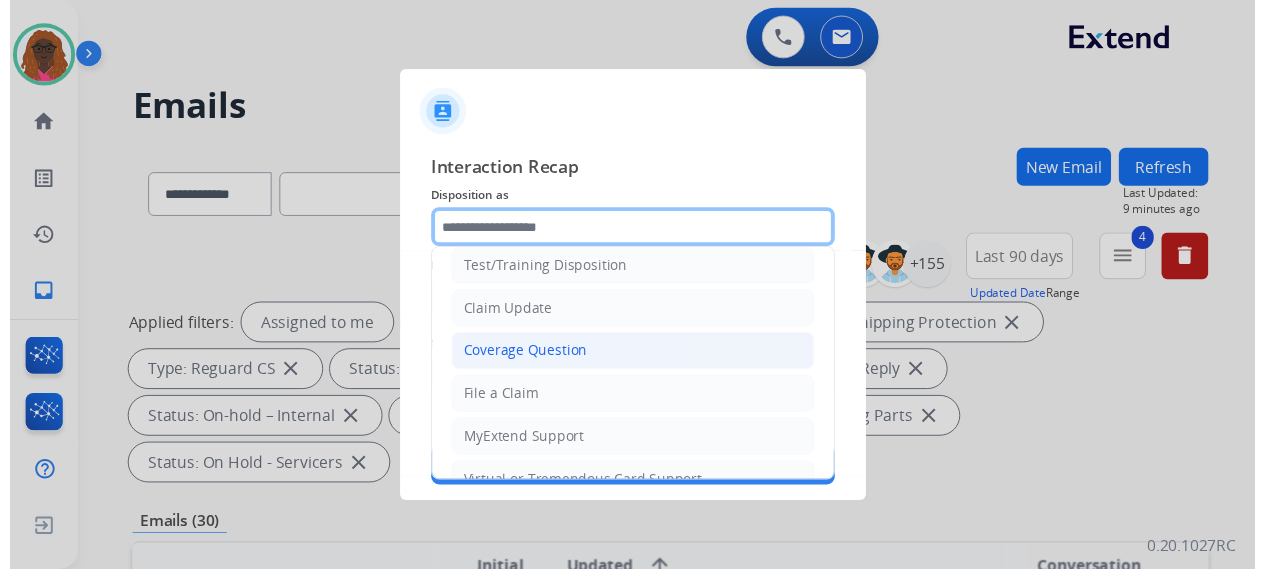 scroll, scrollTop: 100, scrollLeft: 0, axis: vertical 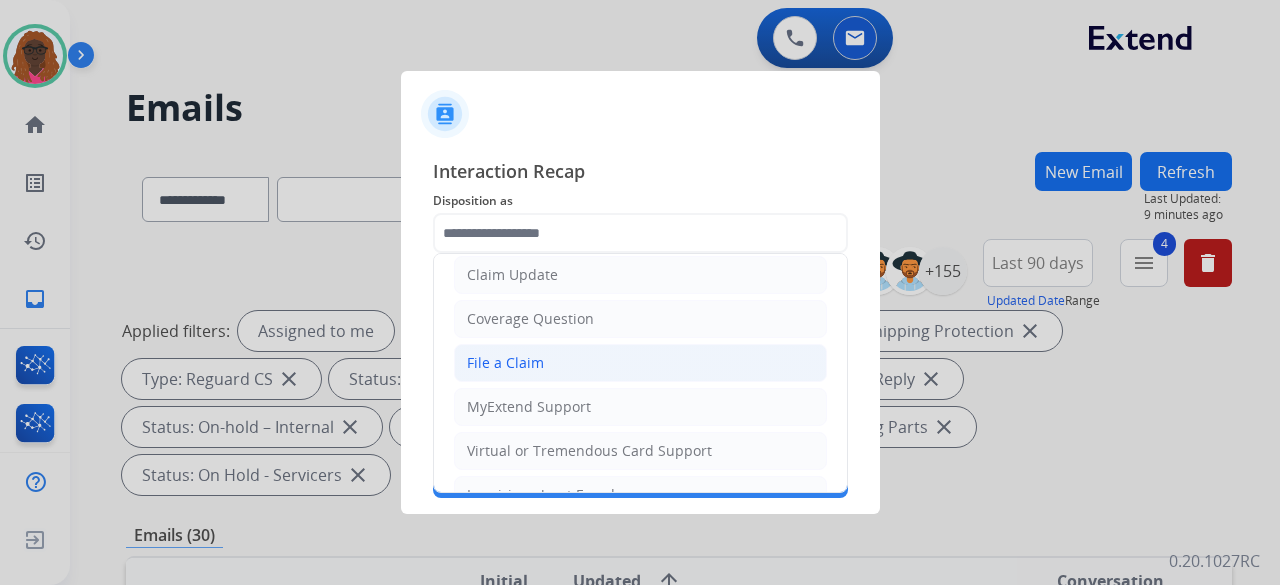 click on "File a Claim" 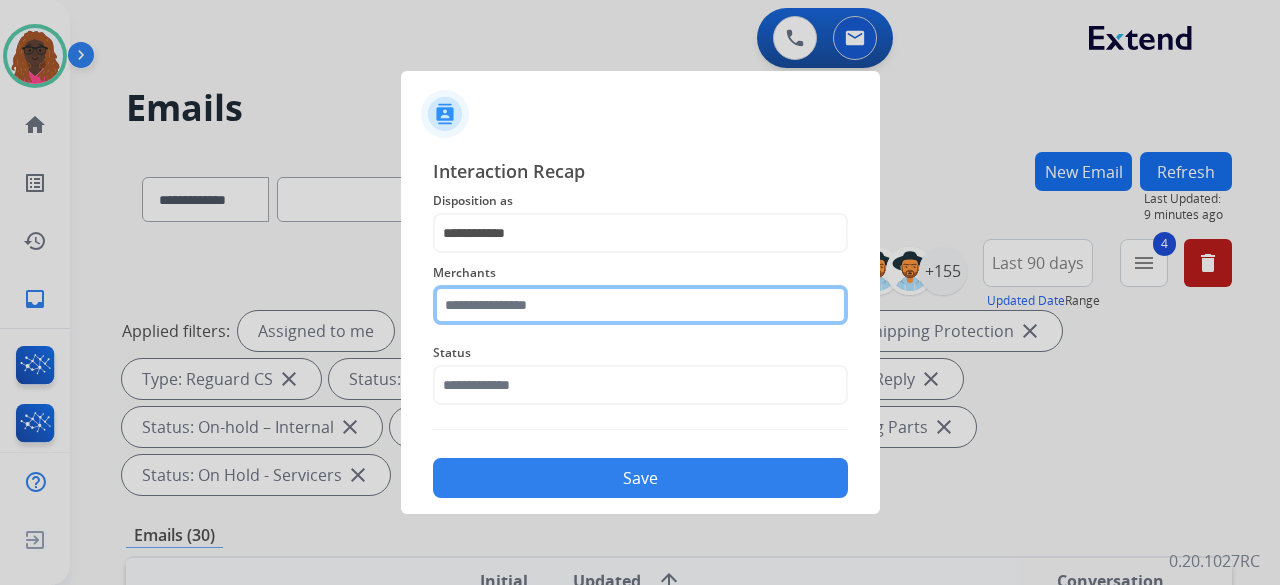 click 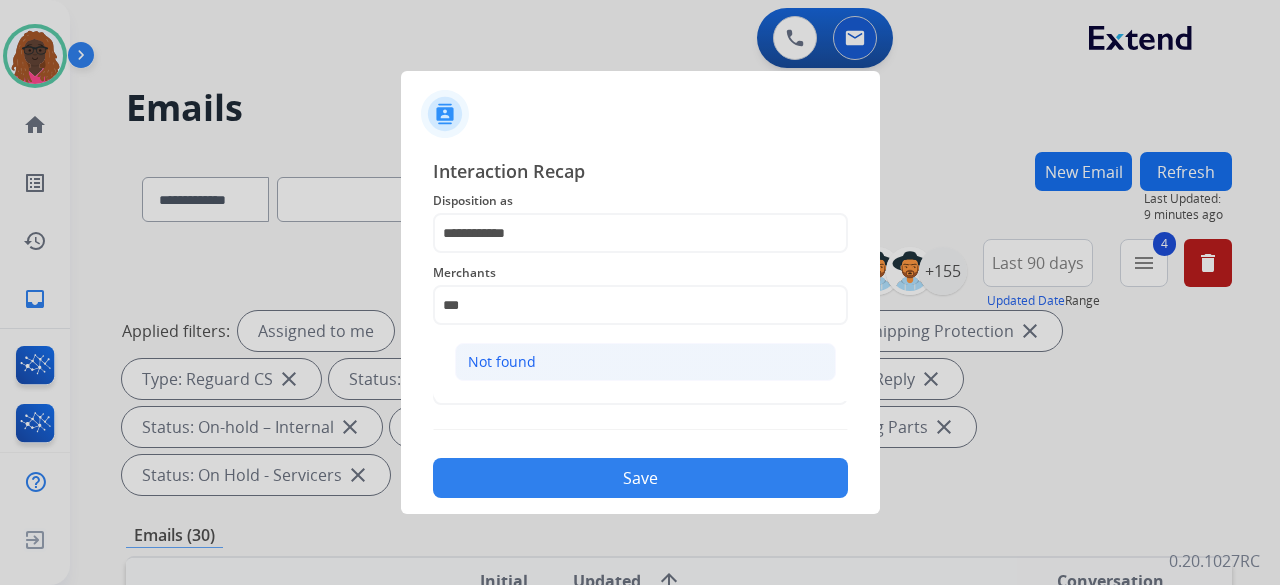 click on "Not found" 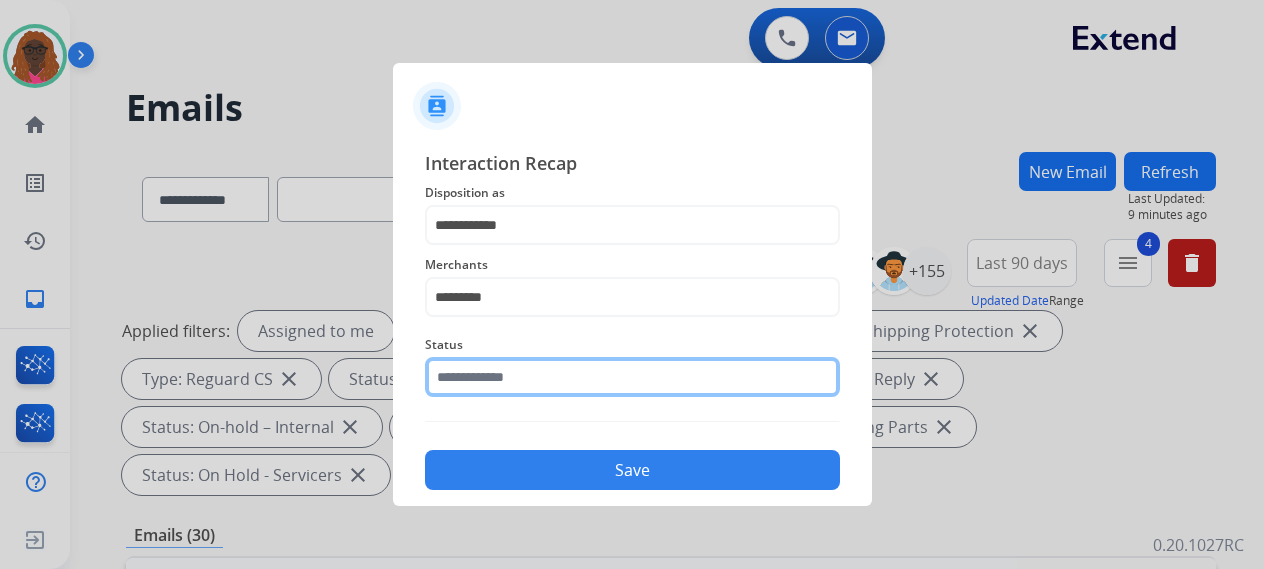 click 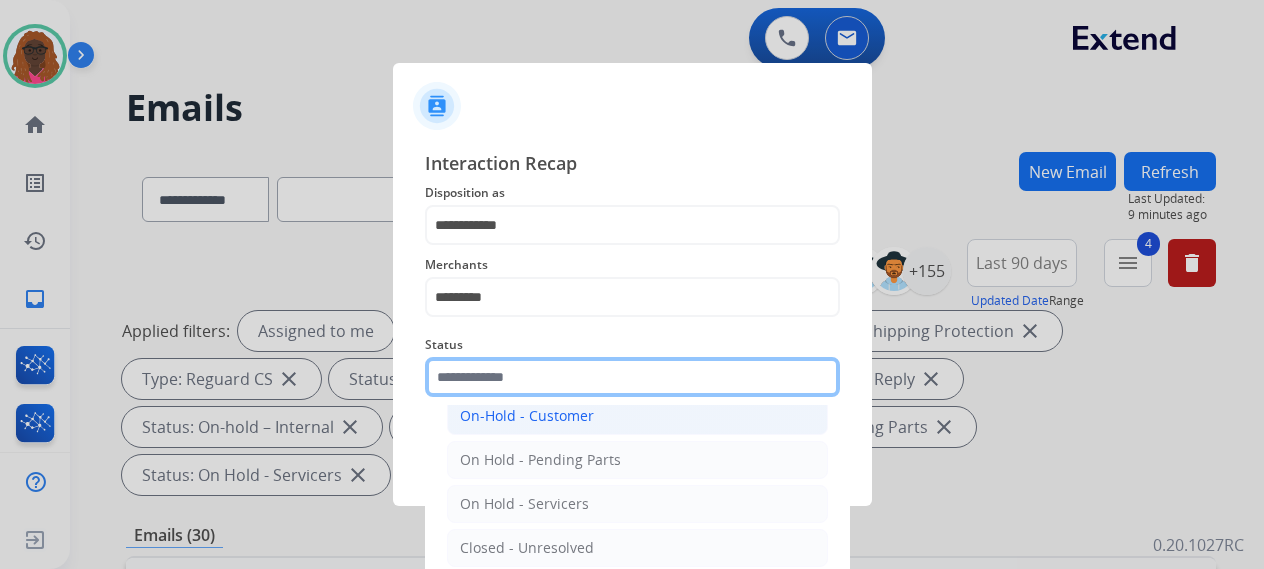 scroll, scrollTop: 114, scrollLeft: 0, axis: vertical 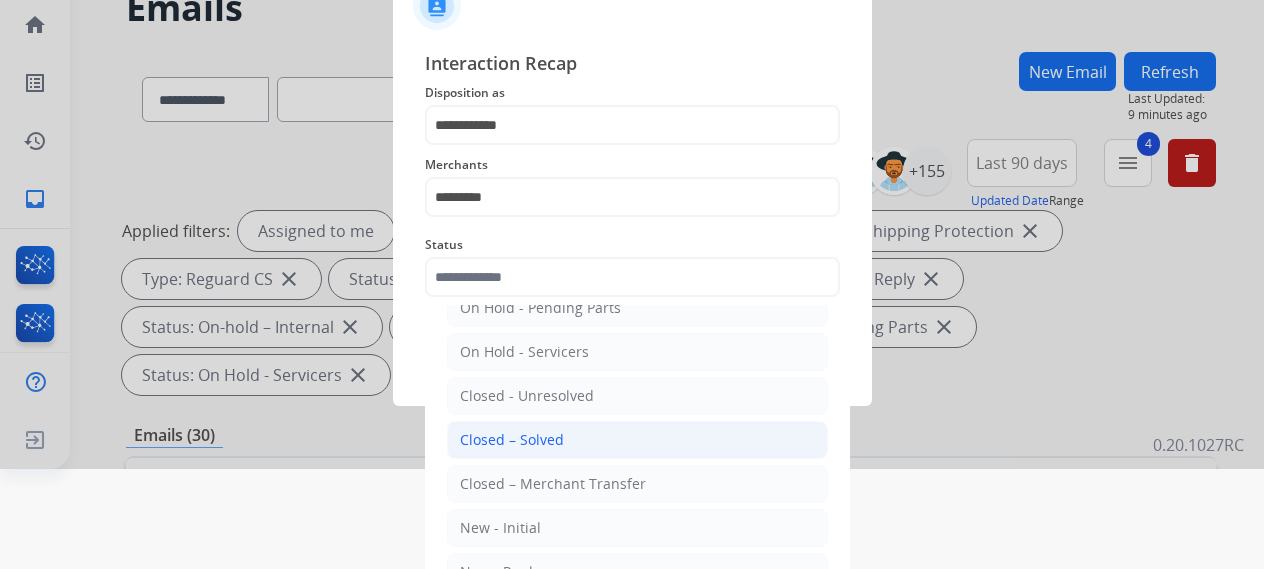 click on "Closed – Solved" 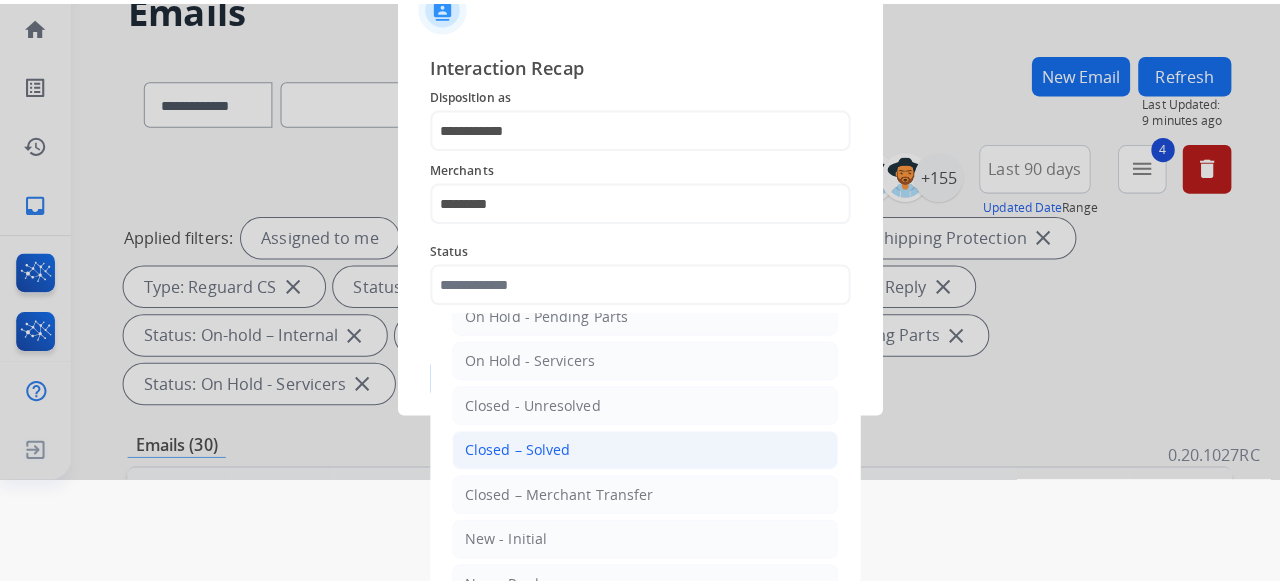 scroll, scrollTop: 0, scrollLeft: 0, axis: both 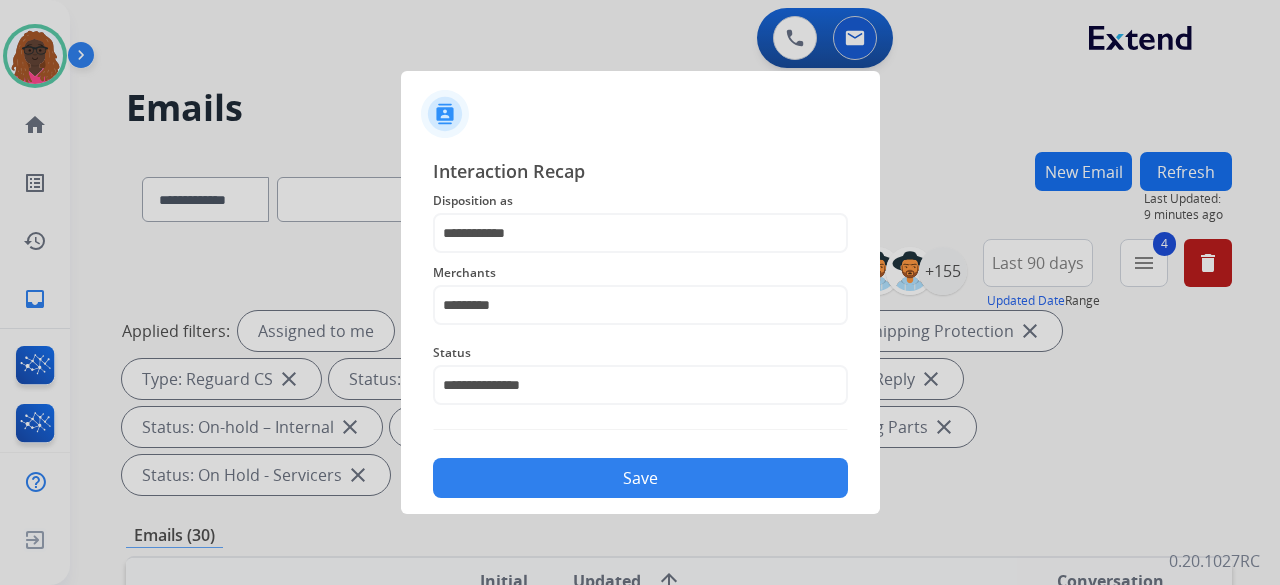 click on "Save" 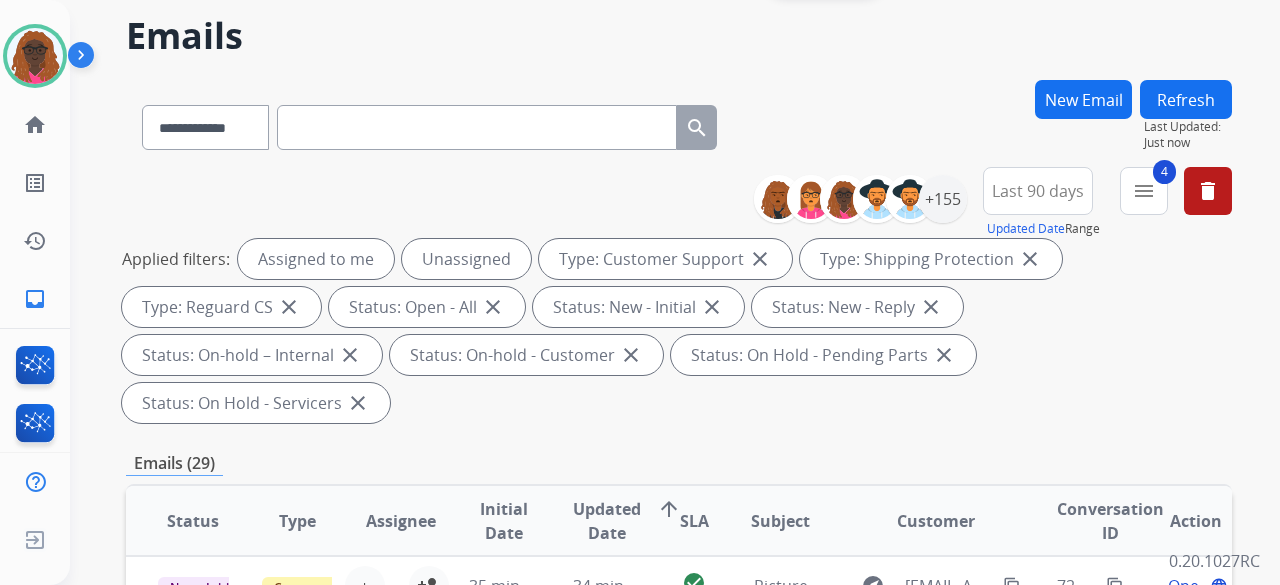 scroll, scrollTop: 0, scrollLeft: 0, axis: both 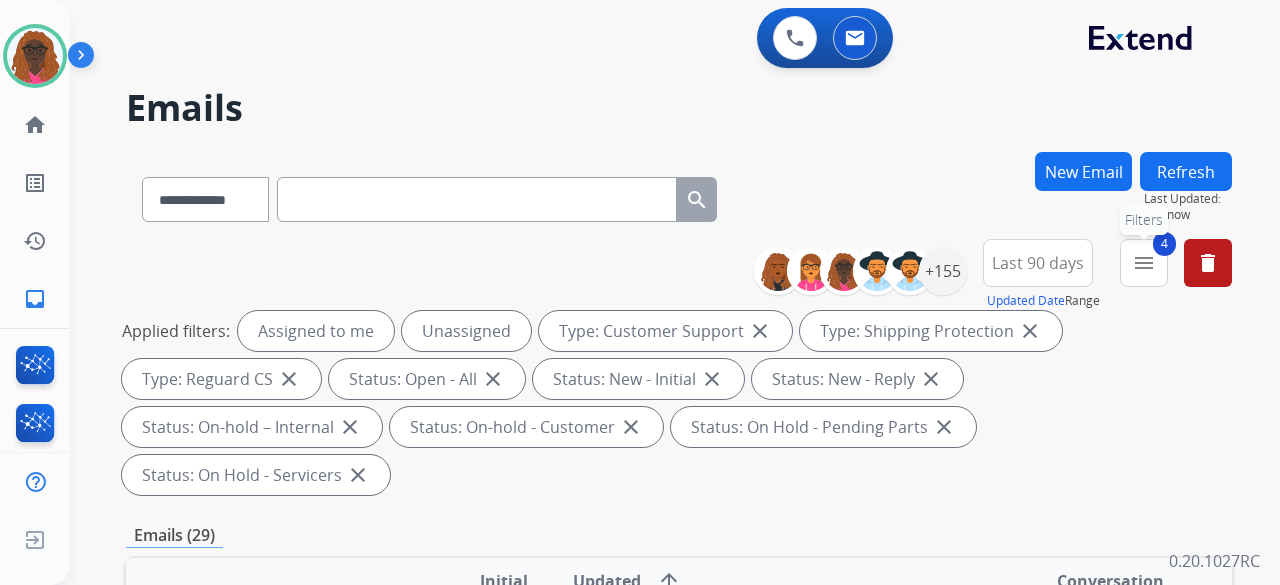 click on "menu" at bounding box center [1144, 263] 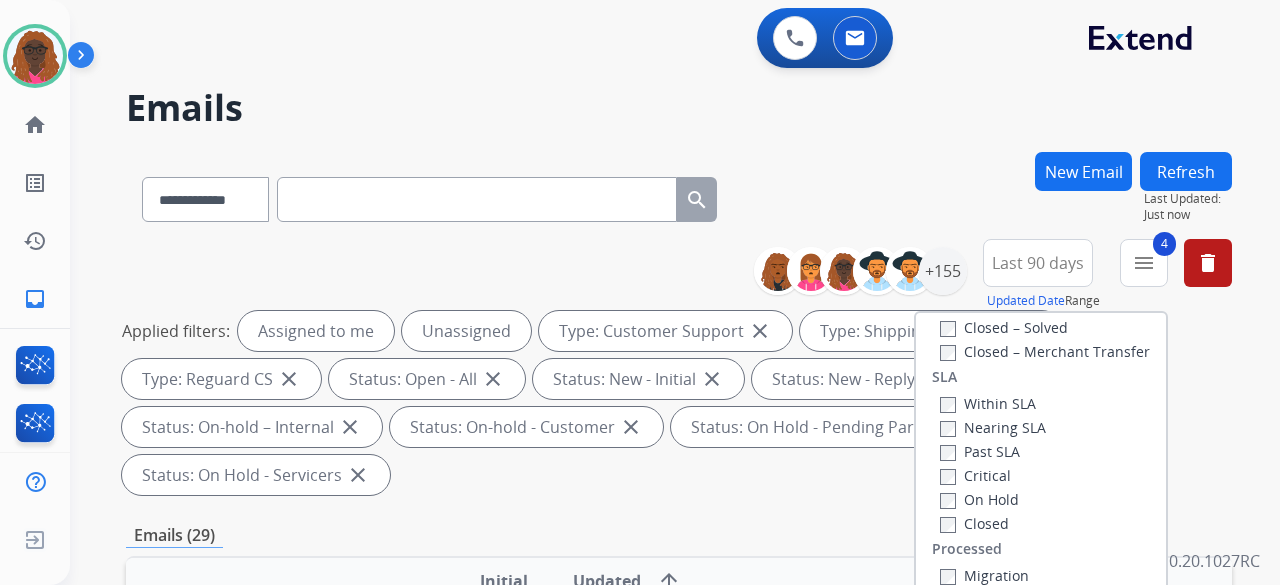 scroll, scrollTop: 528, scrollLeft: 0, axis: vertical 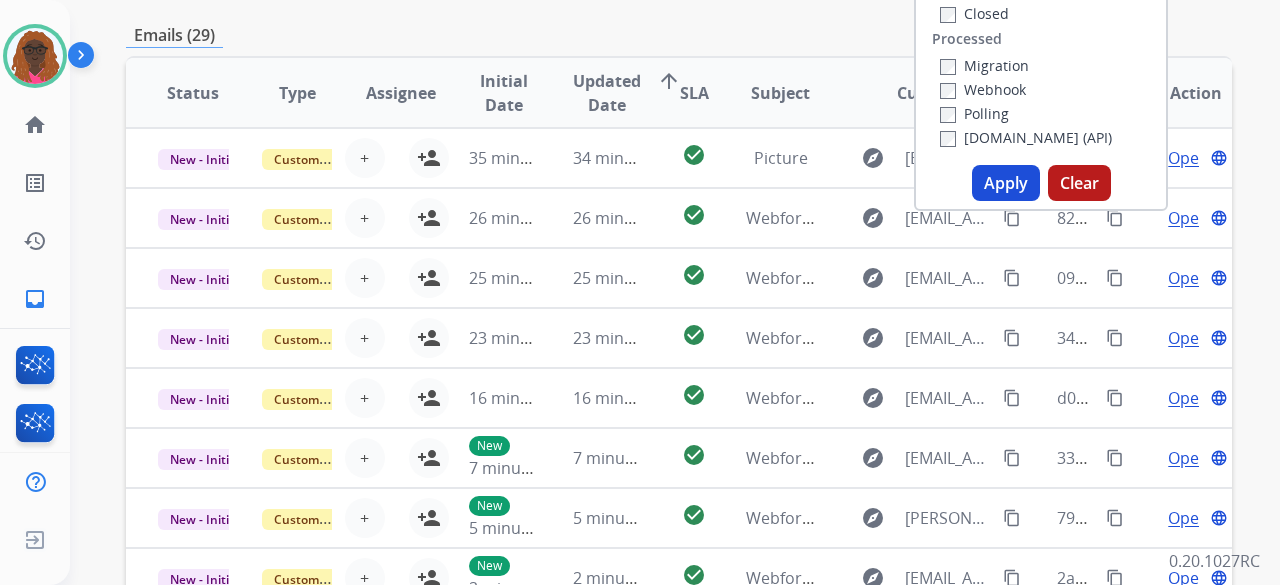 click on "Apply" at bounding box center [1006, 183] 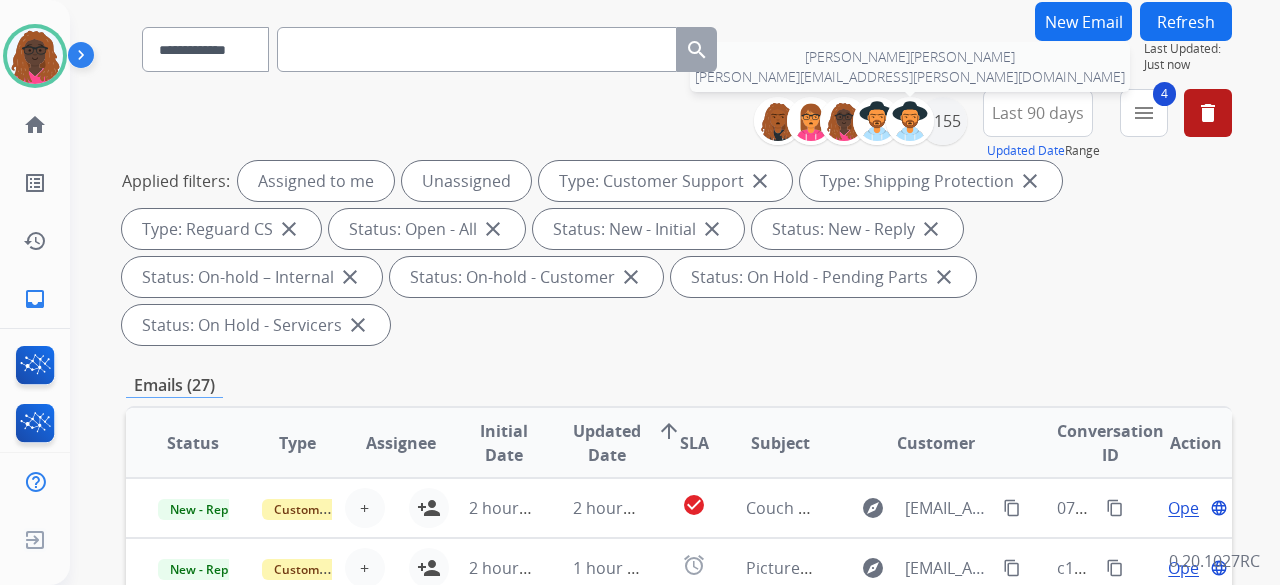 scroll, scrollTop: 300, scrollLeft: 0, axis: vertical 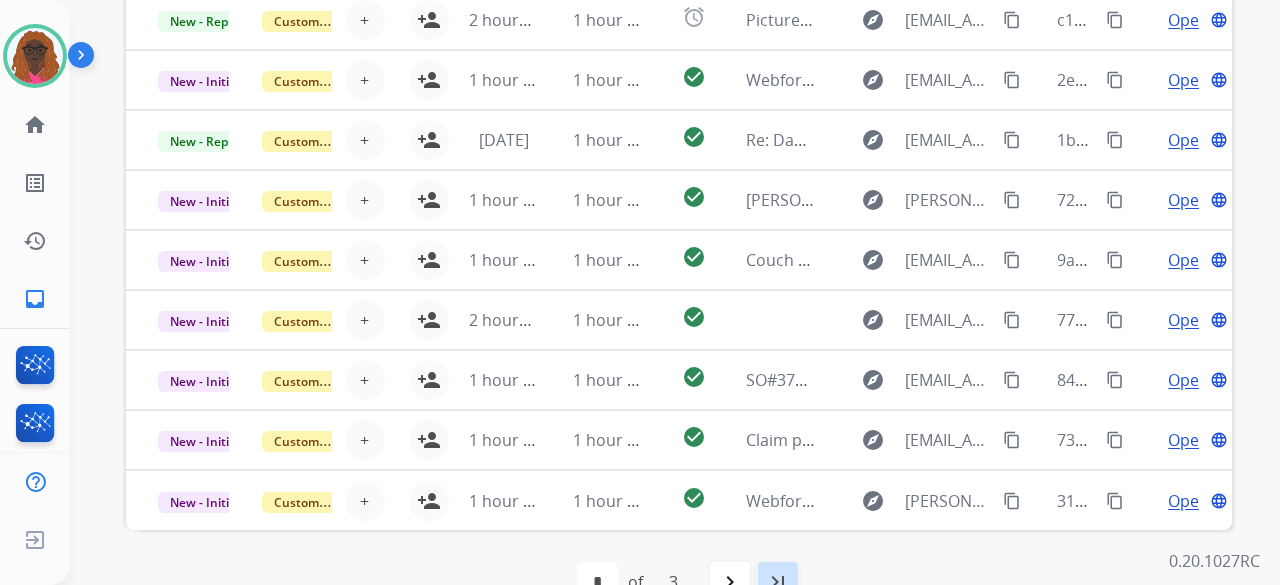 click on "last_page" at bounding box center [778, 582] 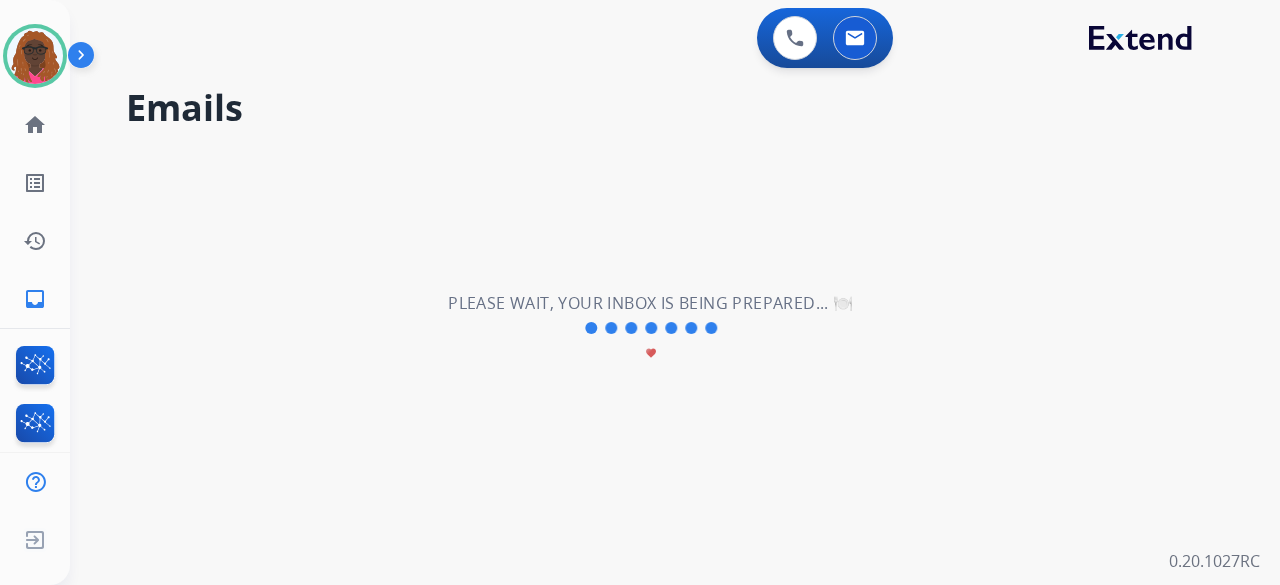 scroll, scrollTop: 0, scrollLeft: 0, axis: both 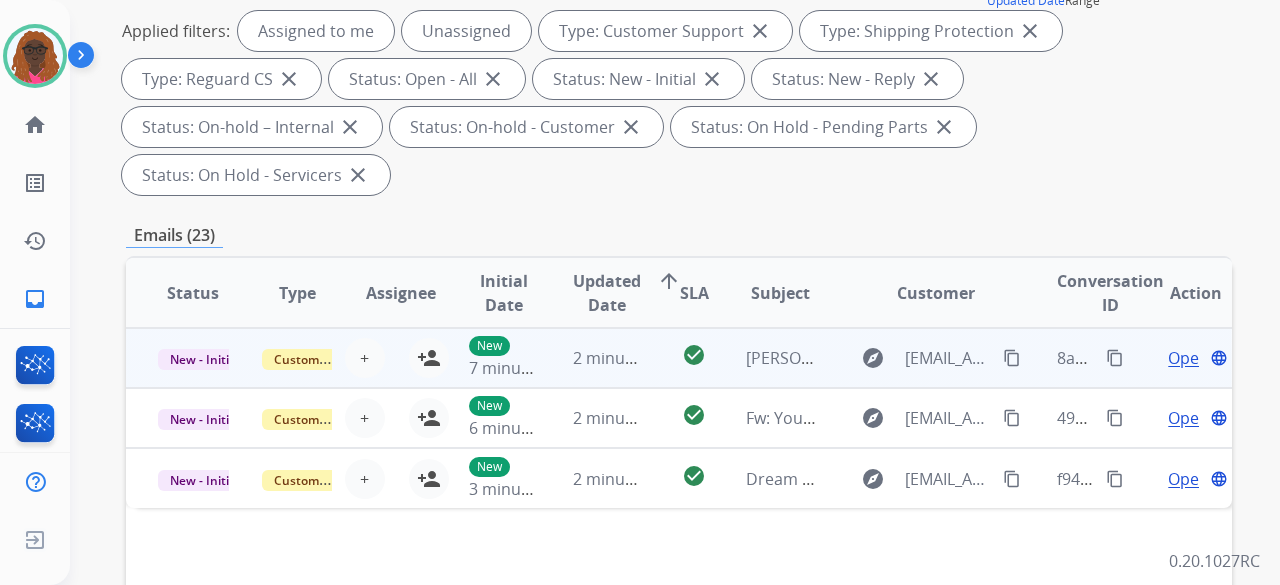 click on "Open" at bounding box center (1188, 358) 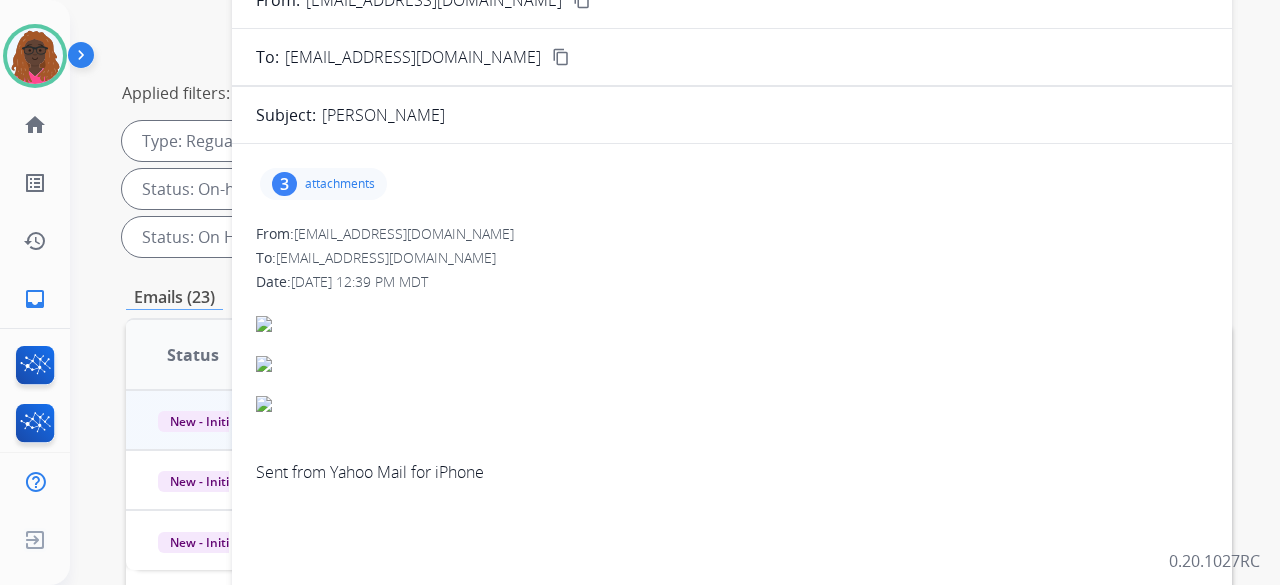 scroll, scrollTop: 200, scrollLeft: 0, axis: vertical 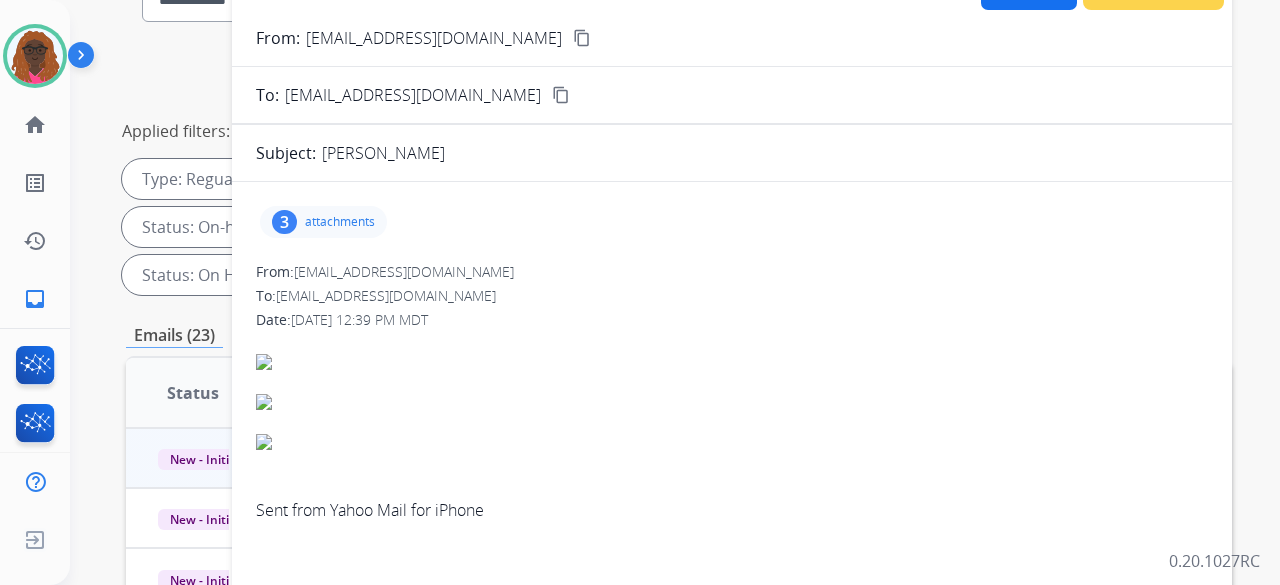 click on "attachments" at bounding box center [340, 222] 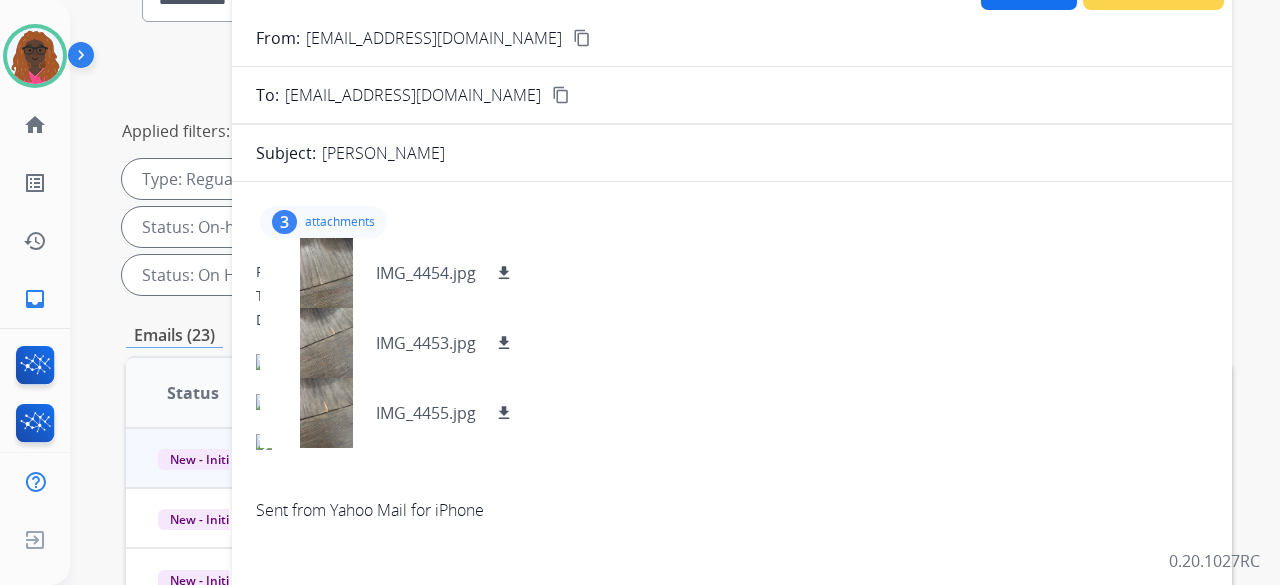 click on "content_copy" at bounding box center [582, 38] 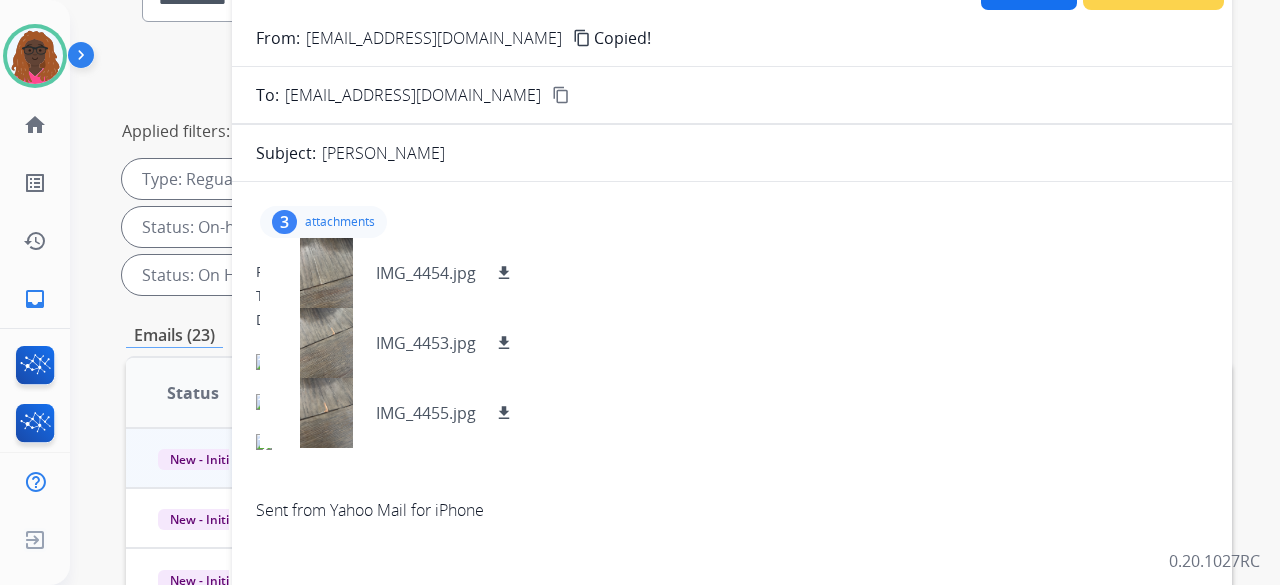 click on "content_copy" at bounding box center (582, 38) 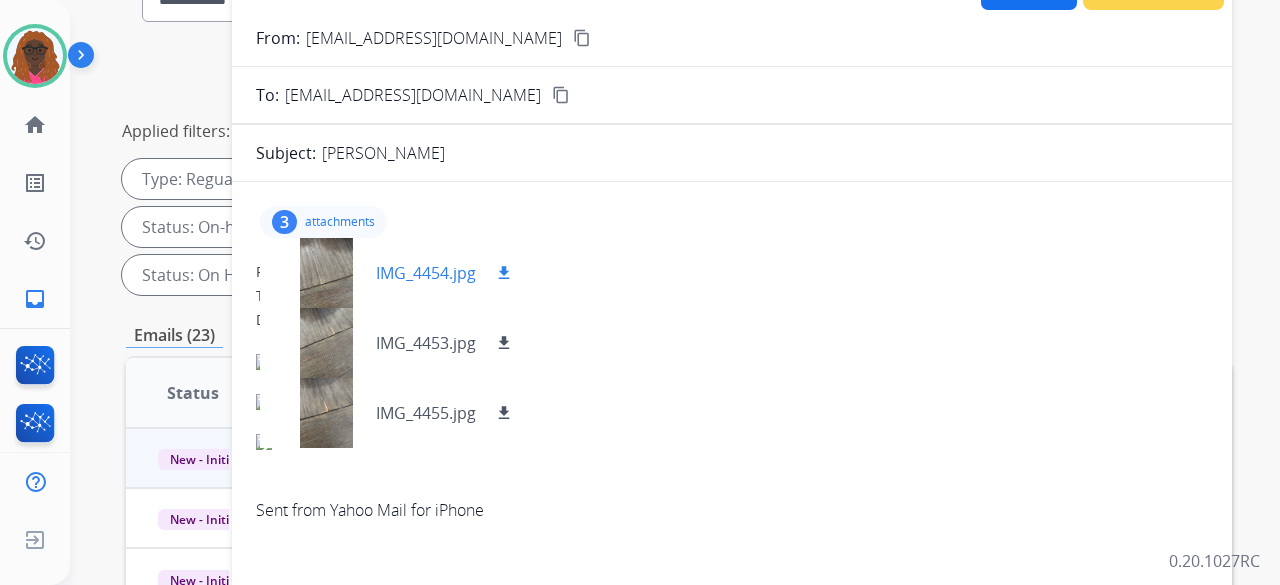 click on "download" at bounding box center [504, 273] 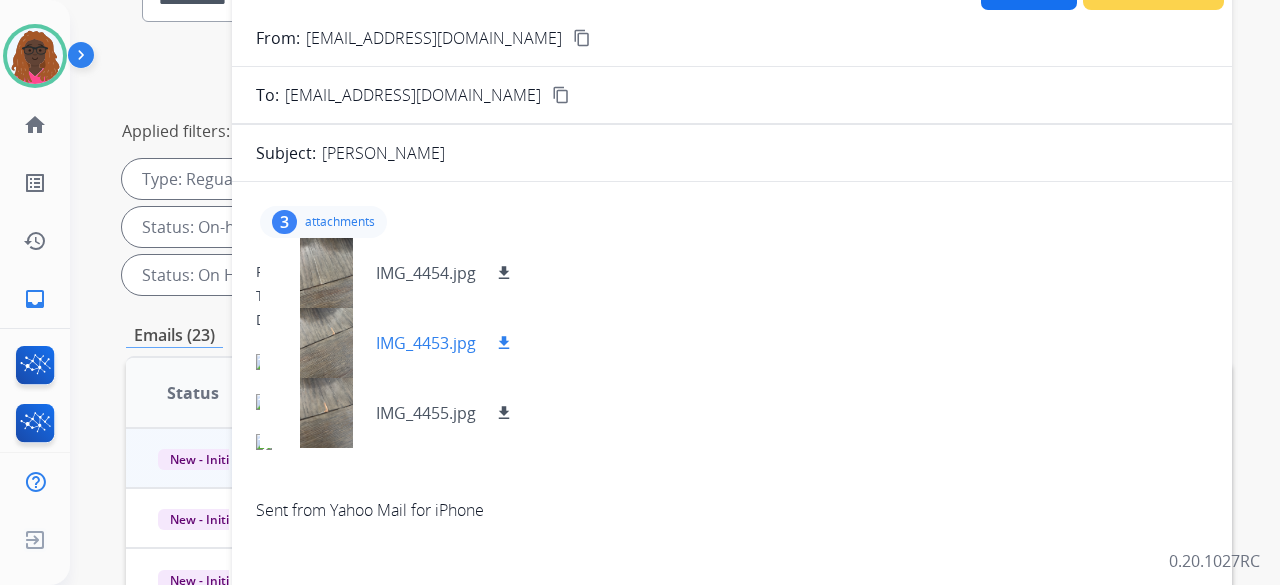 click on "download" at bounding box center [504, 343] 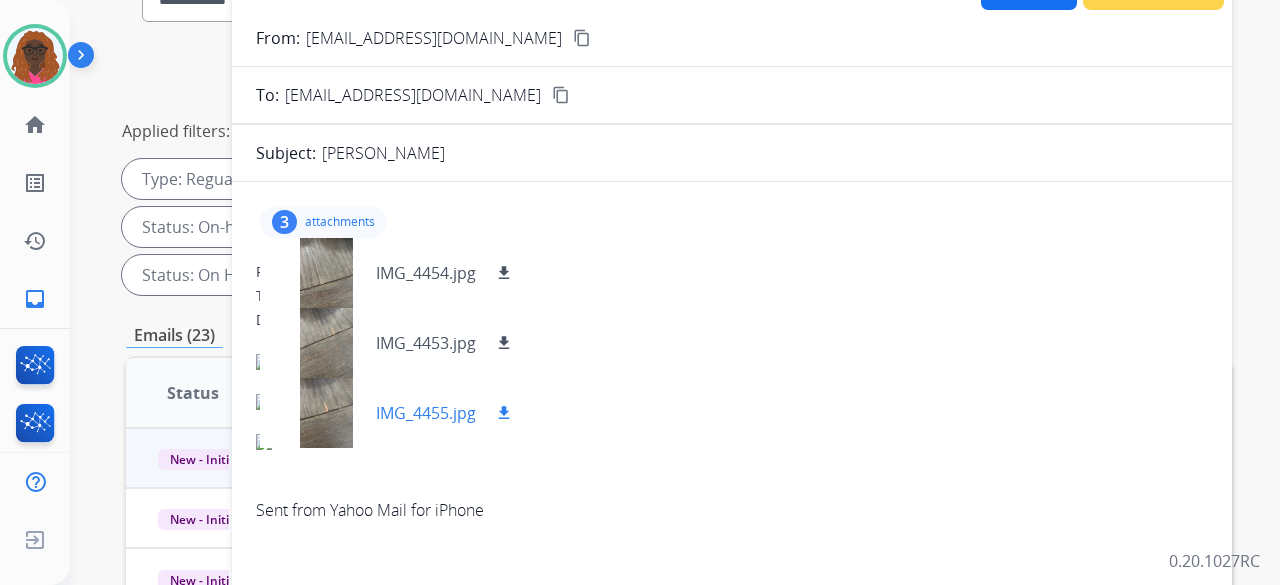 click on "download" at bounding box center (504, 413) 